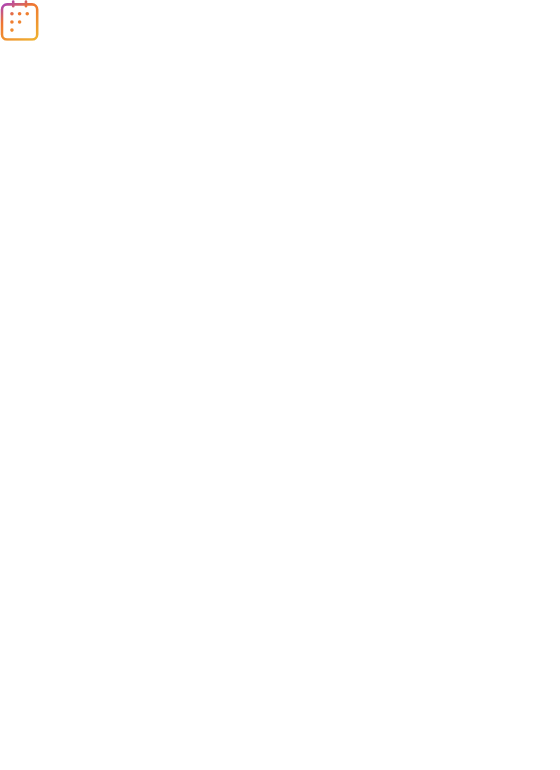 scroll, scrollTop: 0, scrollLeft: 0, axis: both 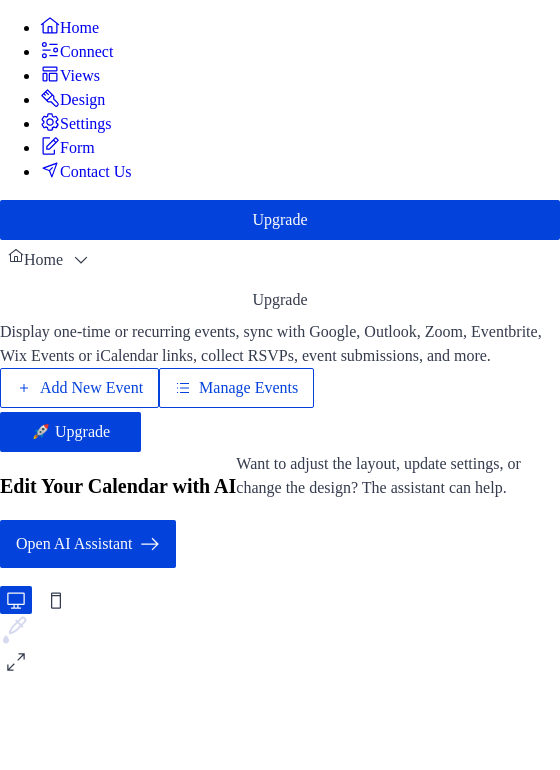 click on "Manage Events" at bounding box center (248, 388) 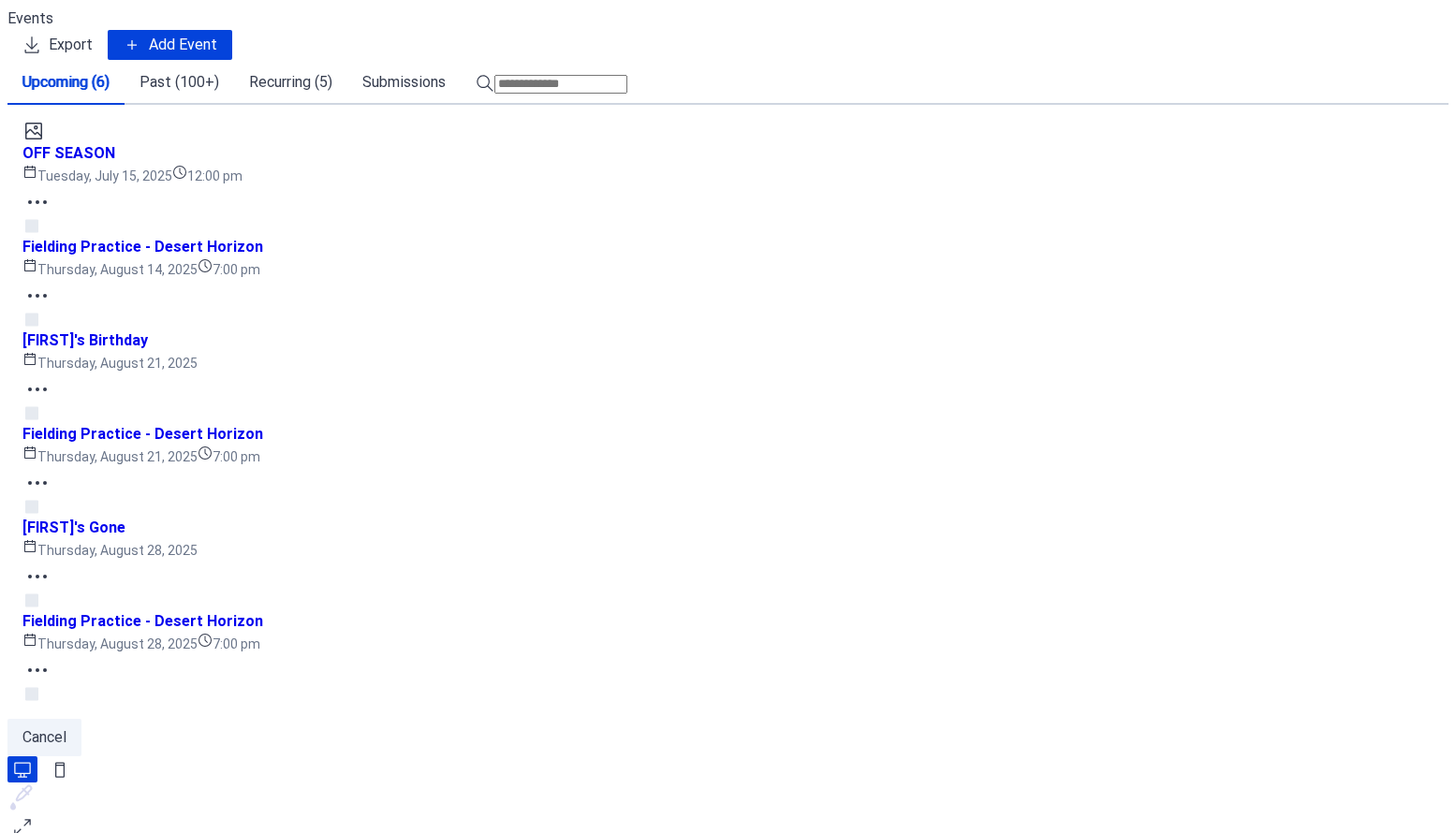 scroll, scrollTop: 0, scrollLeft: 0, axis: both 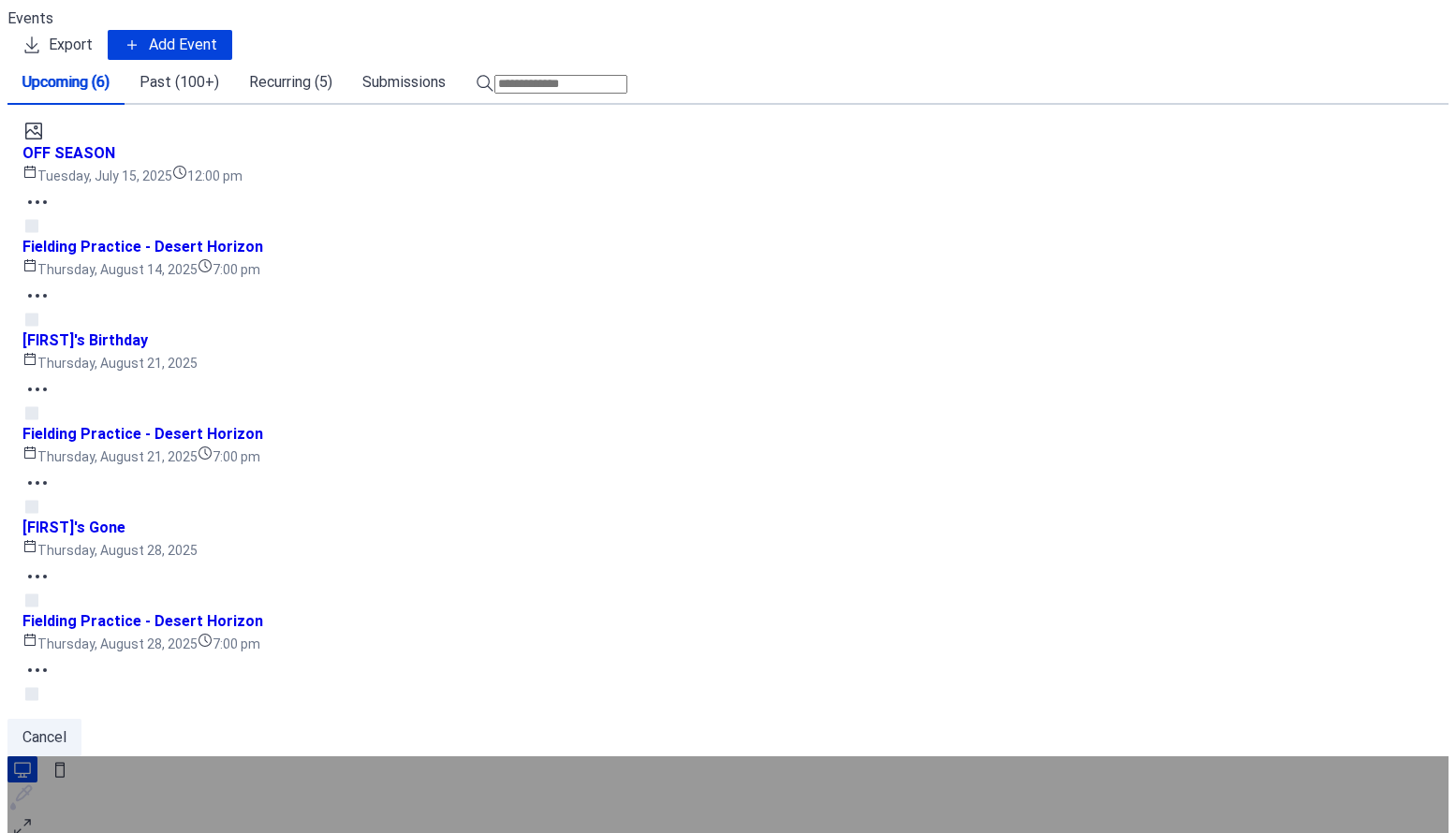 click 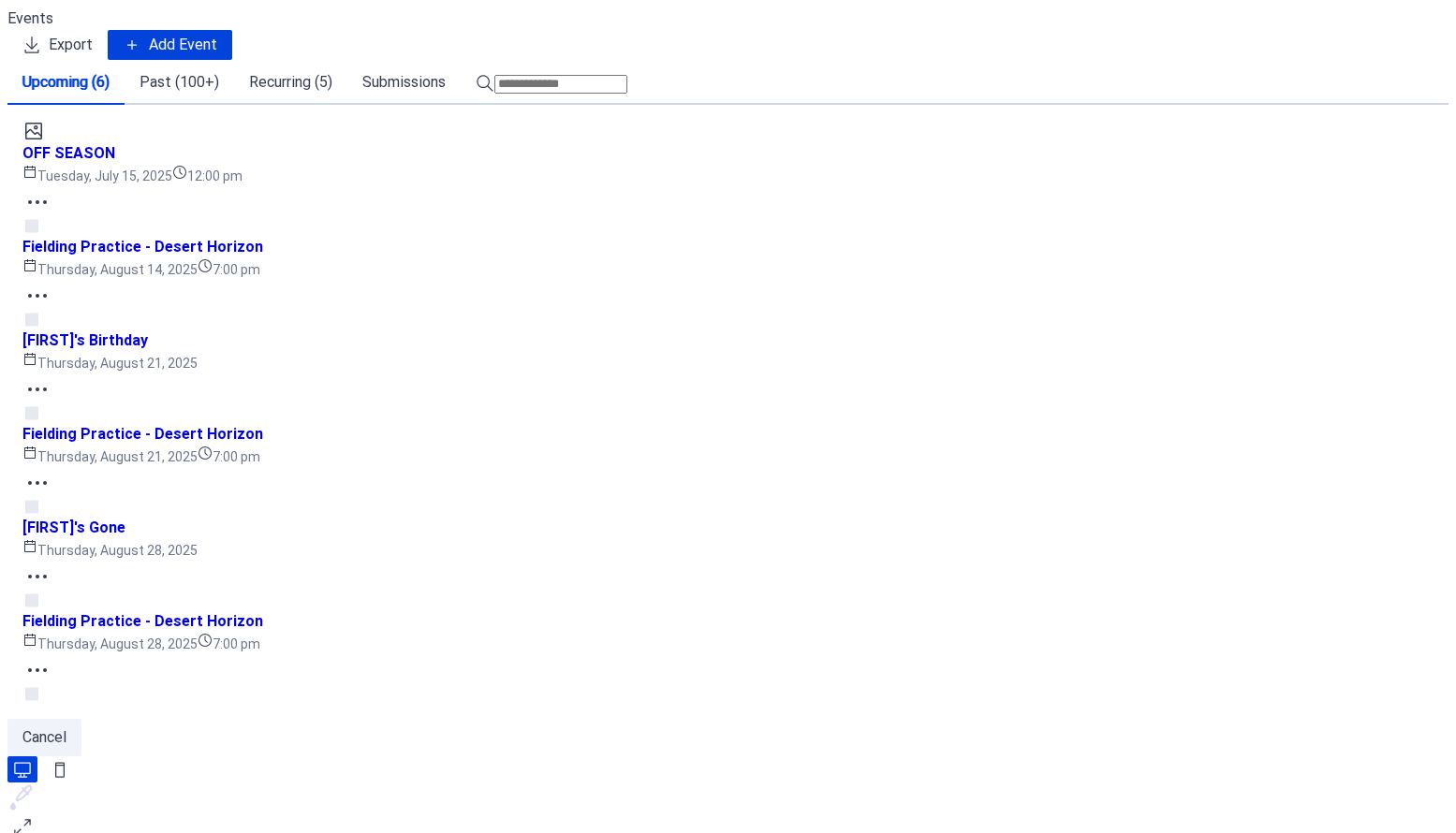 click on "Hitting Practice" at bounding box center (476, 1075) 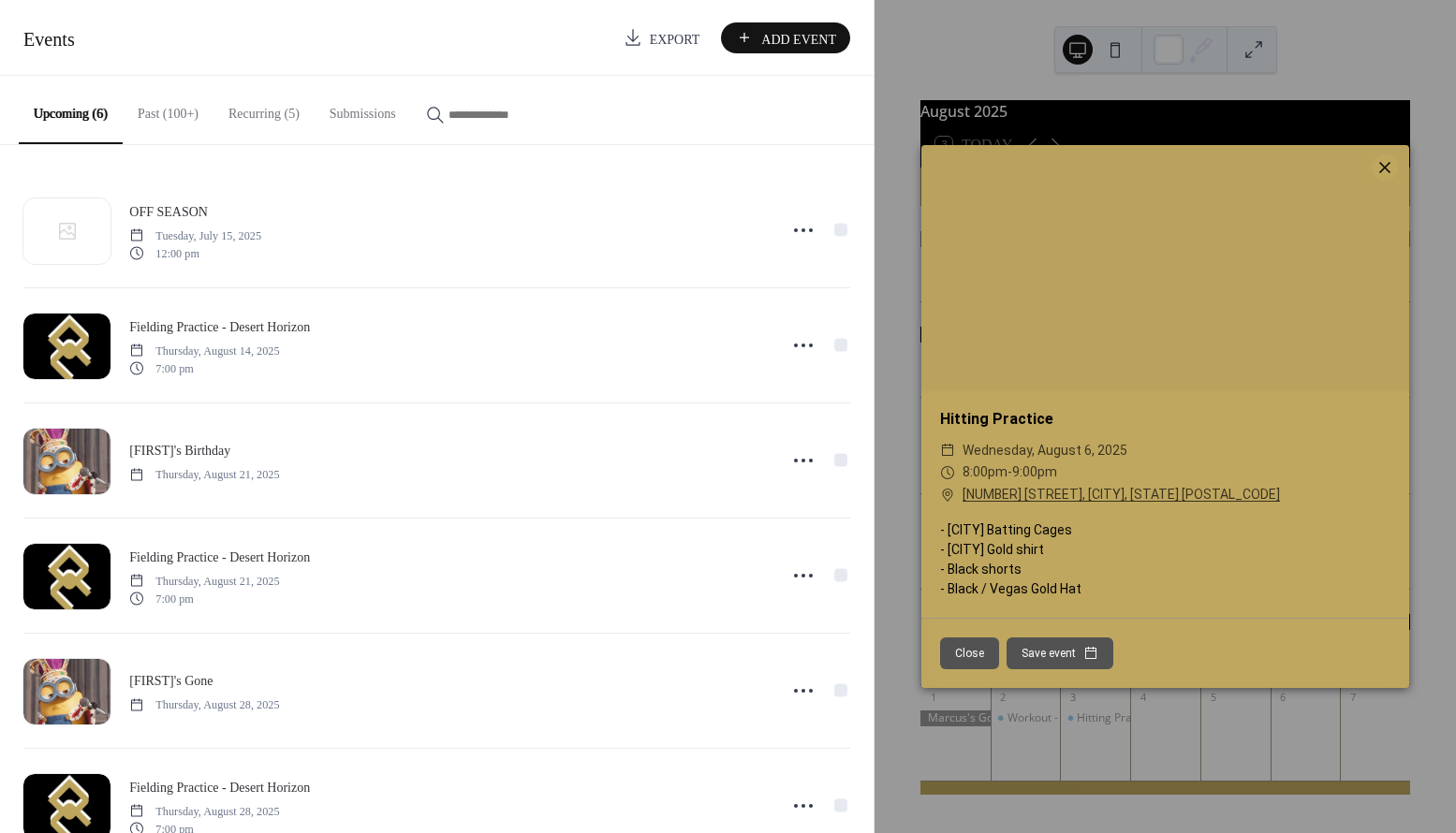 click 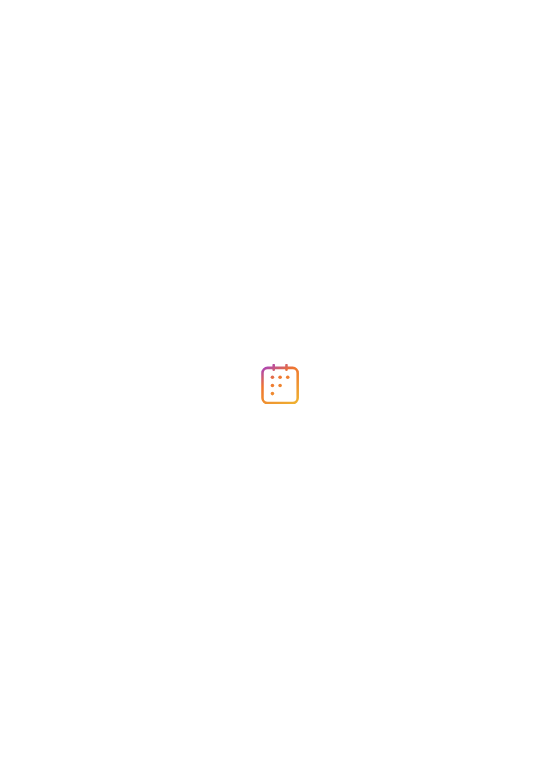 scroll, scrollTop: 0, scrollLeft: 0, axis: both 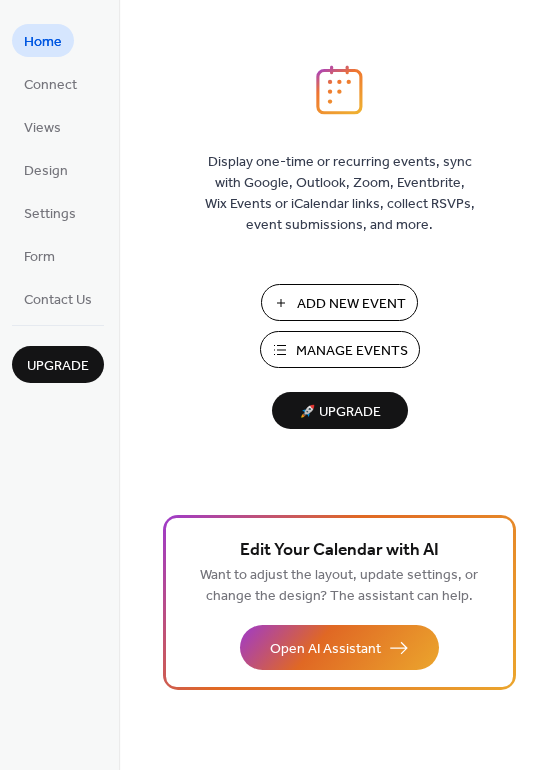 click on "Manage Events" at bounding box center [352, 351] 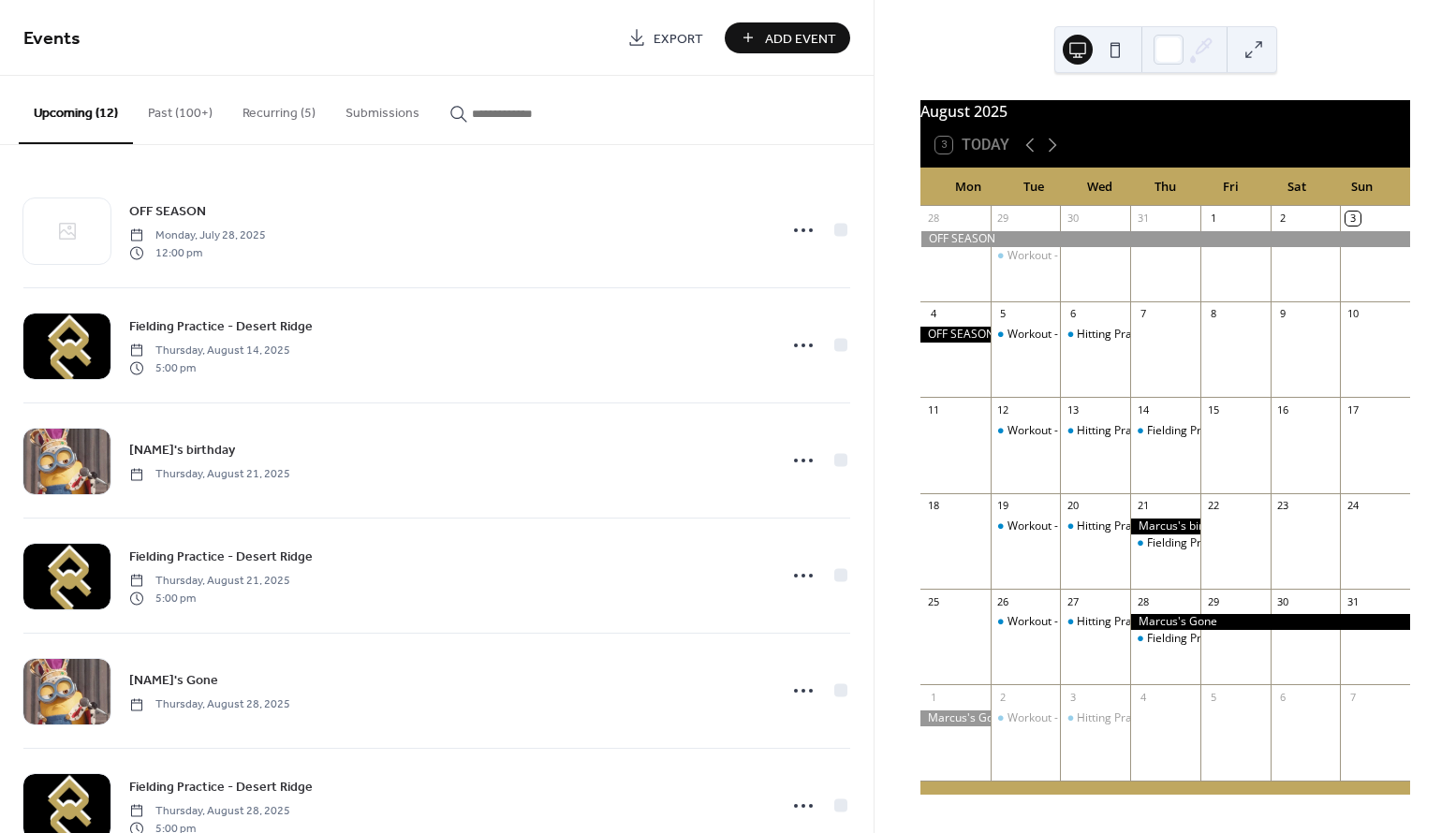 scroll, scrollTop: 0, scrollLeft: 0, axis: both 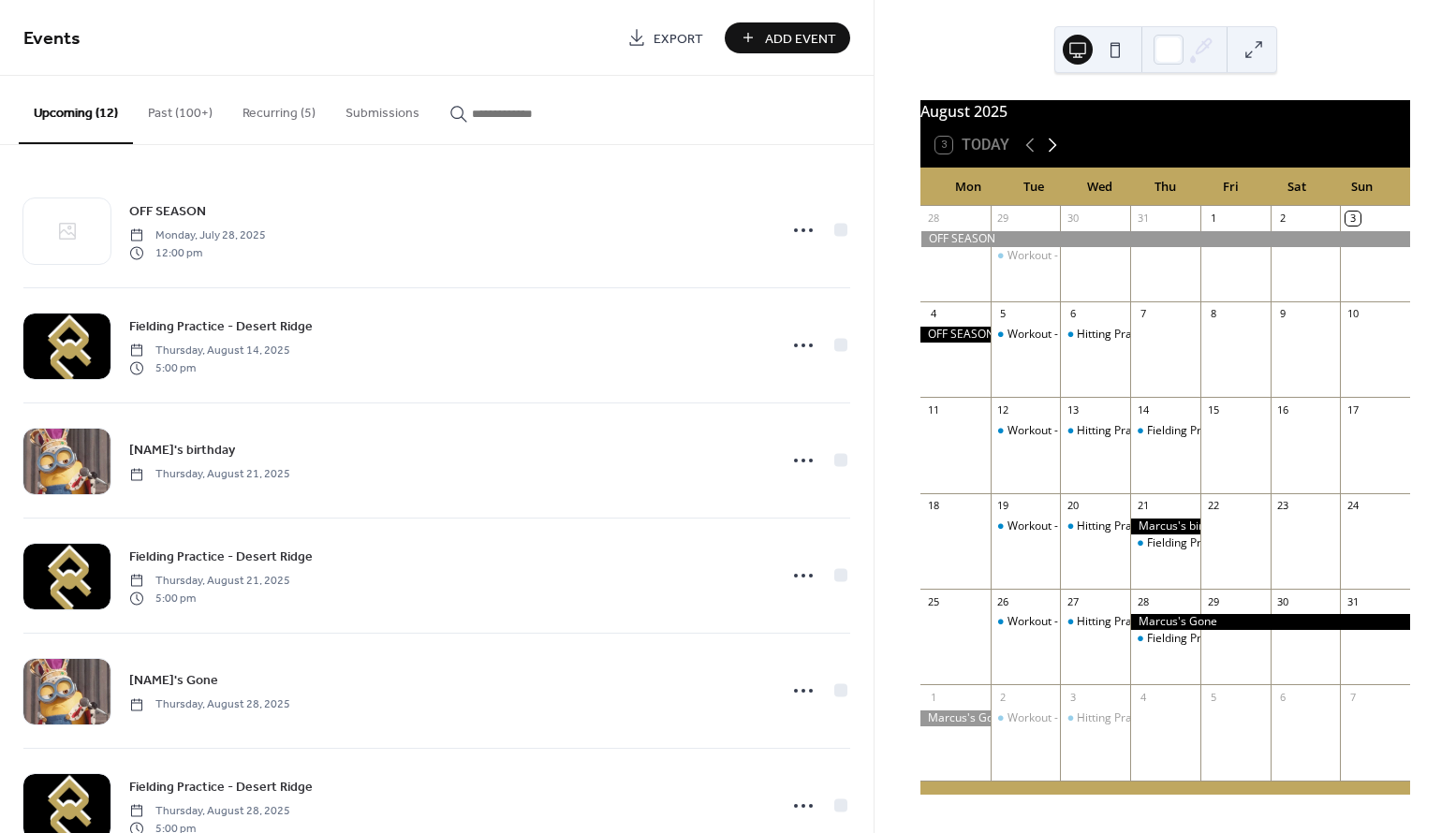 click 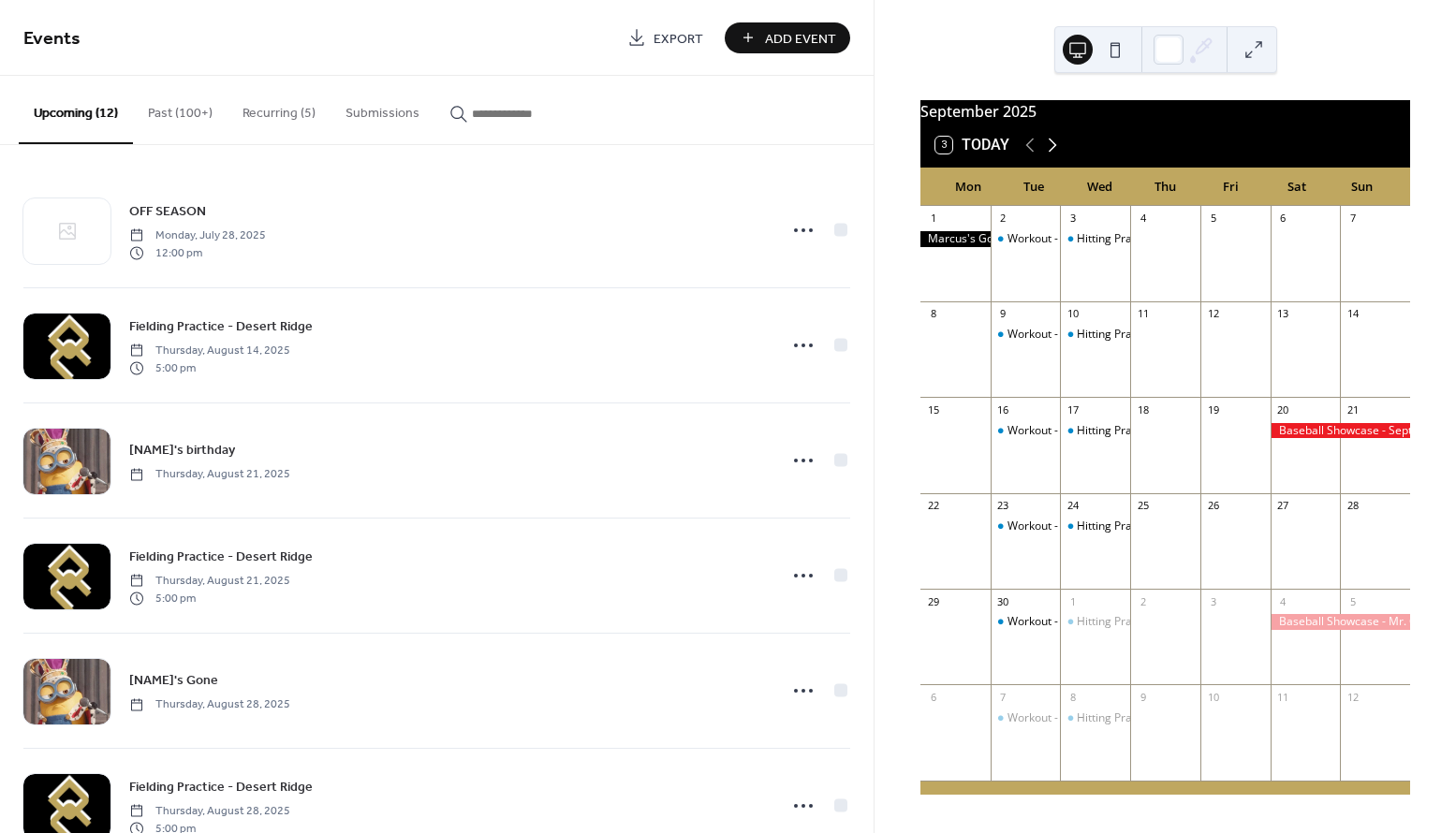 click 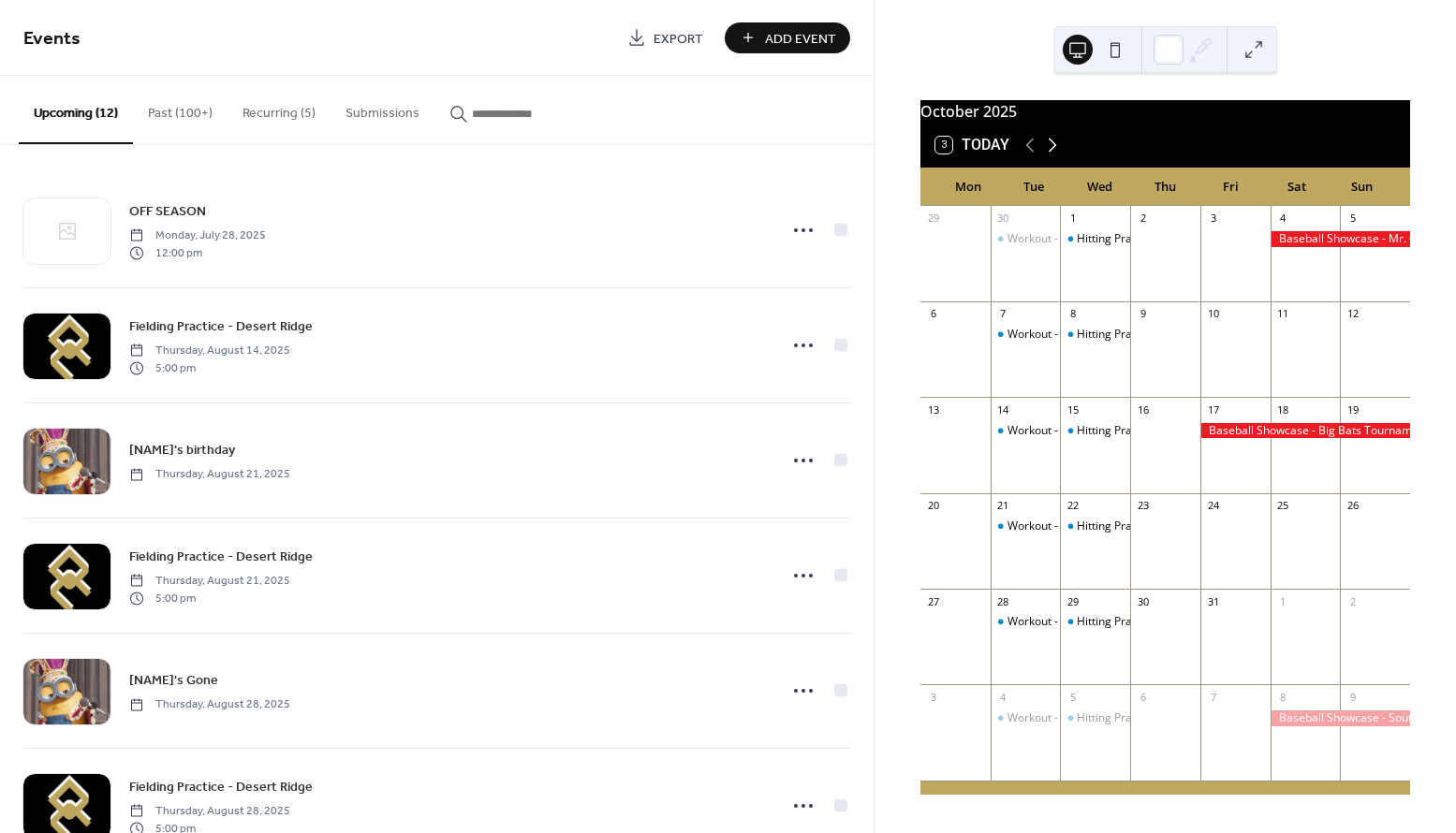 click 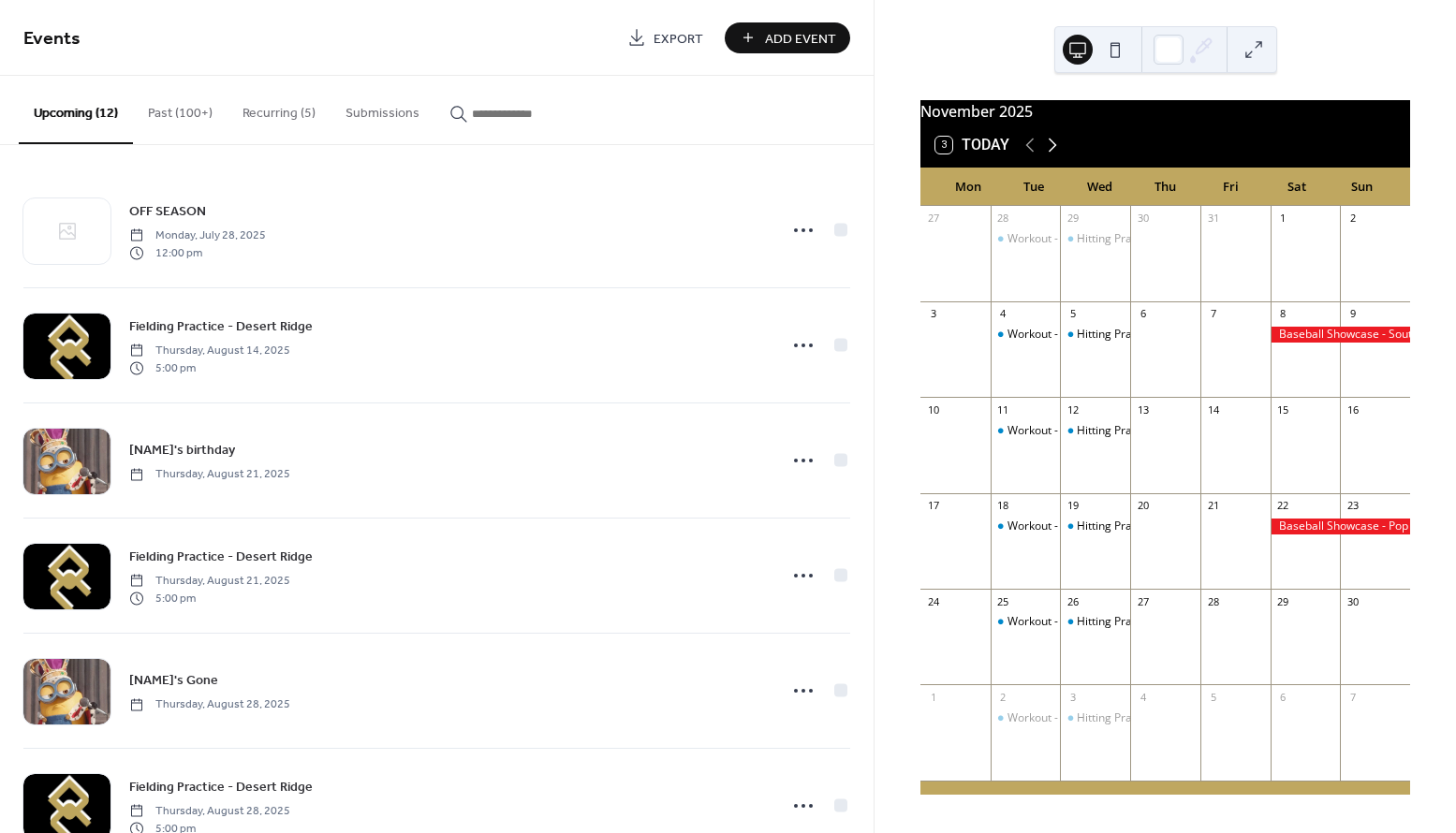 click 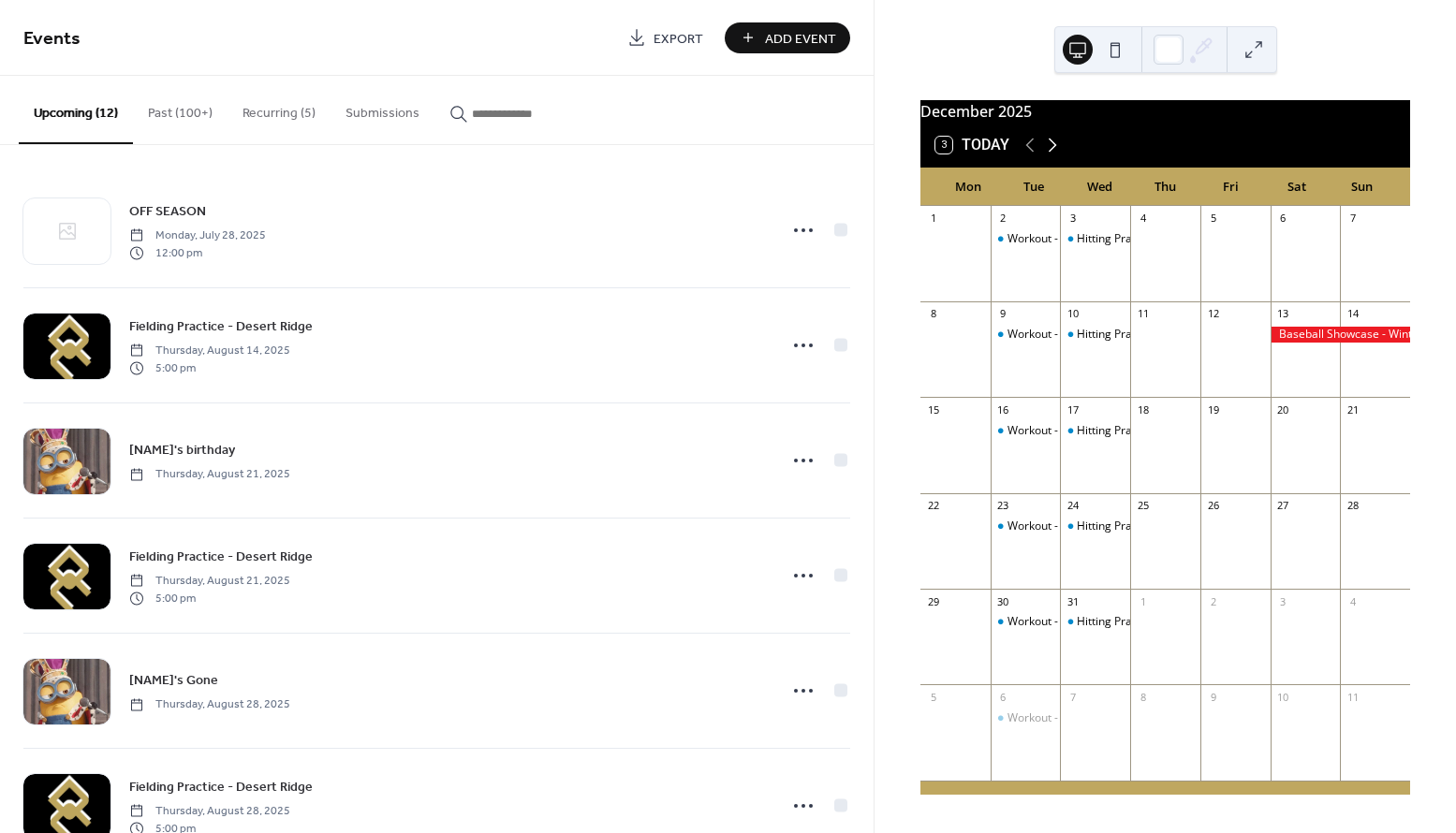 click 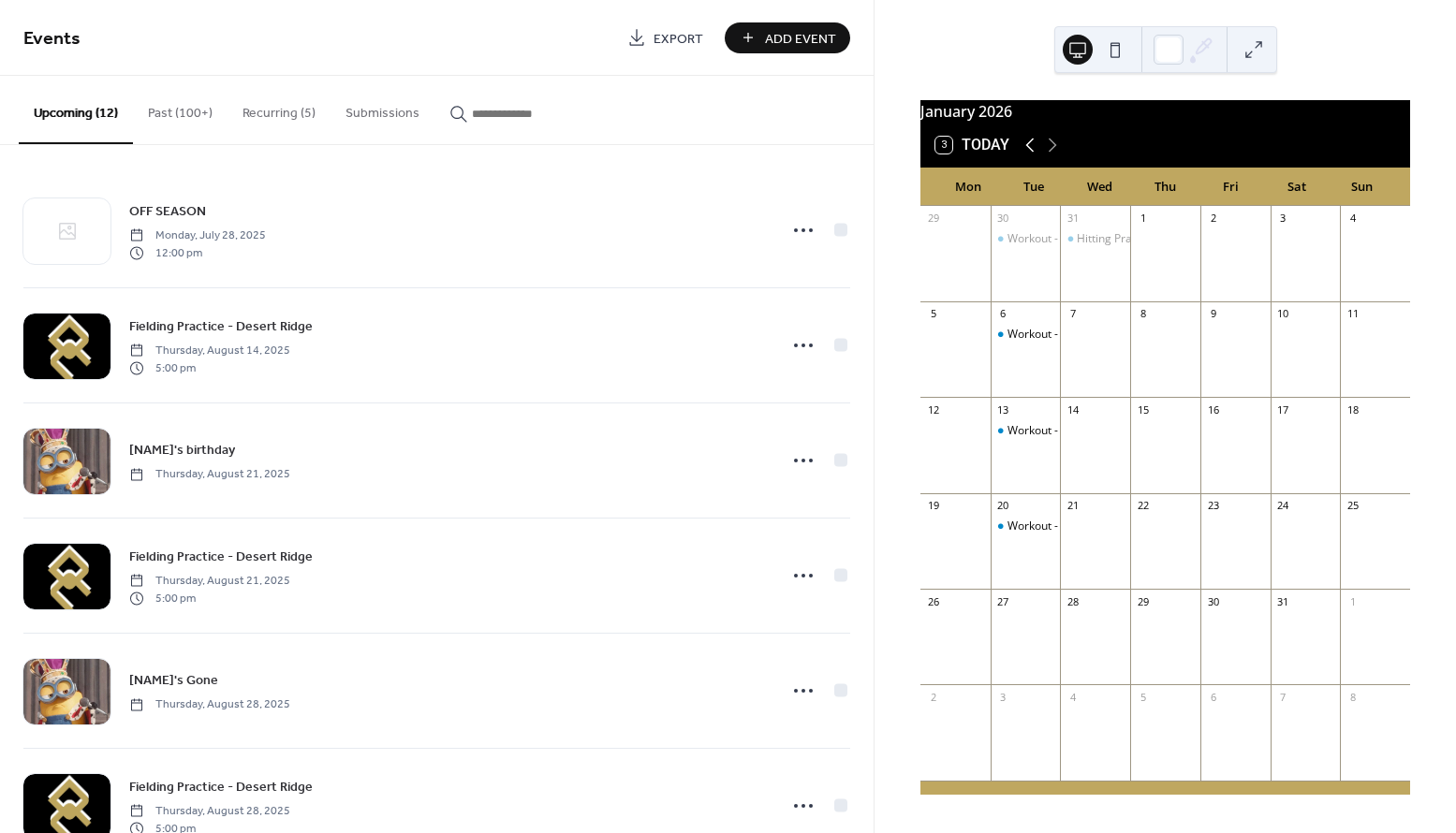 click 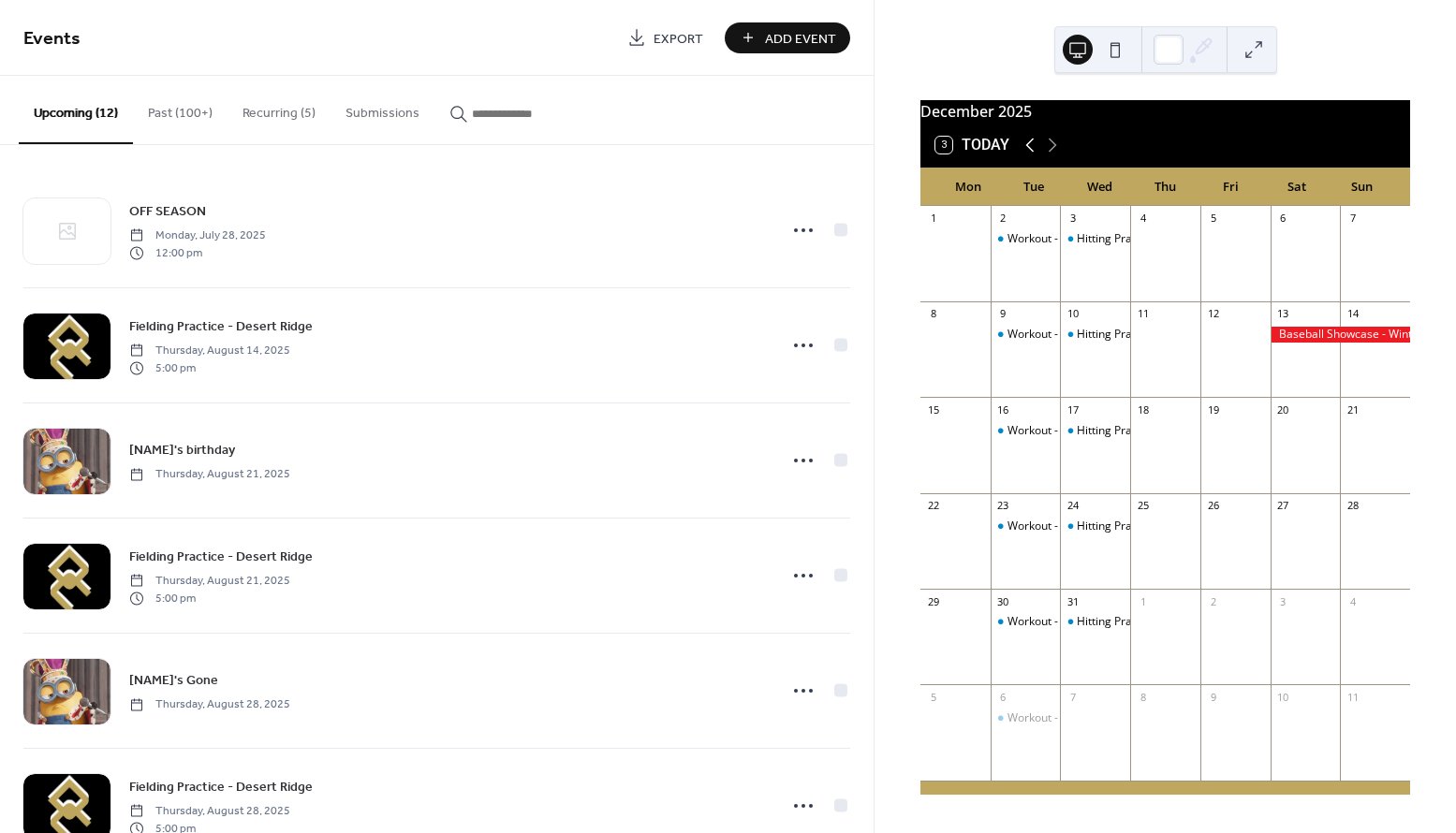 click 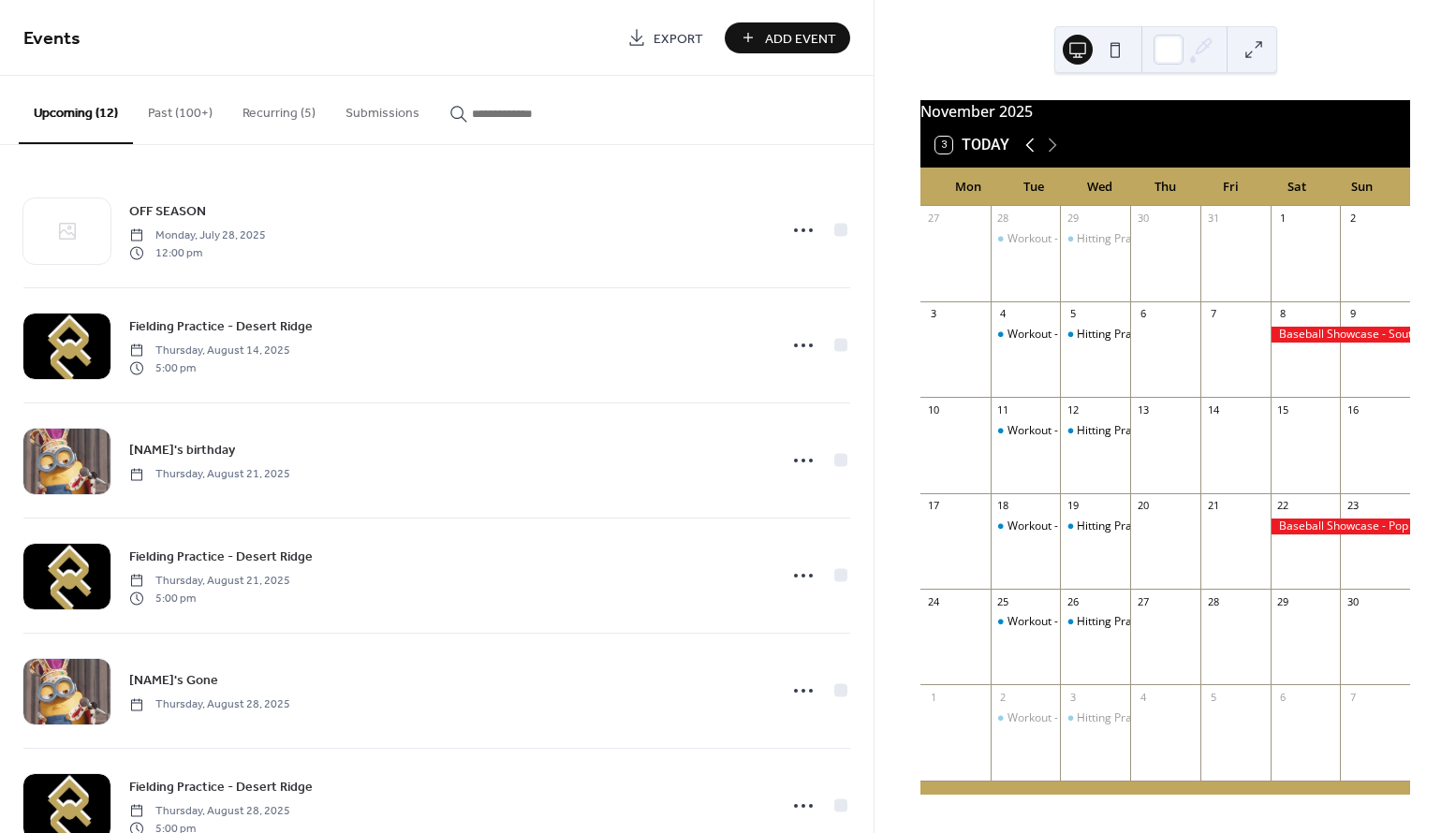click 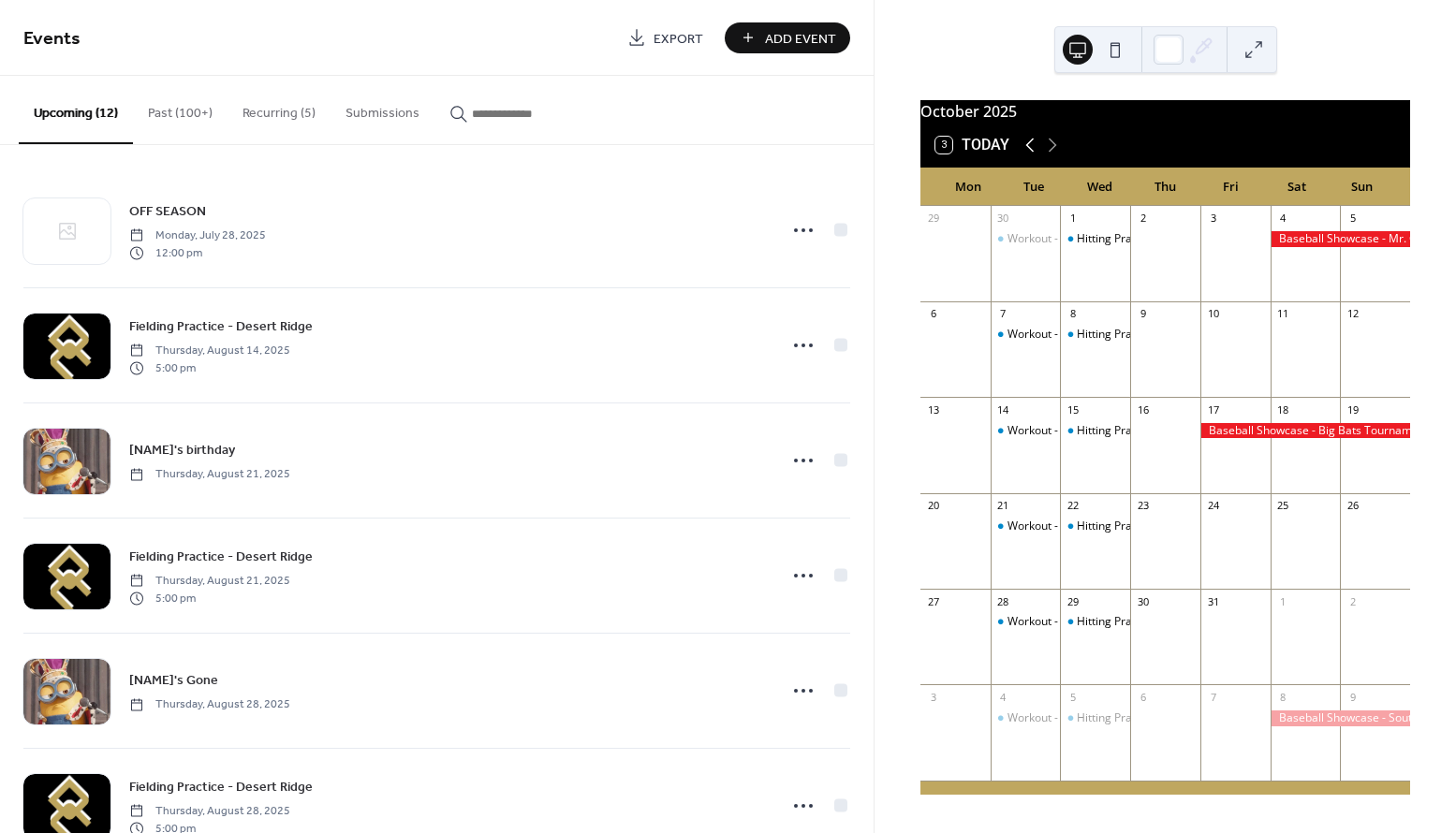 click 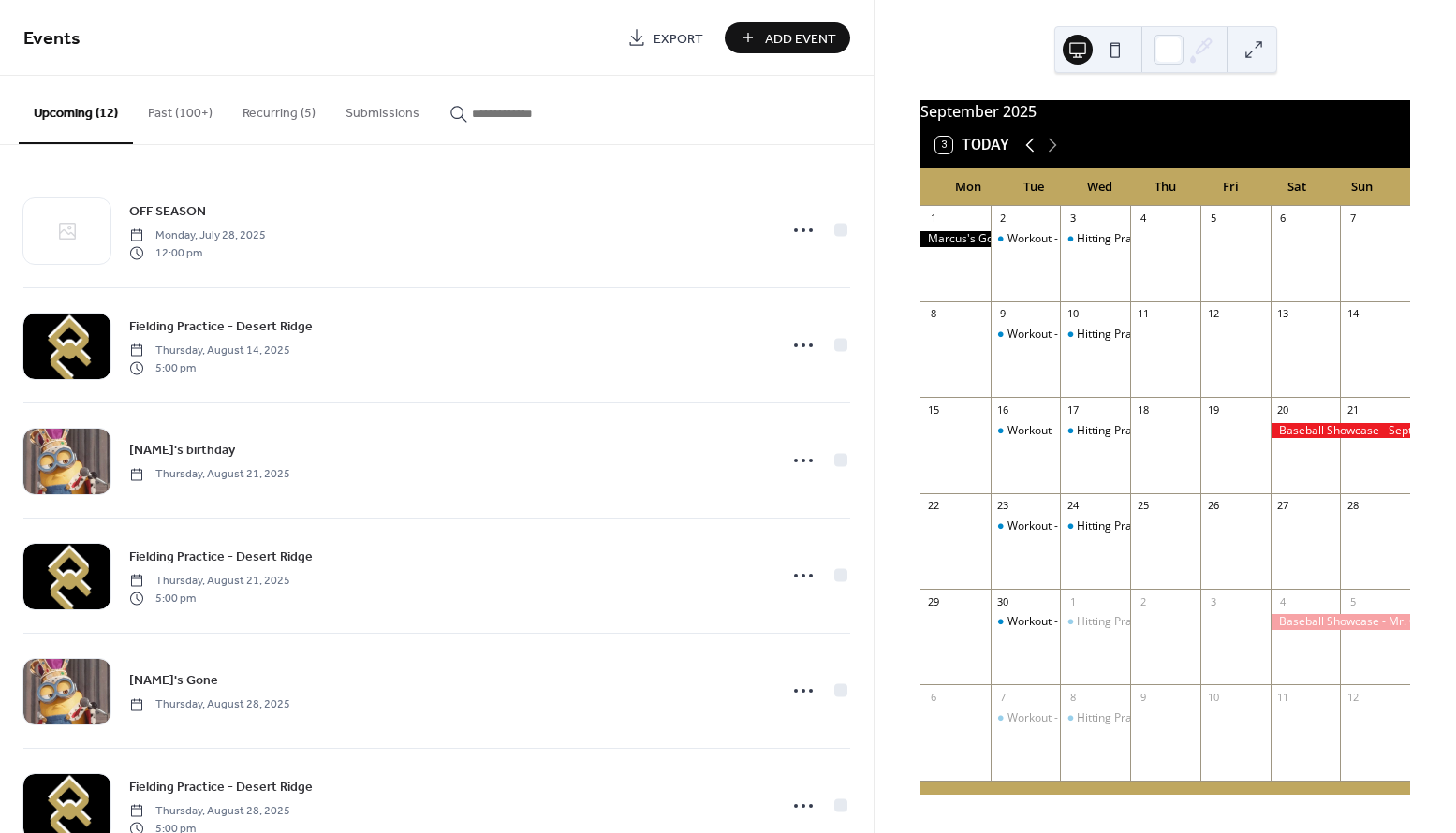click 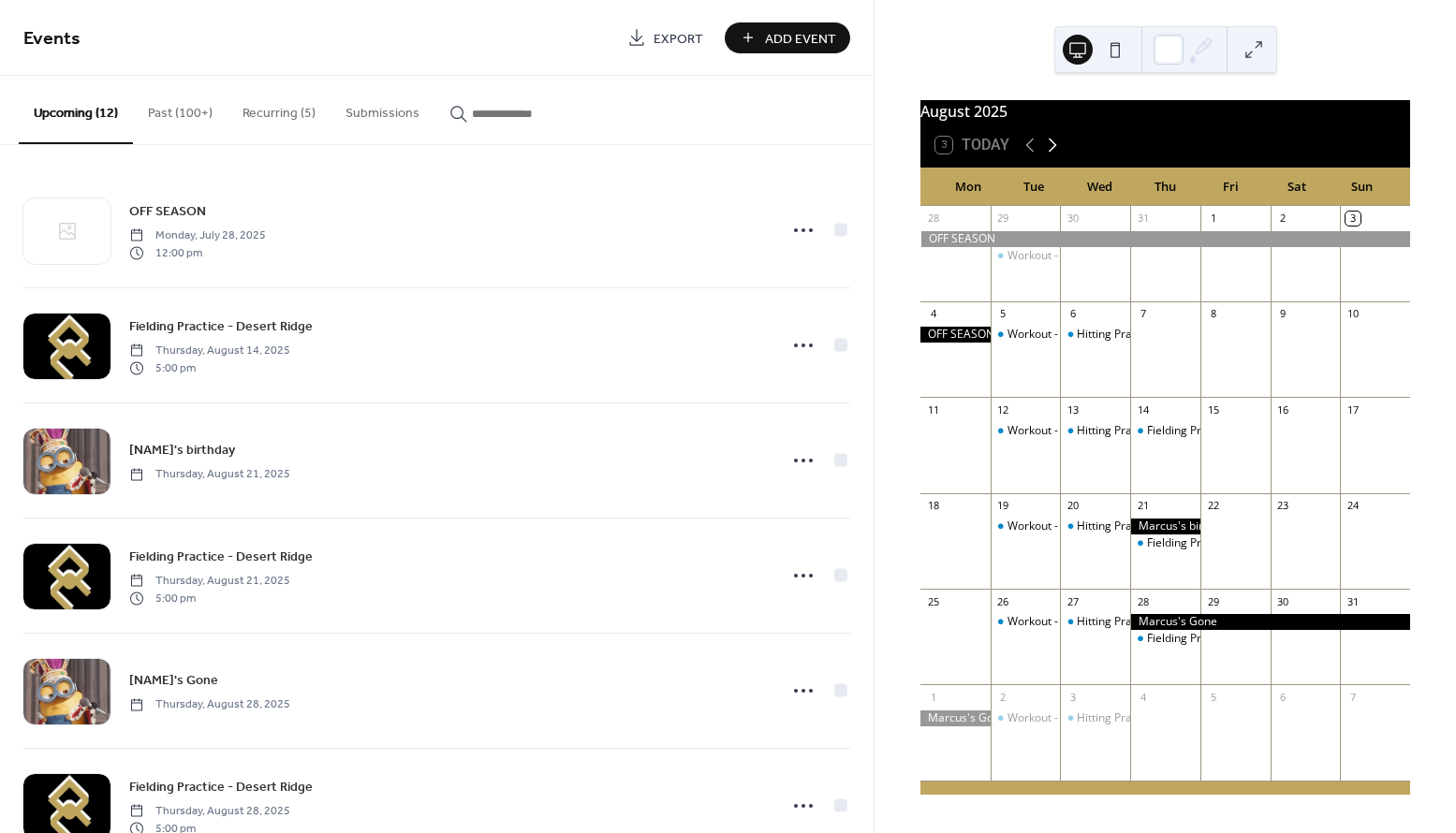 click 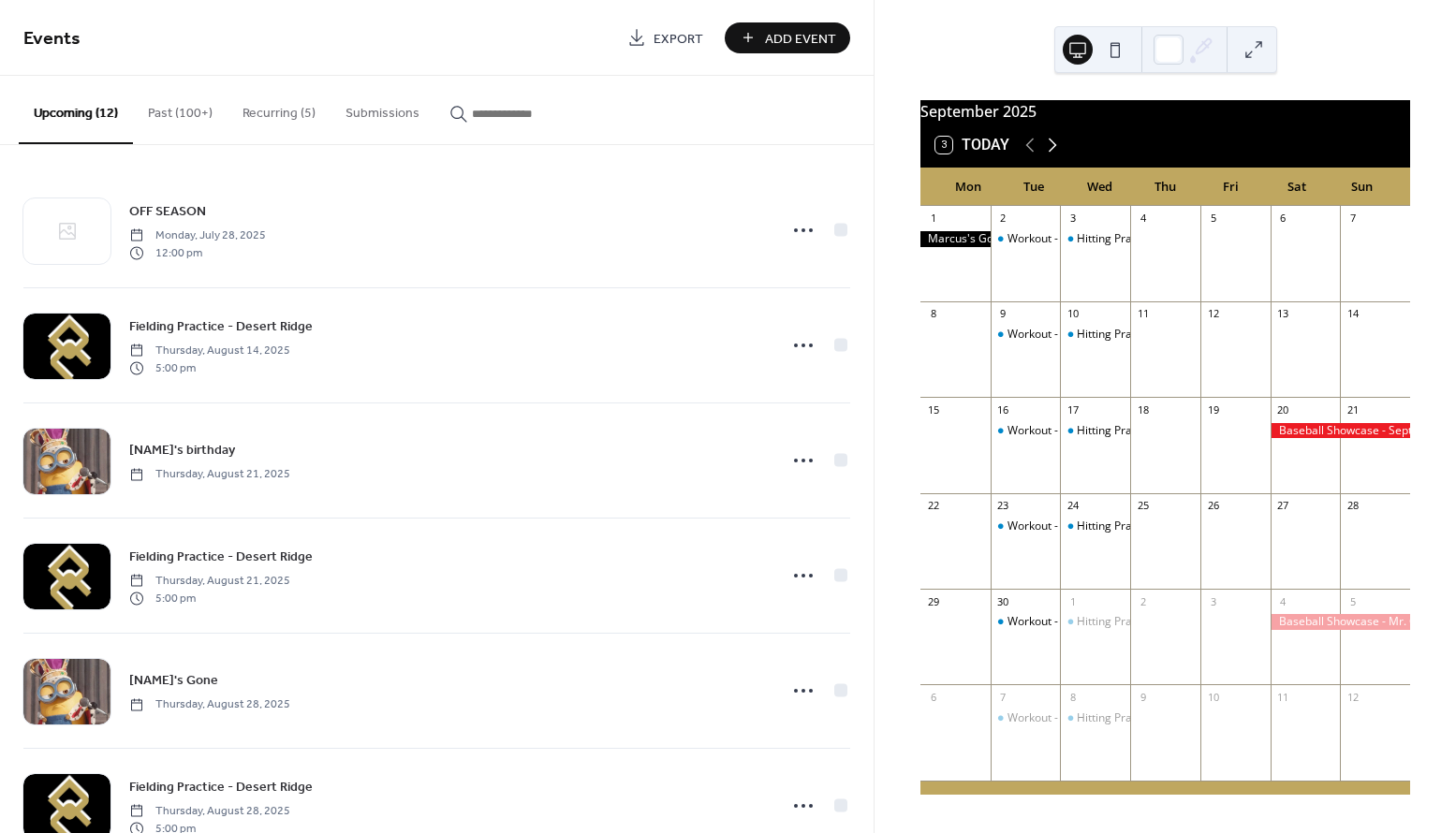 click 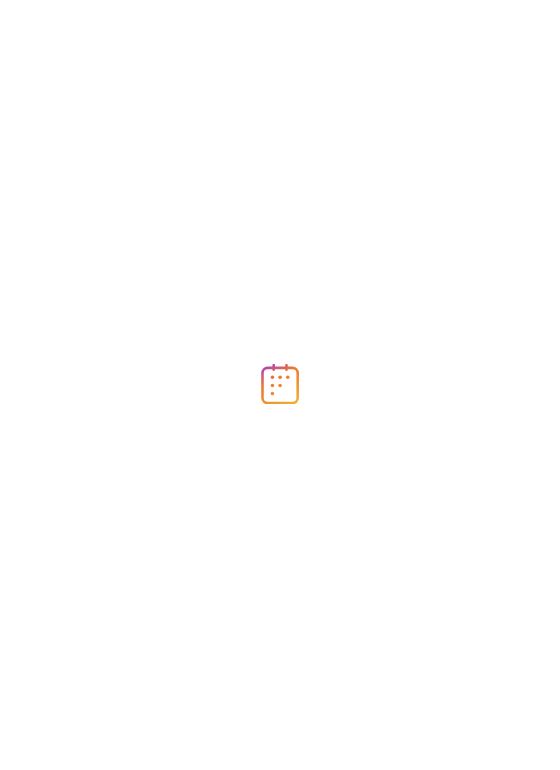 scroll, scrollTop: 0, scrollLeft: 0, axis: both 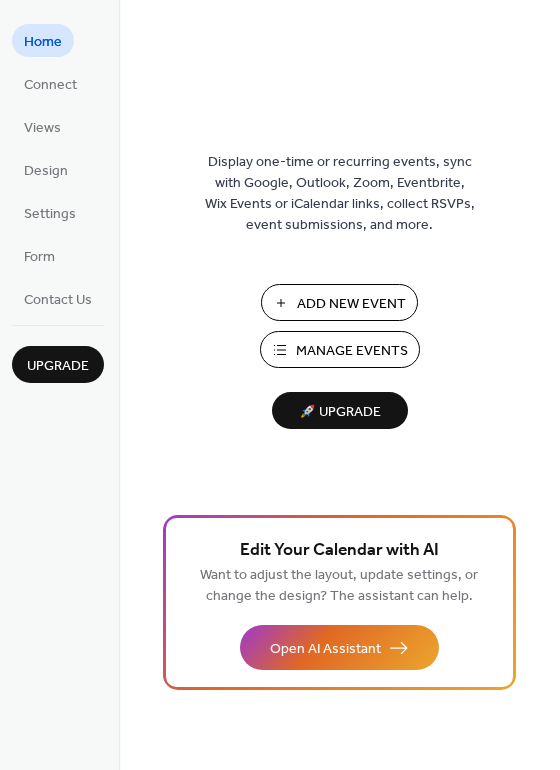 click on "Manage Events" at bounding box center (352, 351) 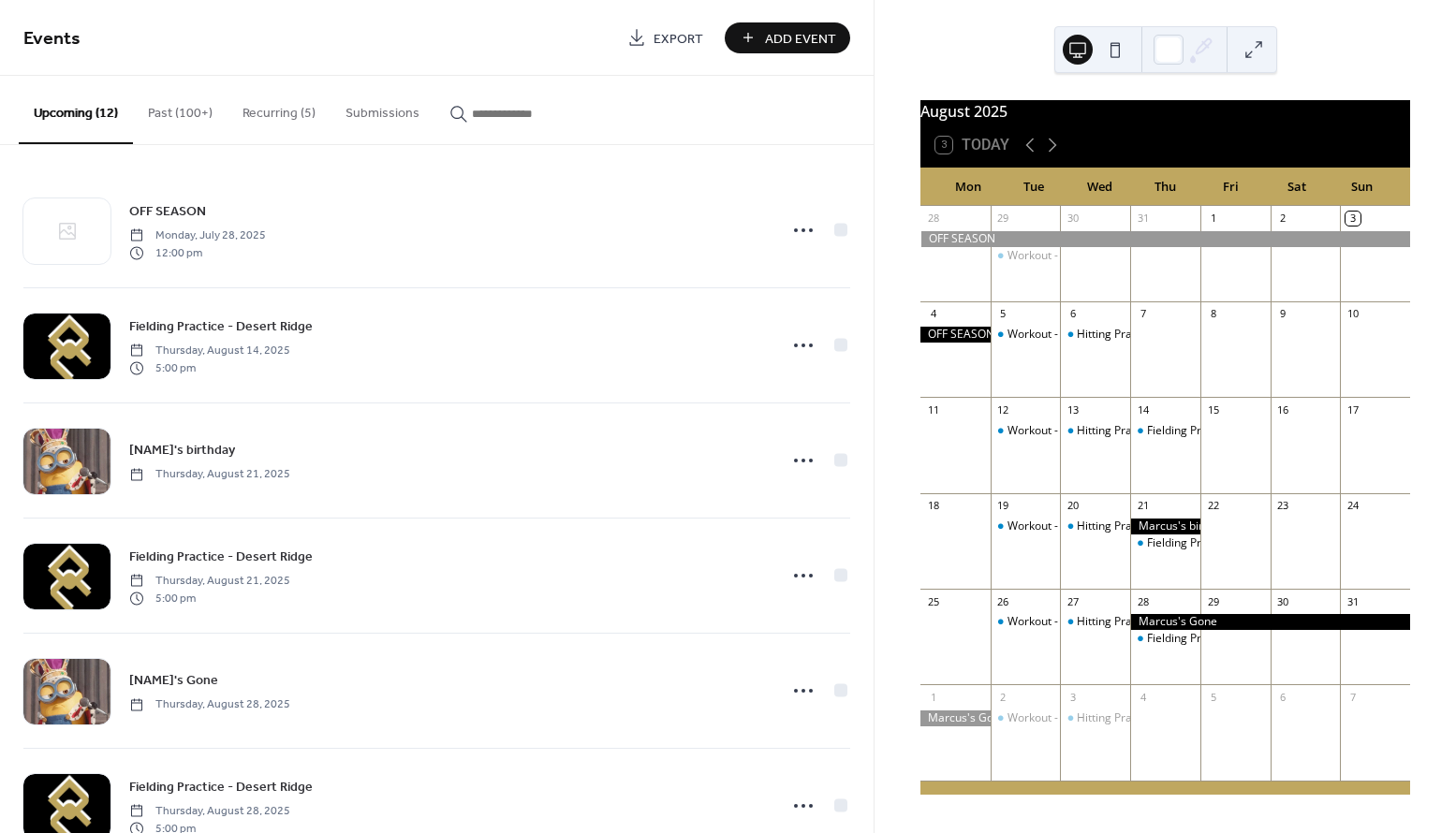 scroll, scrollTop: 0, scrollLeft: 0, axis: both 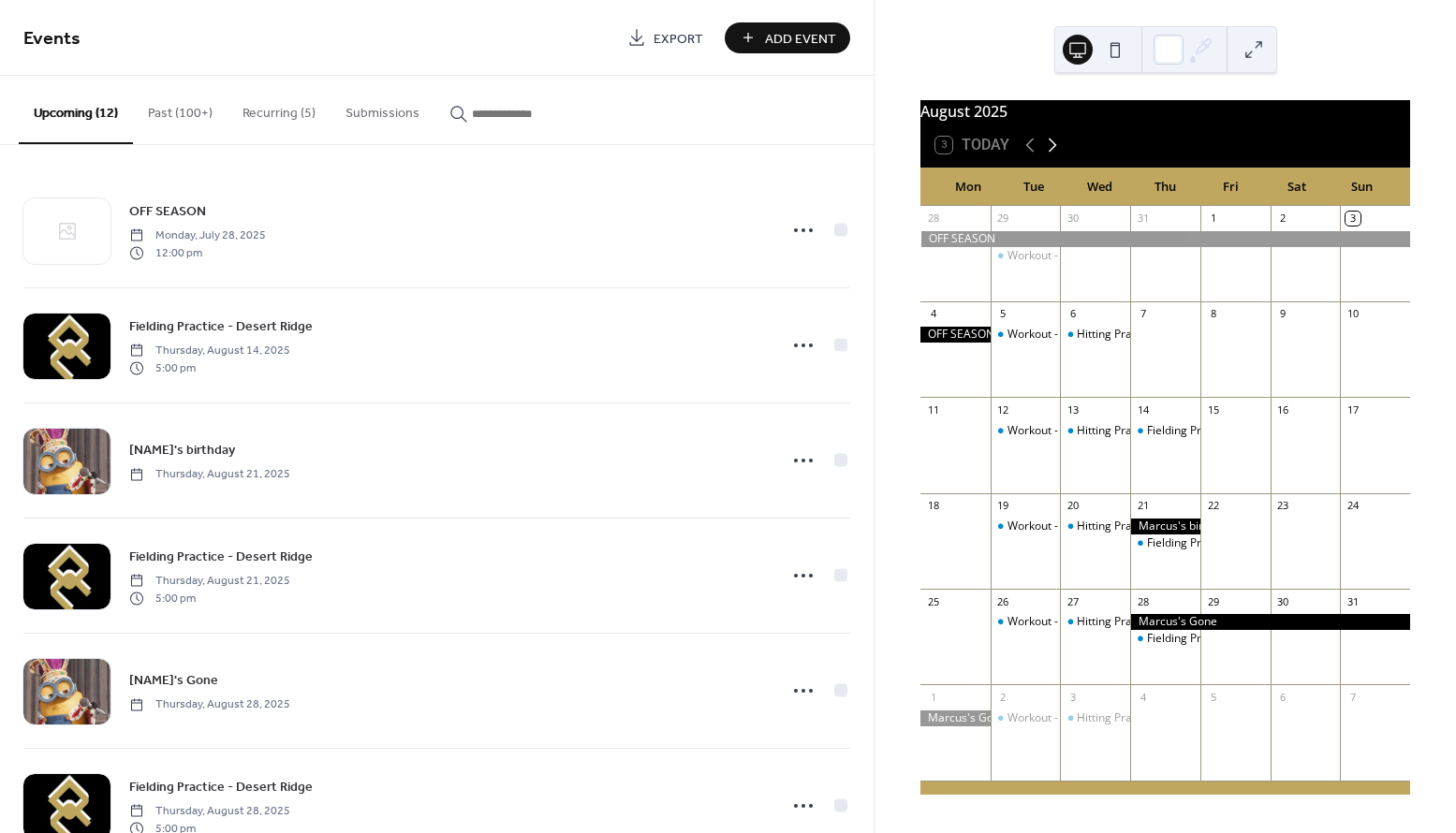 click 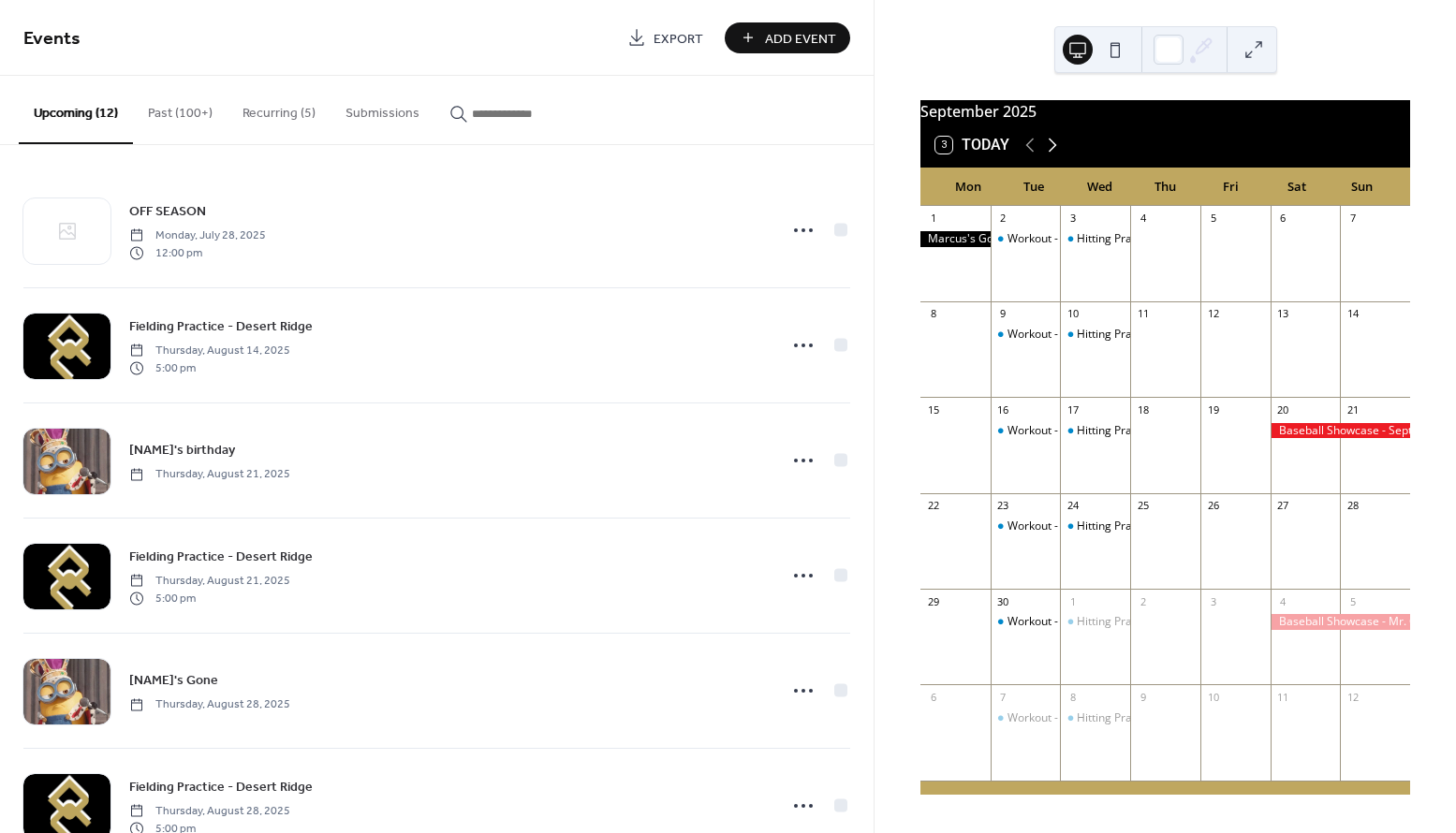 click 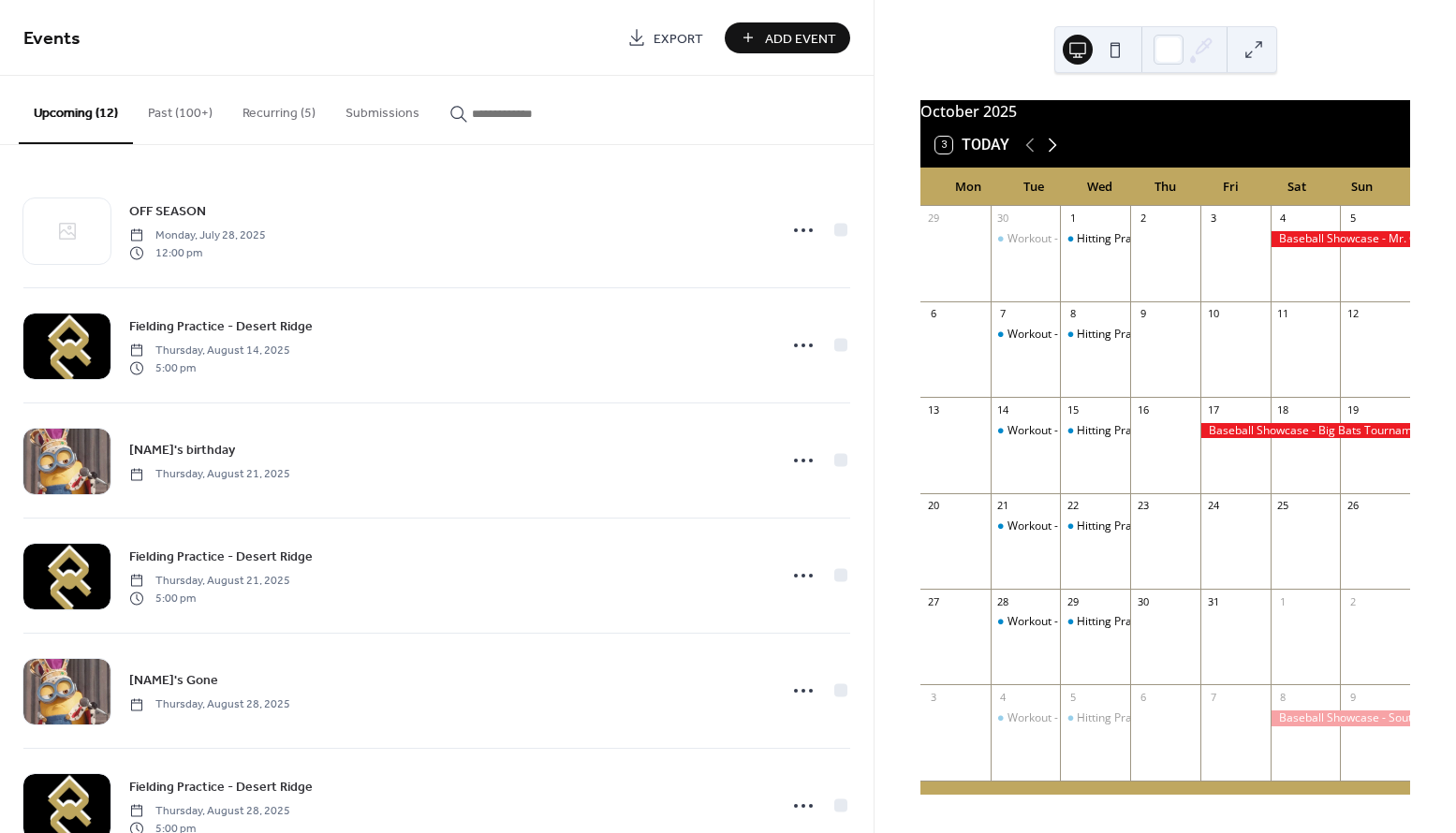 click 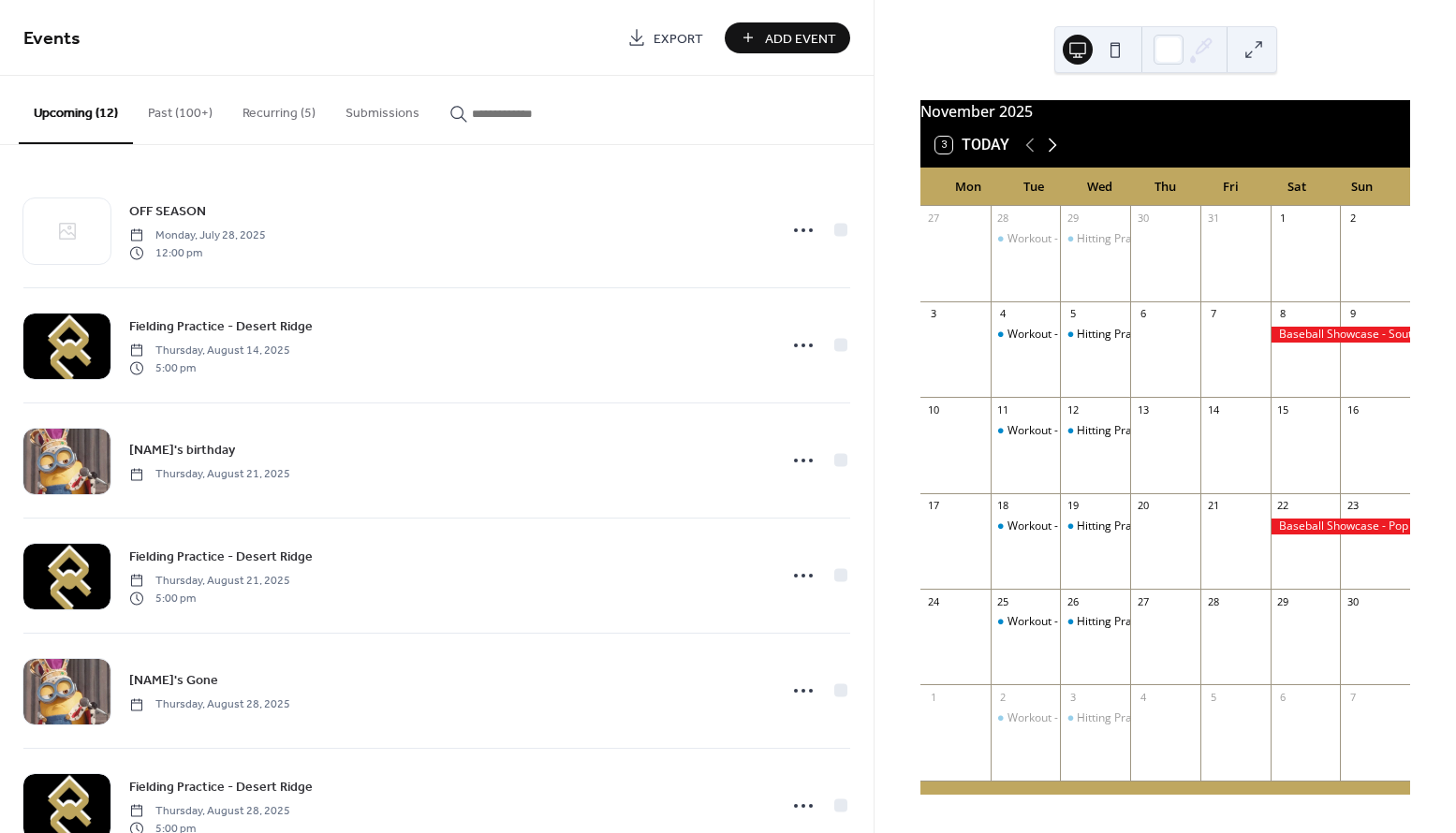 click 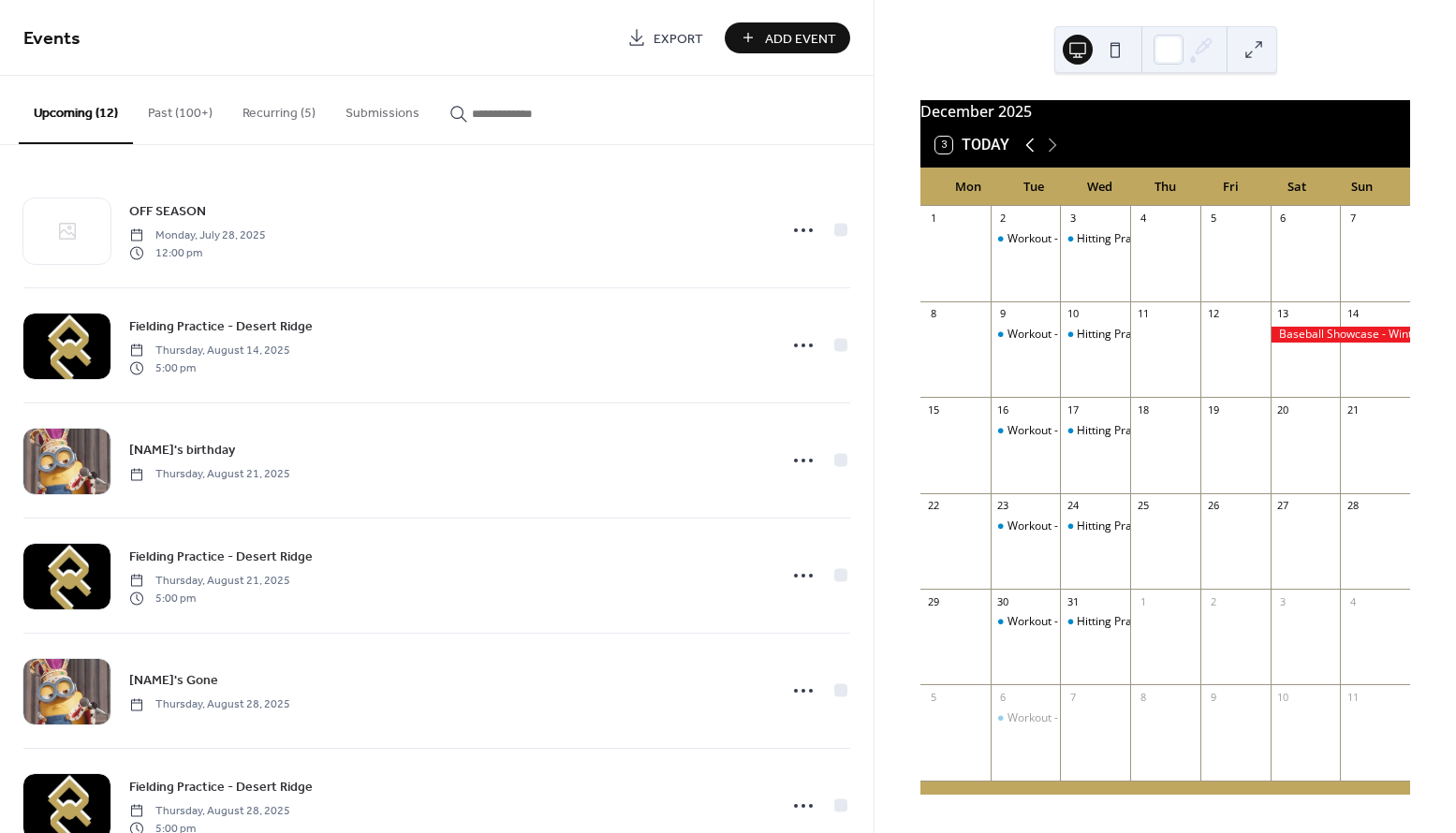 click 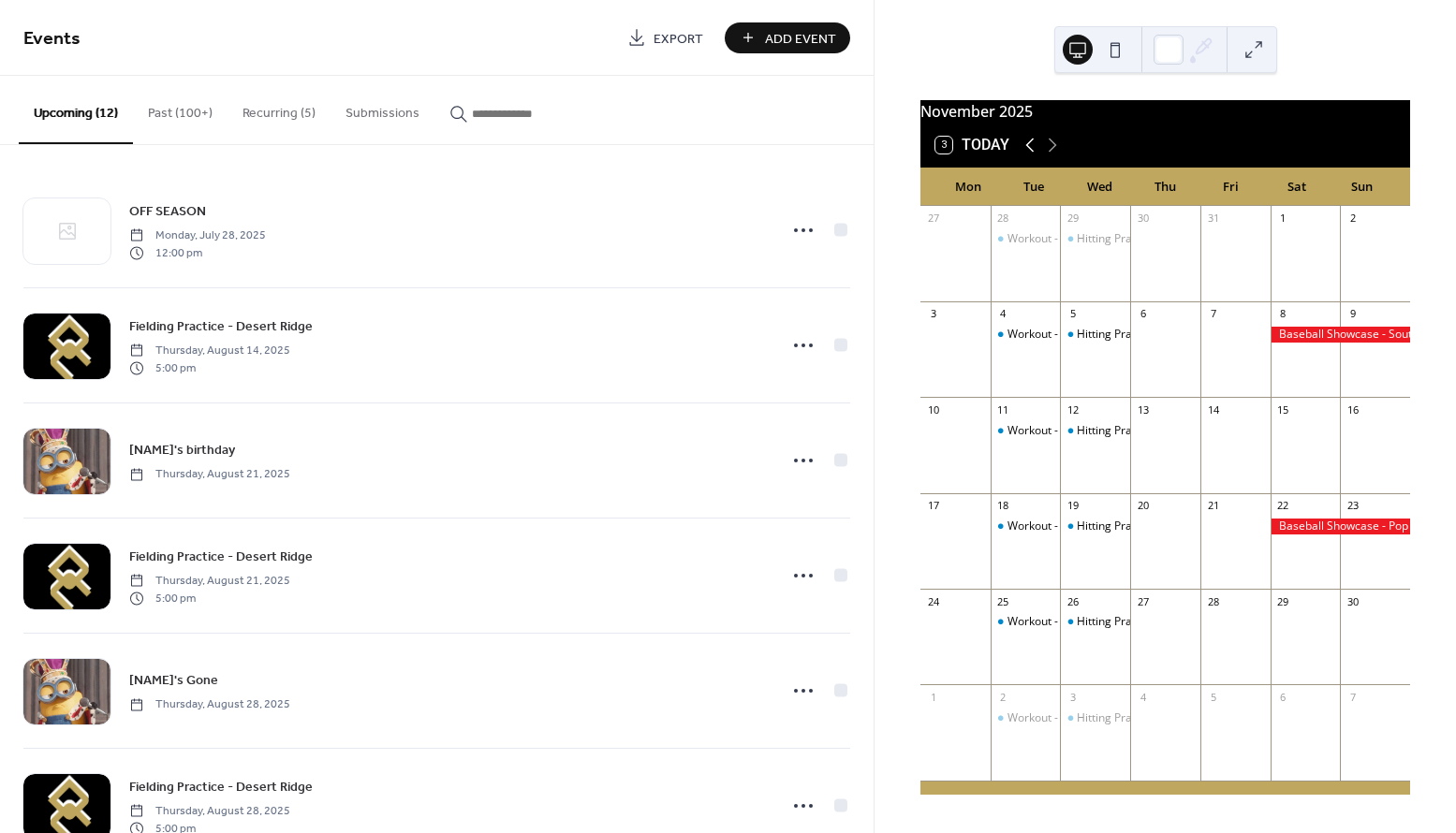 click 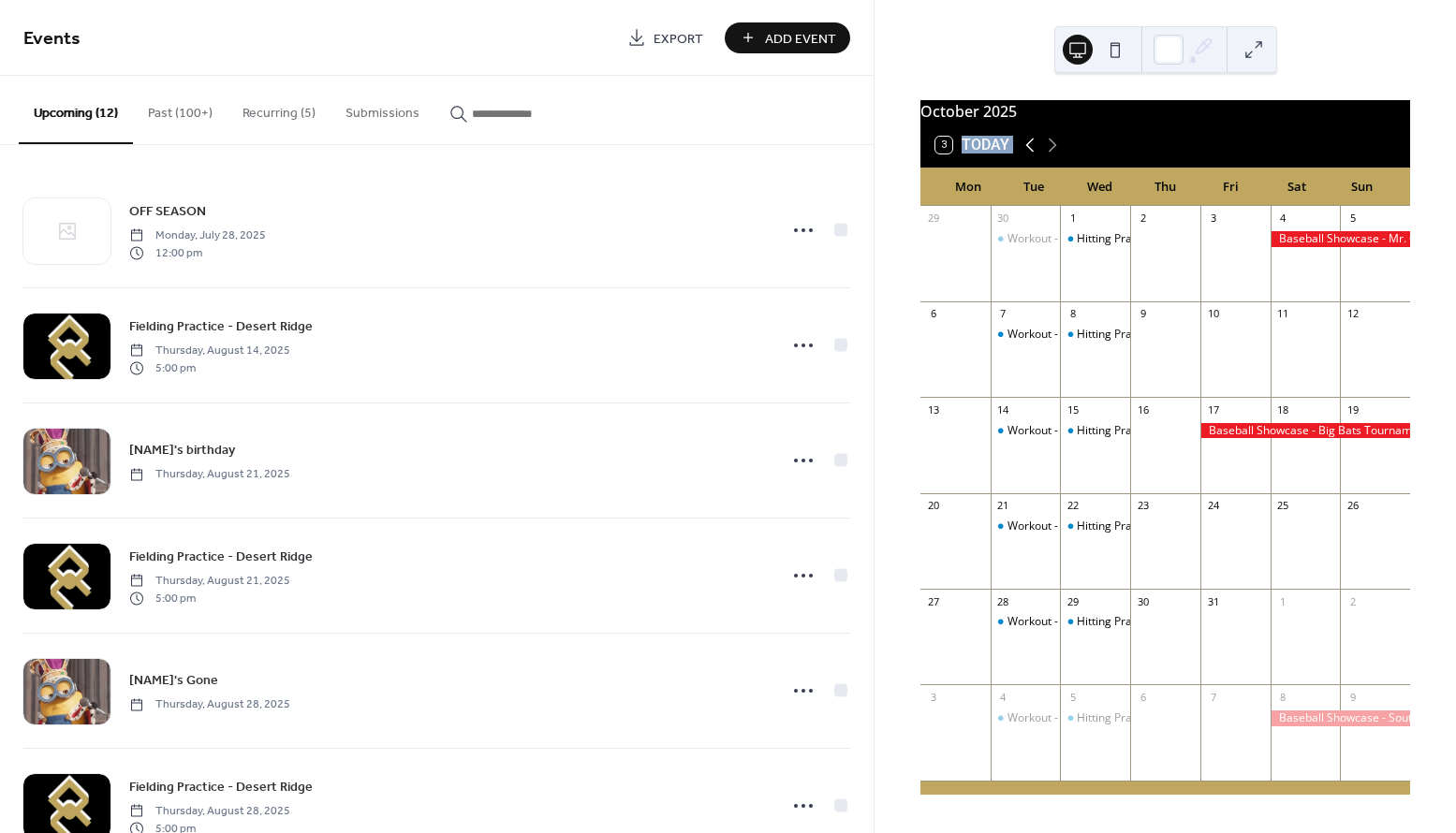 click 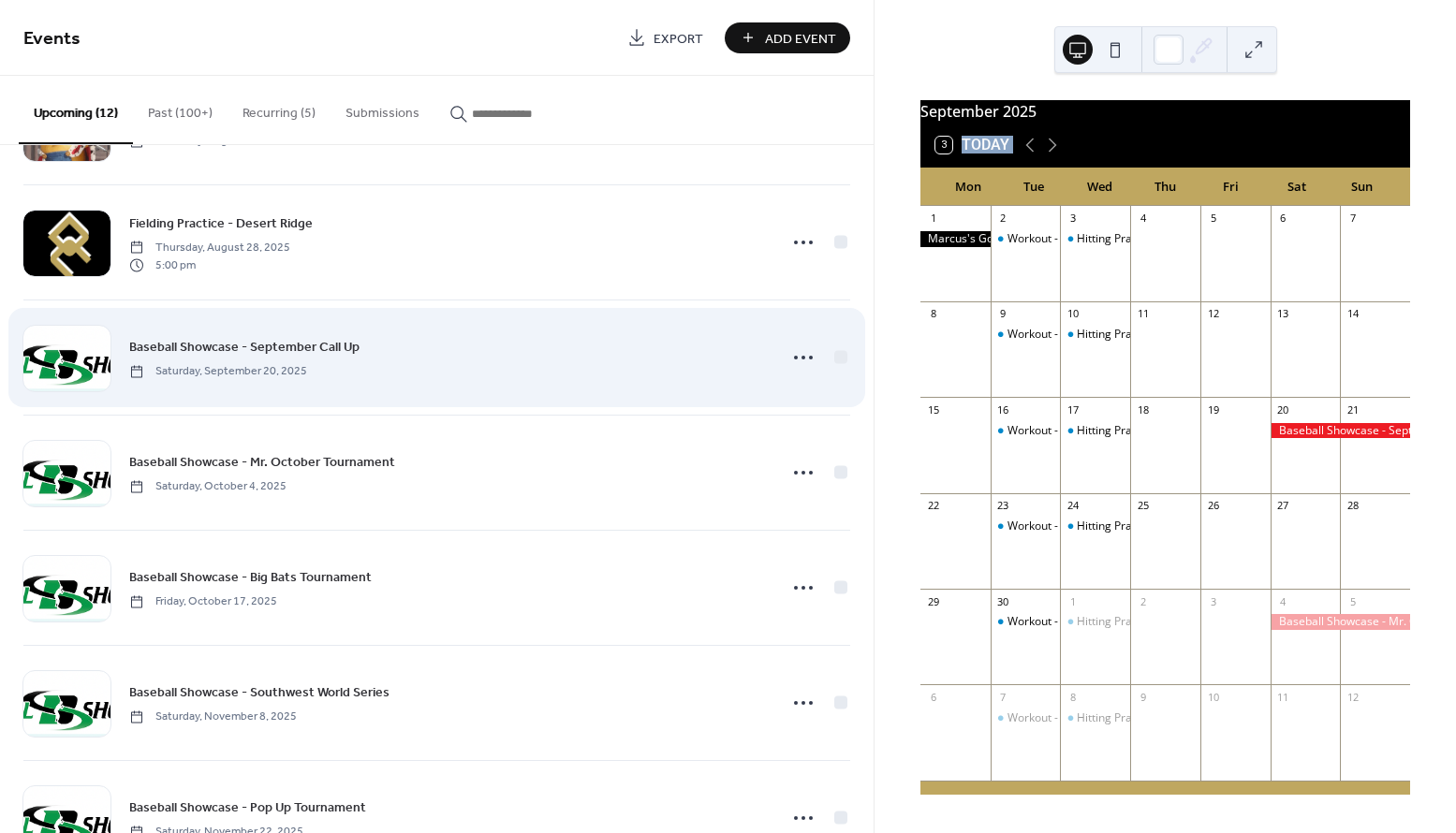 scroll, scrollTop: 558, scrollLeft: 0, axis: vertical 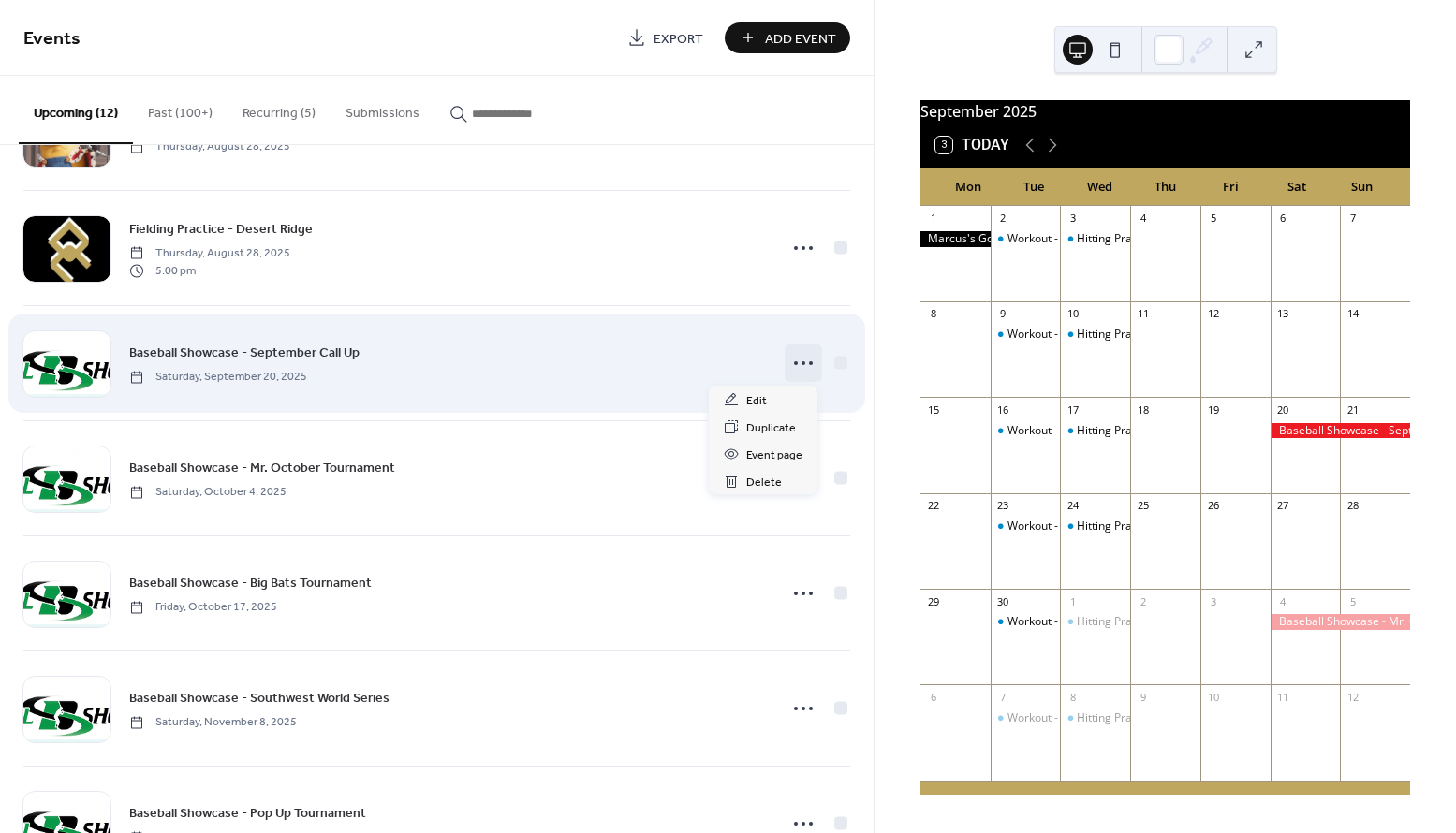 click 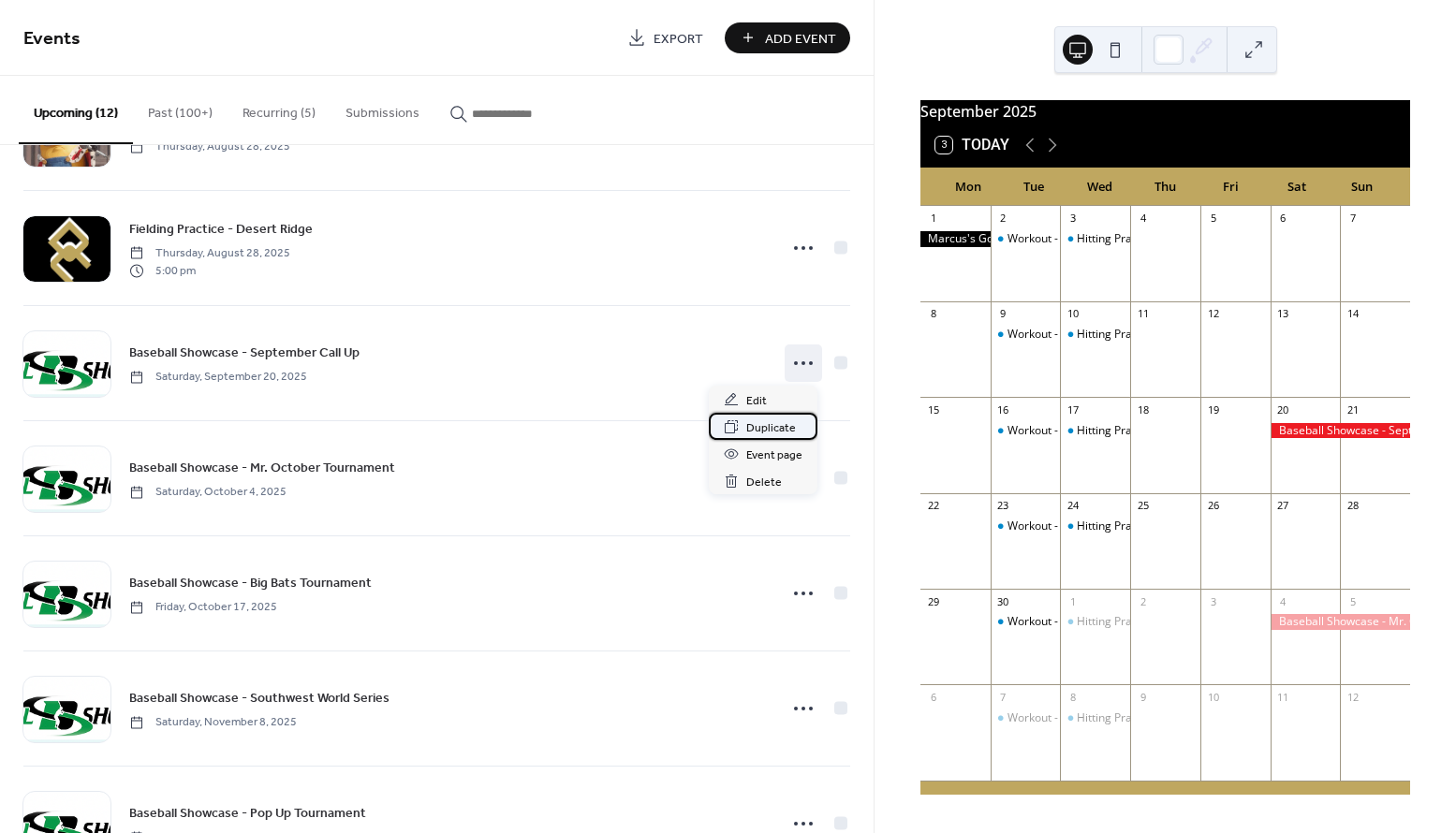 click on "Duplicate" at bounding box center (771, 428) 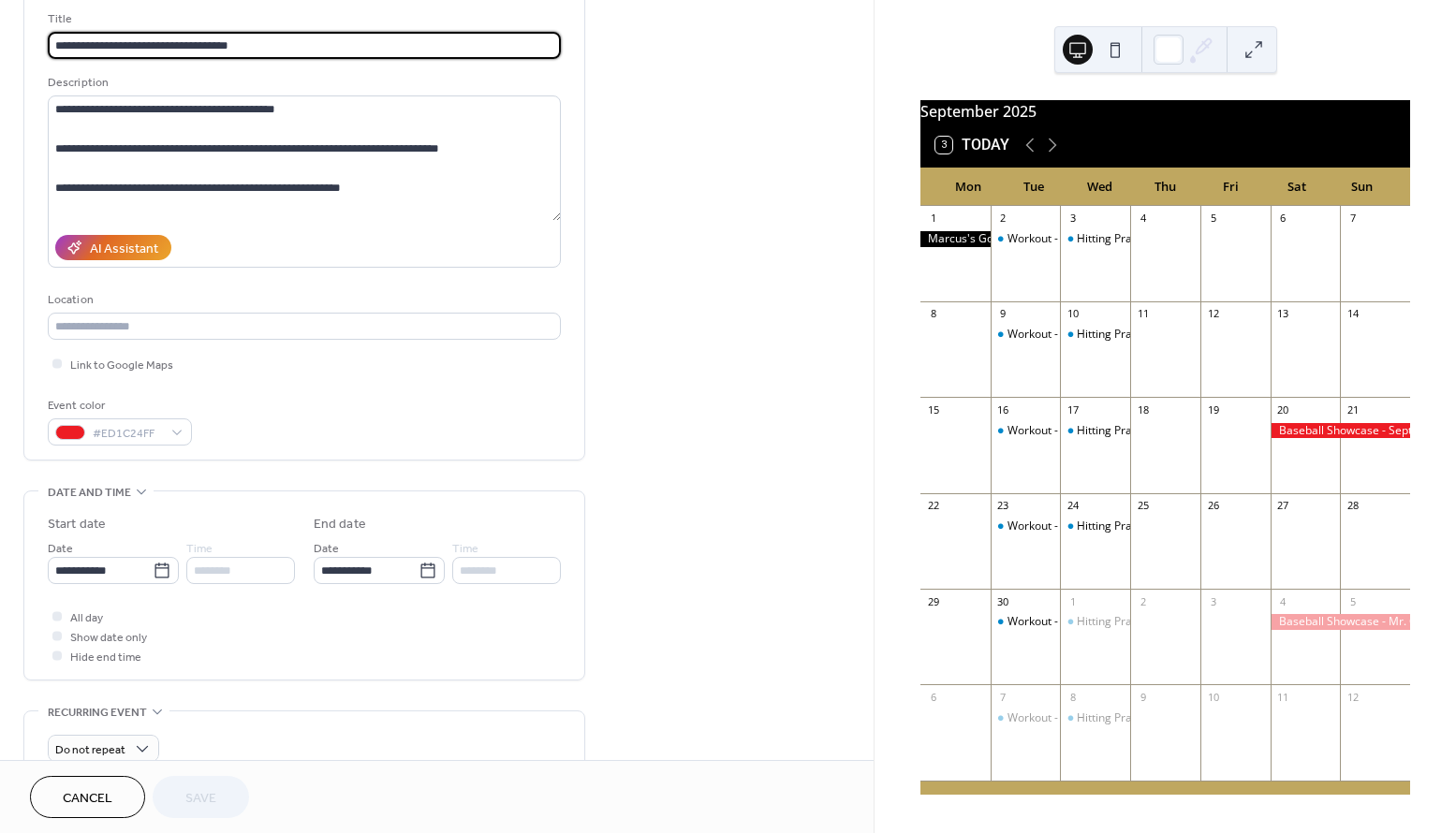 scroll, scrollTop: 157, scrollLeft: 0, axis: vertical 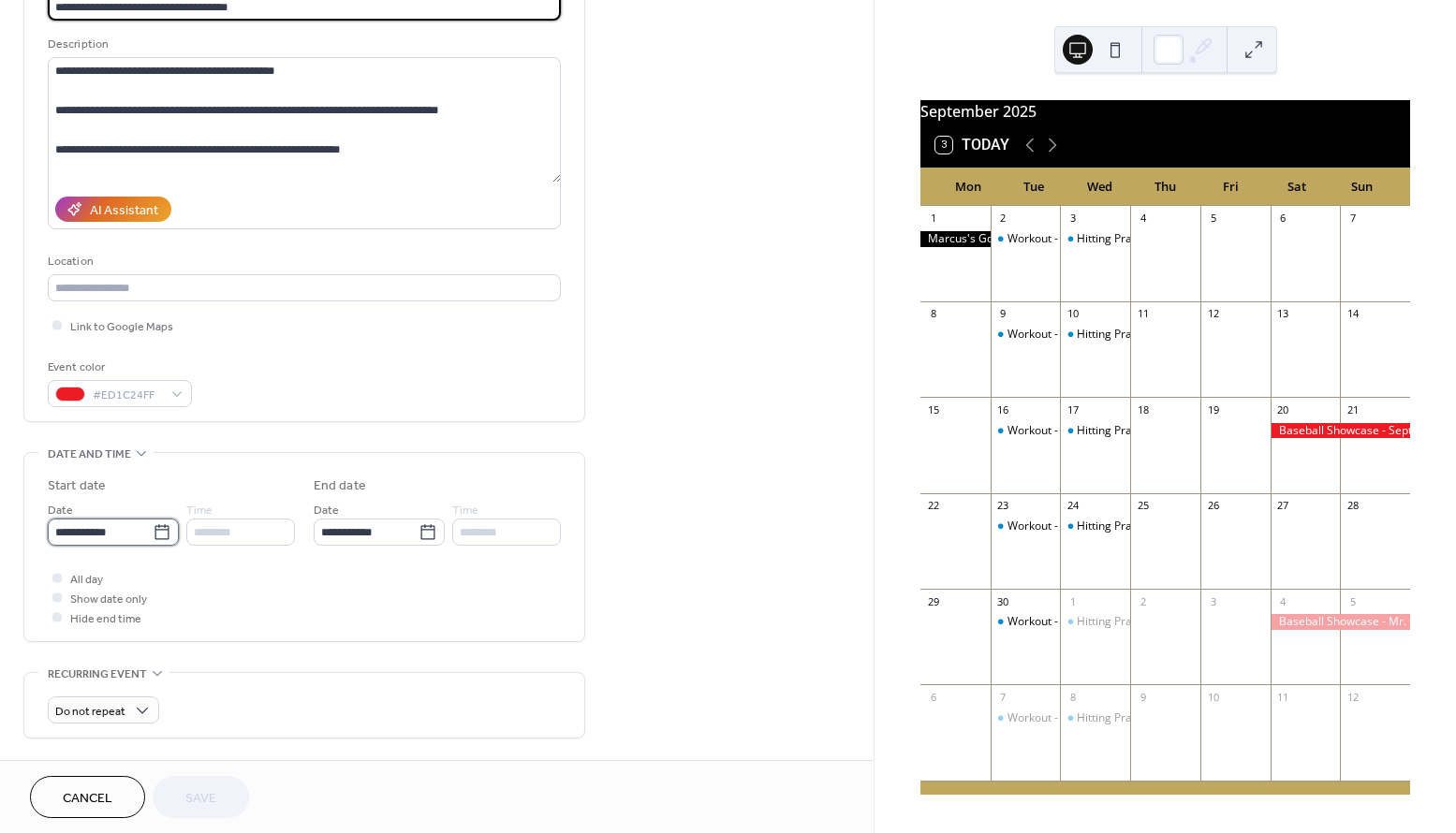 click on "**********" at bounding box center [100, 532] 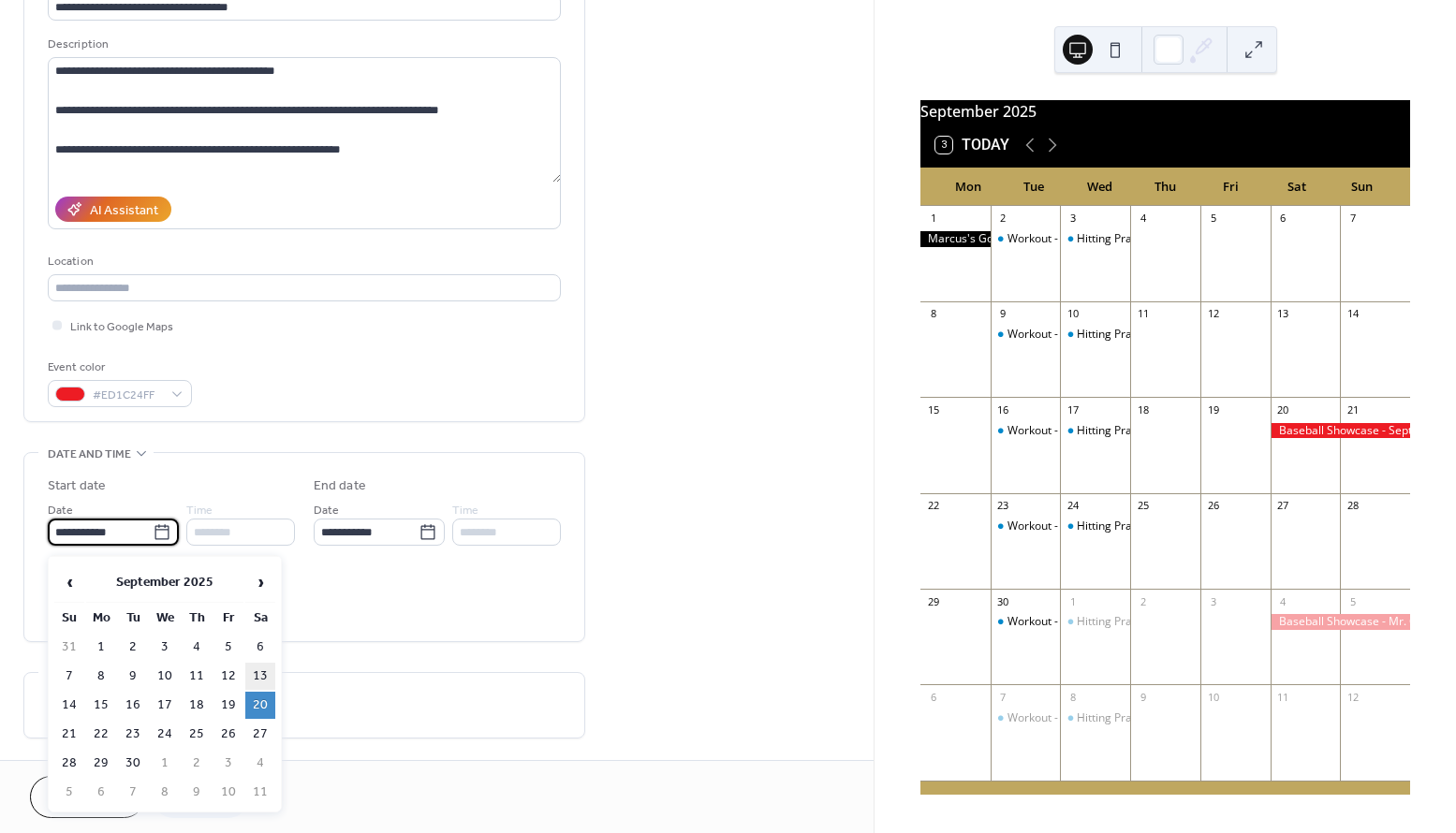 click on "13" at bounding box center [260, 676] 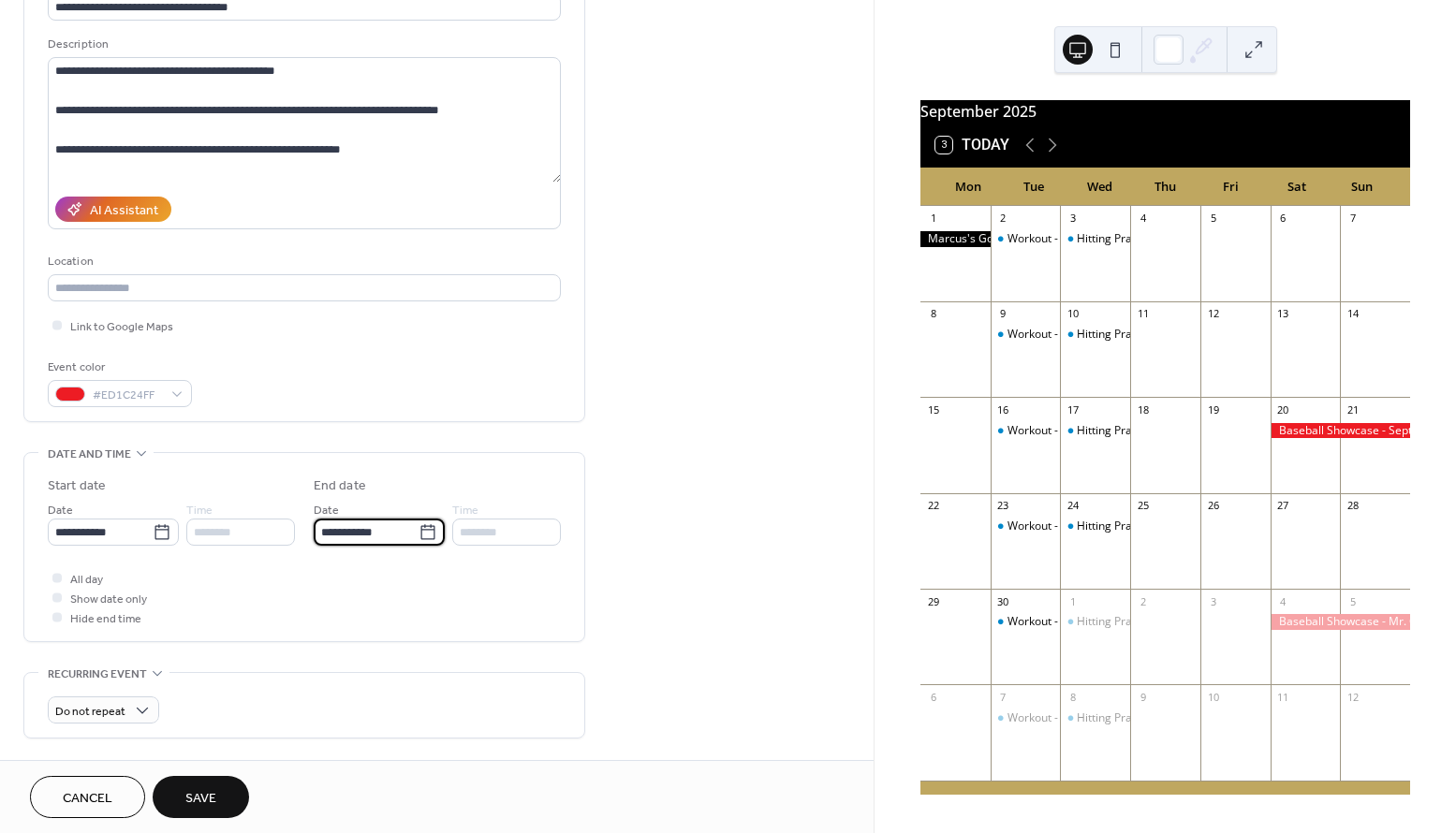 click on "**********" at bounding box center [366, 532] 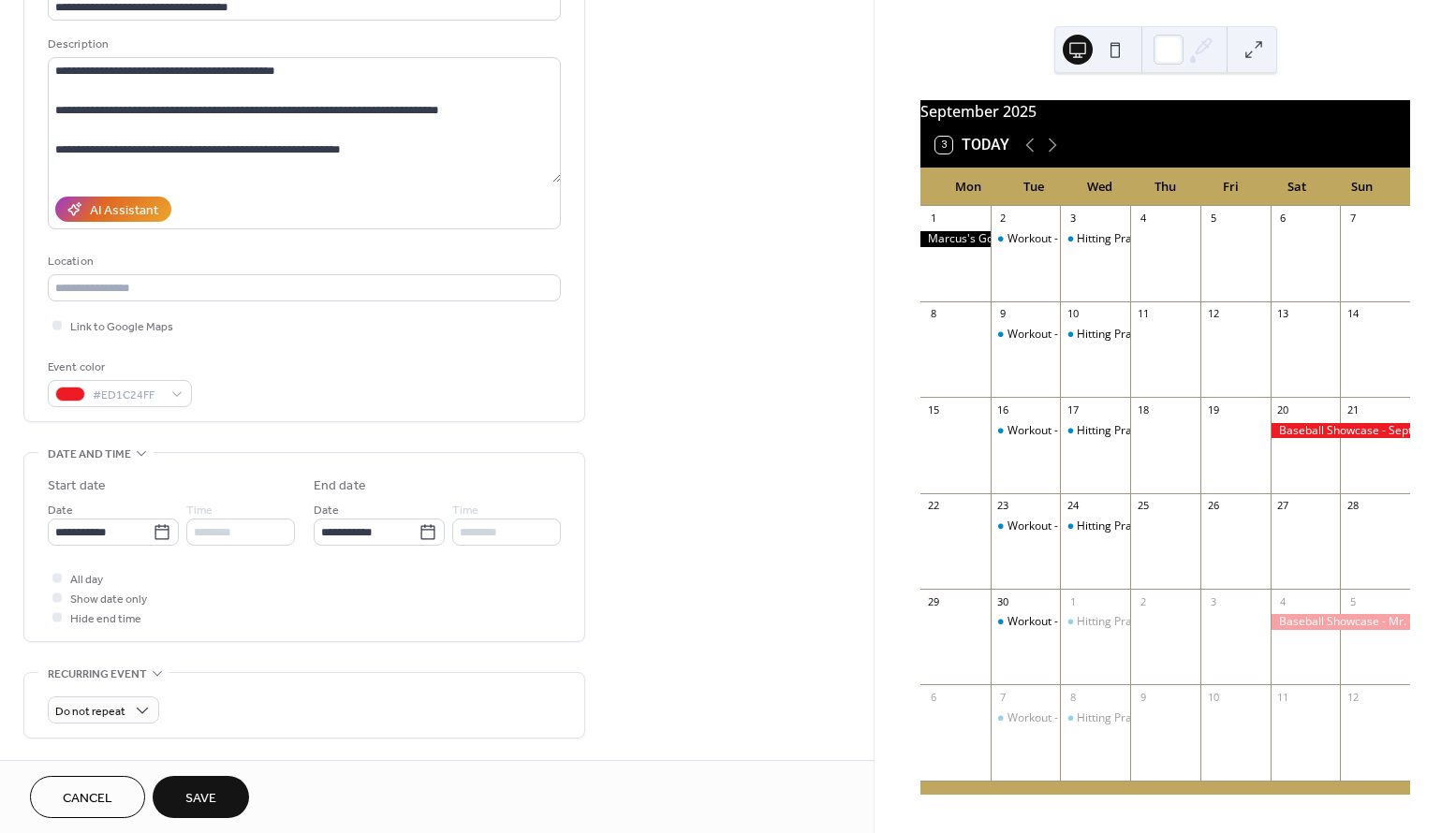 click on "**********" at bounding box center [304, 547] 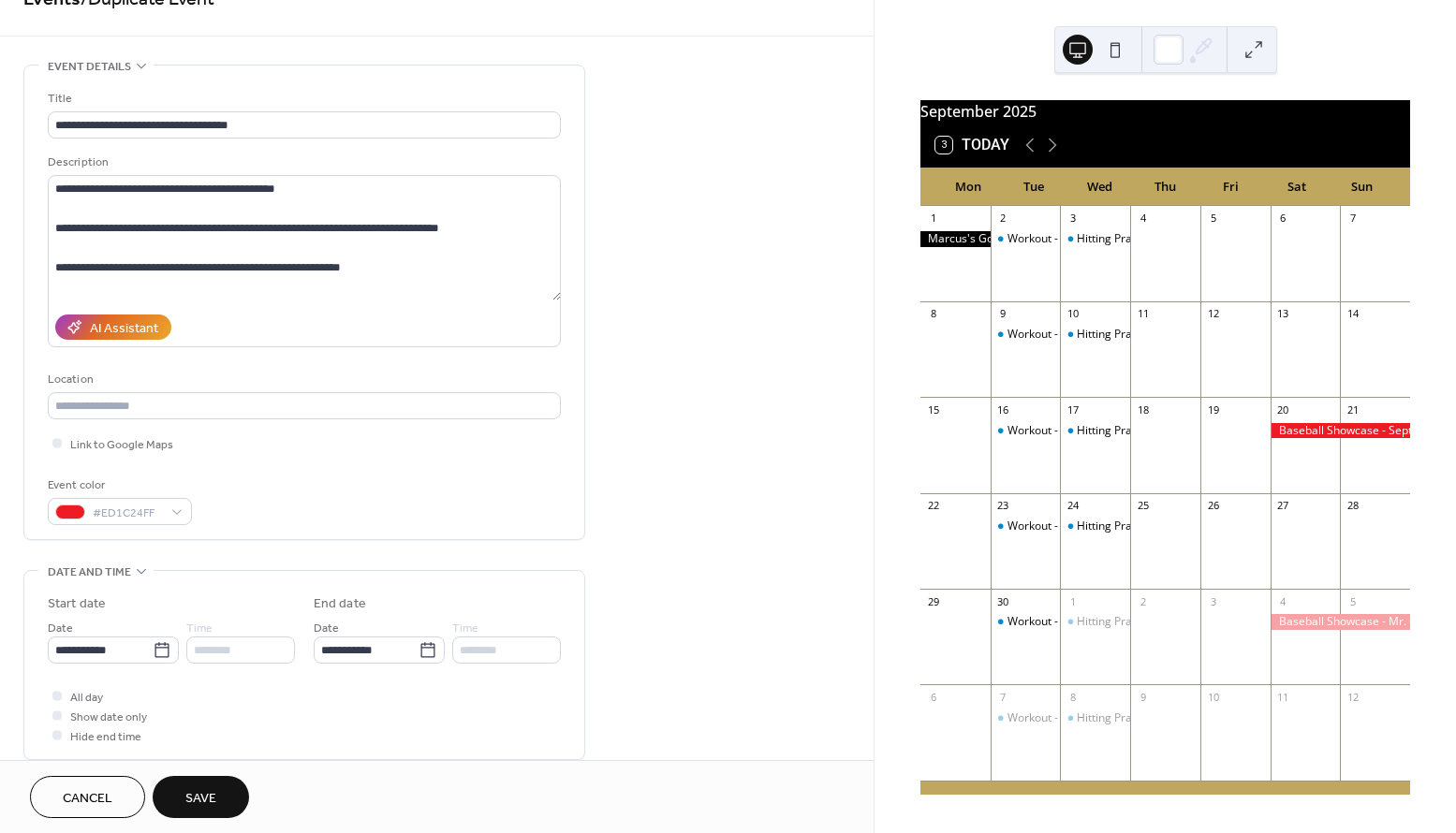 scroll, scrollTop: 31, scrollLeft: 0, axis: vertical 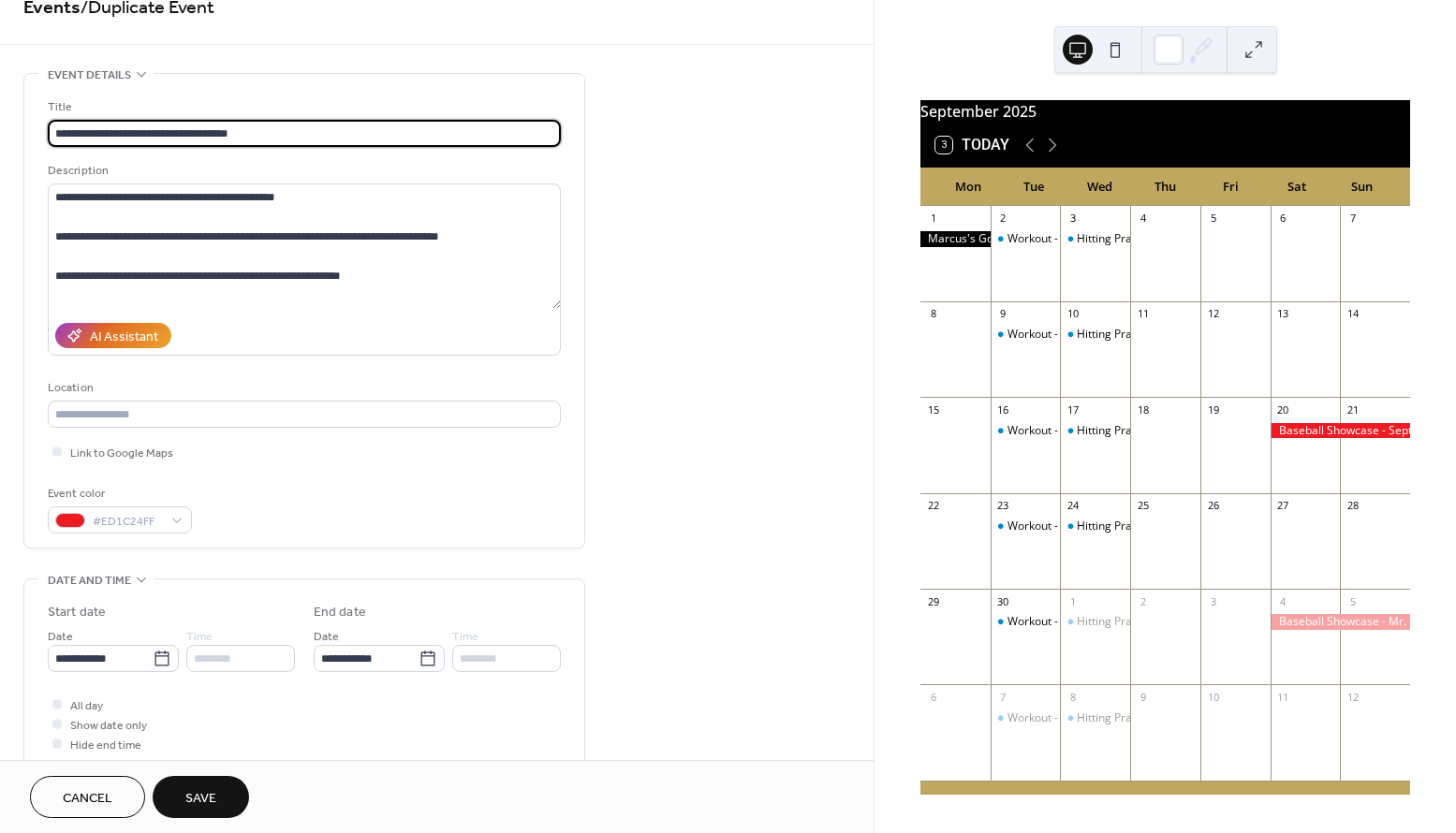 drag, startPoint x: 262, startPoint y: 134, endPoint x: 160, endPoint y: 135, distance: 102.004902 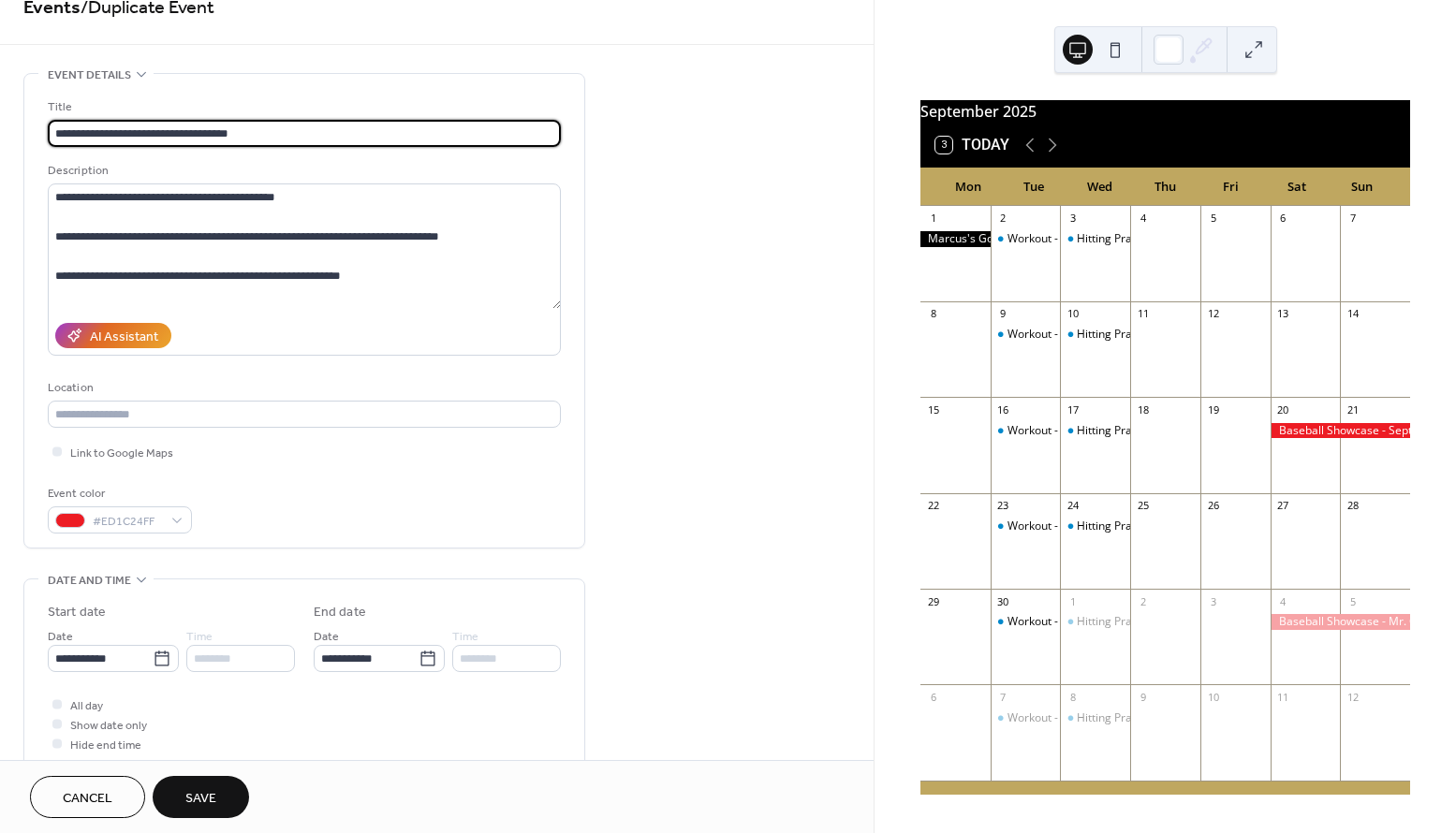 click on "**********" at bounding box center (304, 133) 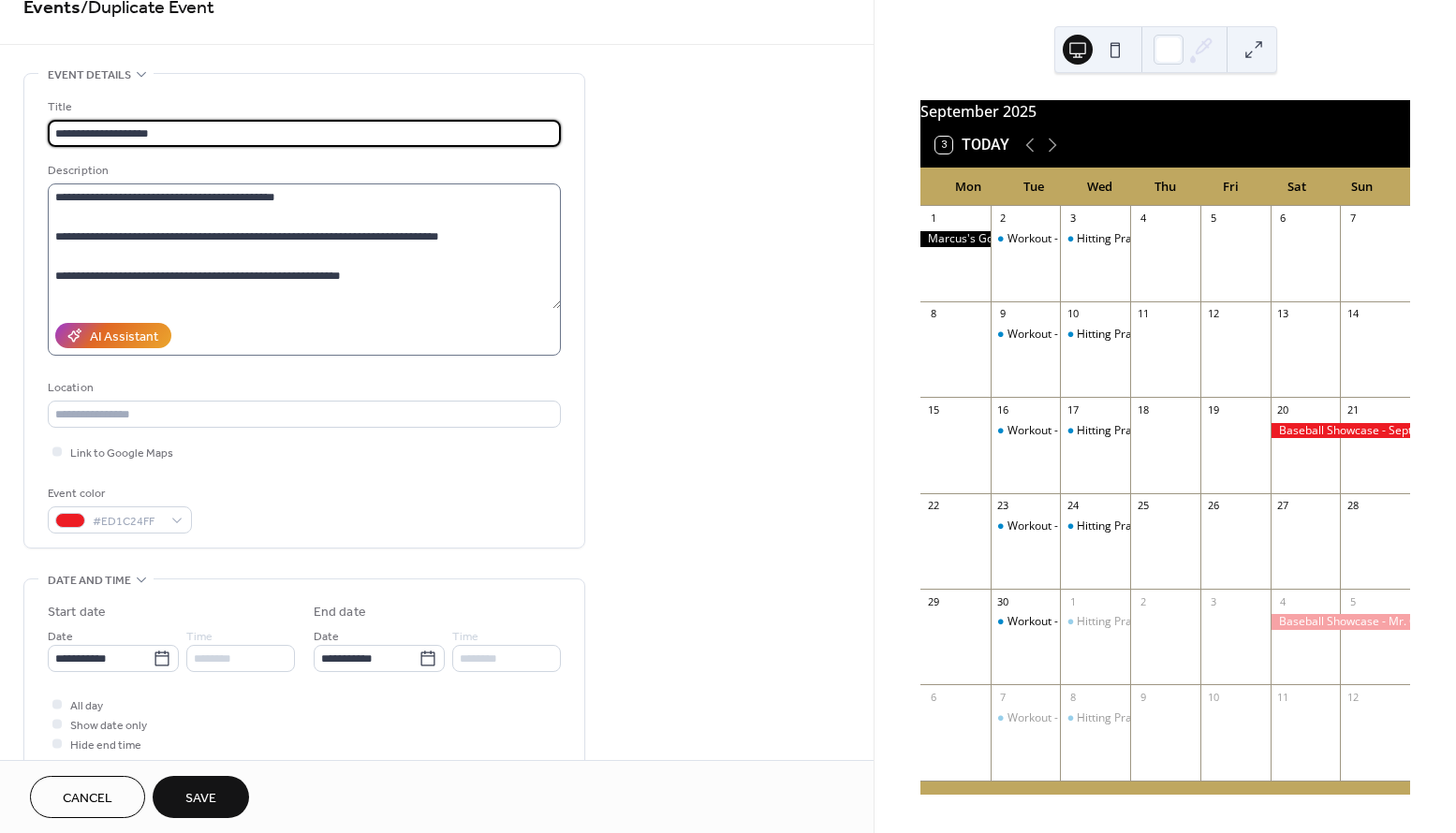 paste on "**********" 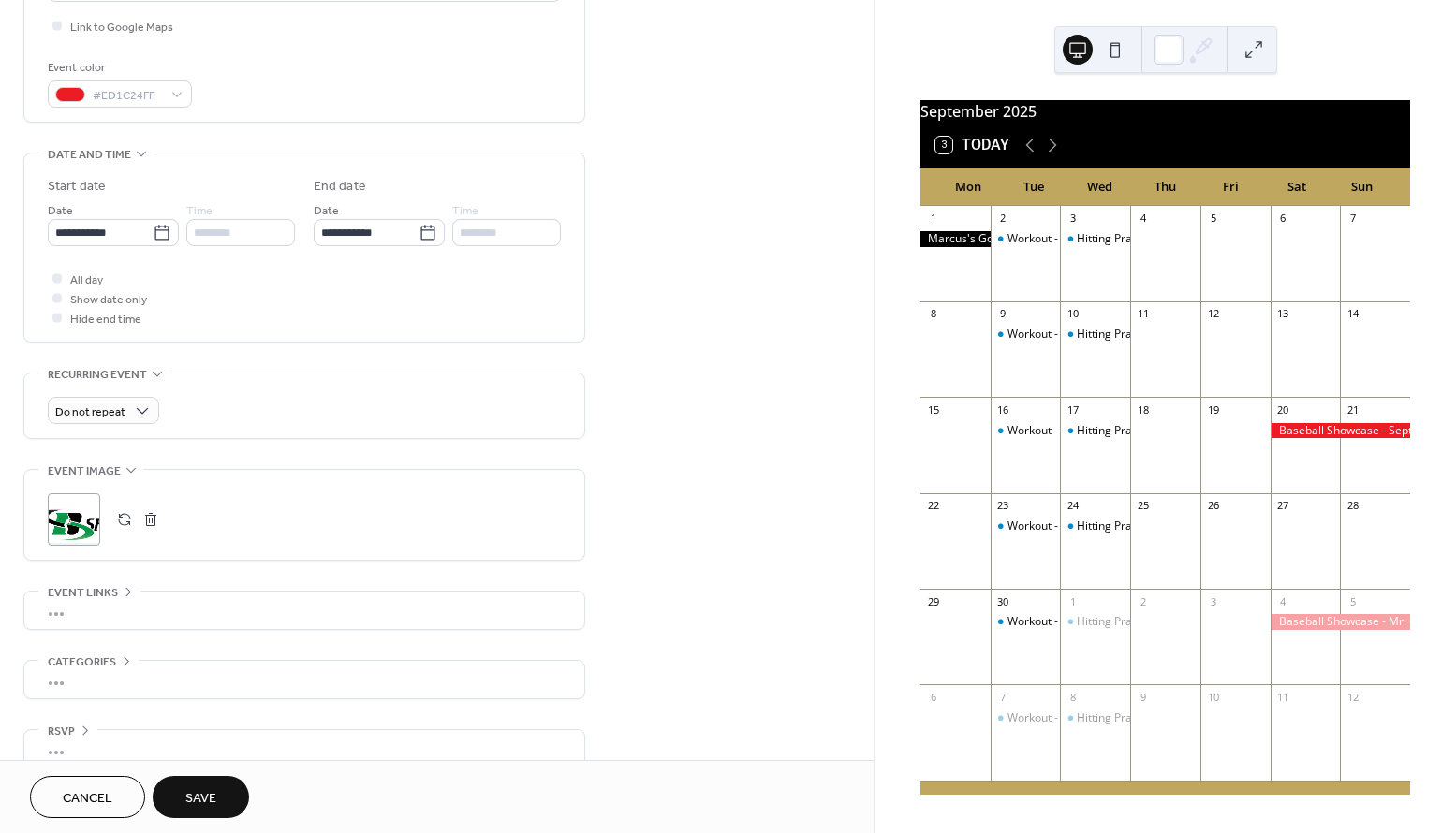 scroll, scrollTop: 465, scrollLeft: 0, axis: vertical 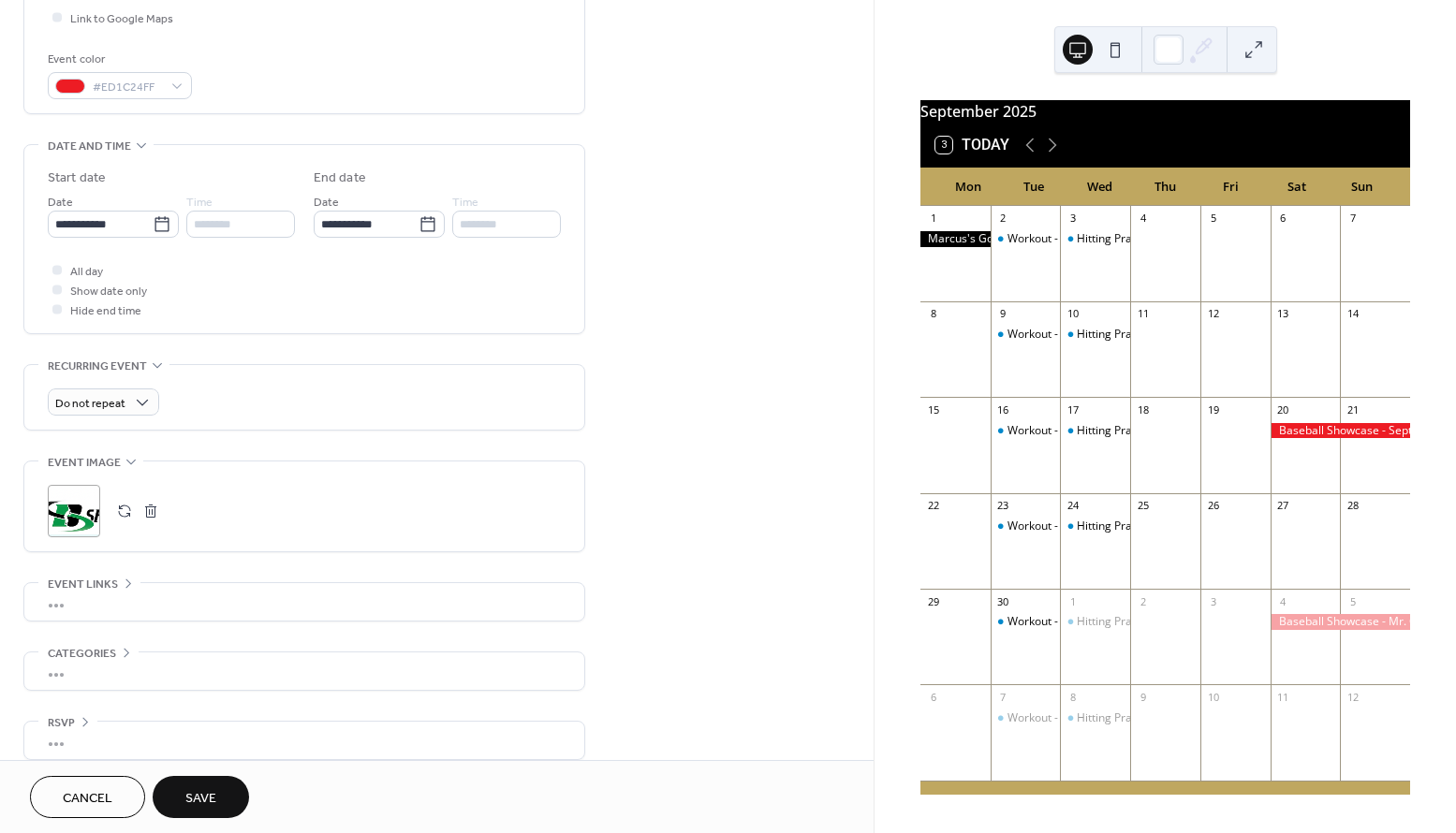 type on "**********" 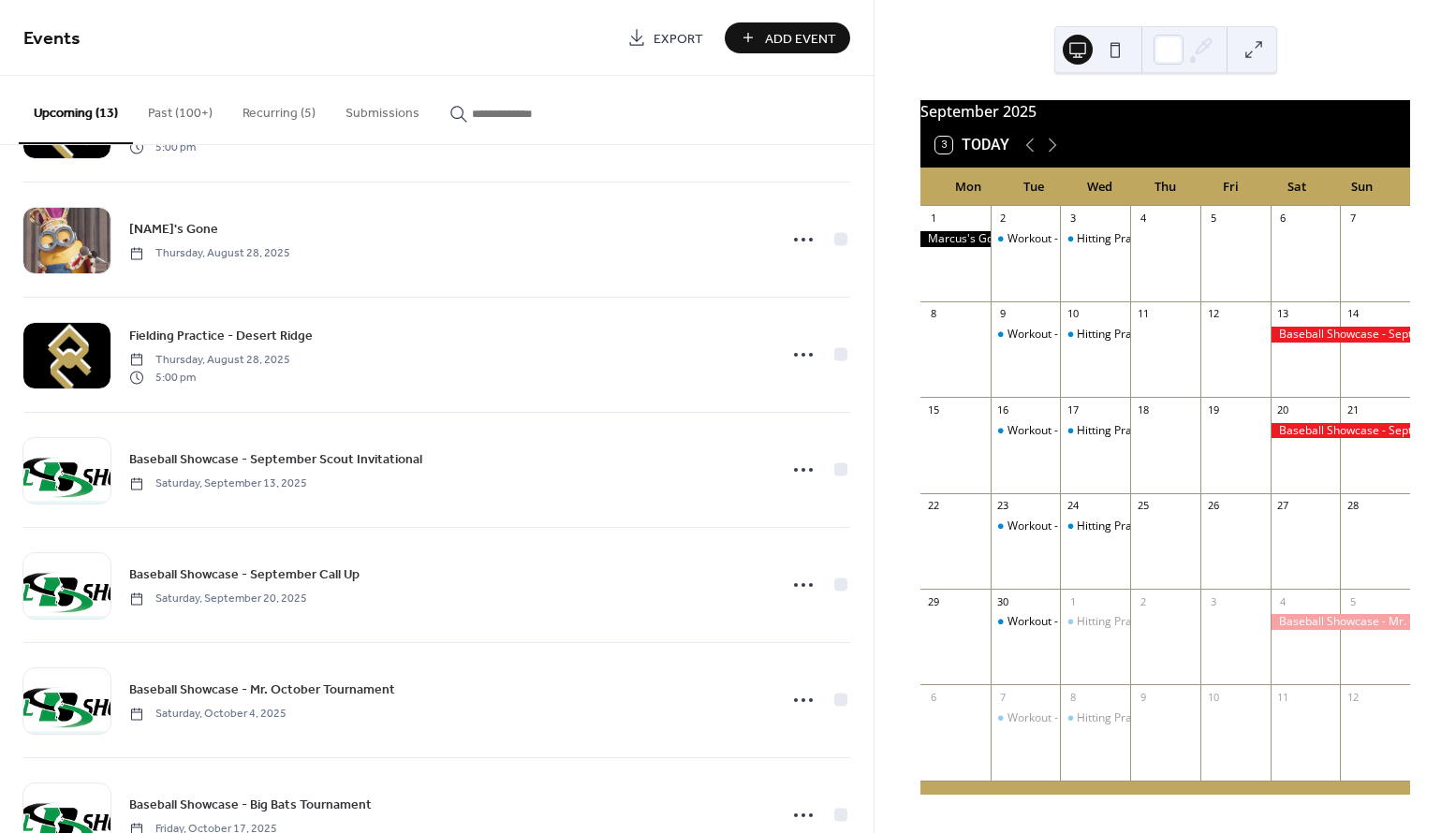 scroll, scrollTop: 463, scrollLeft: 0, axis: vertical 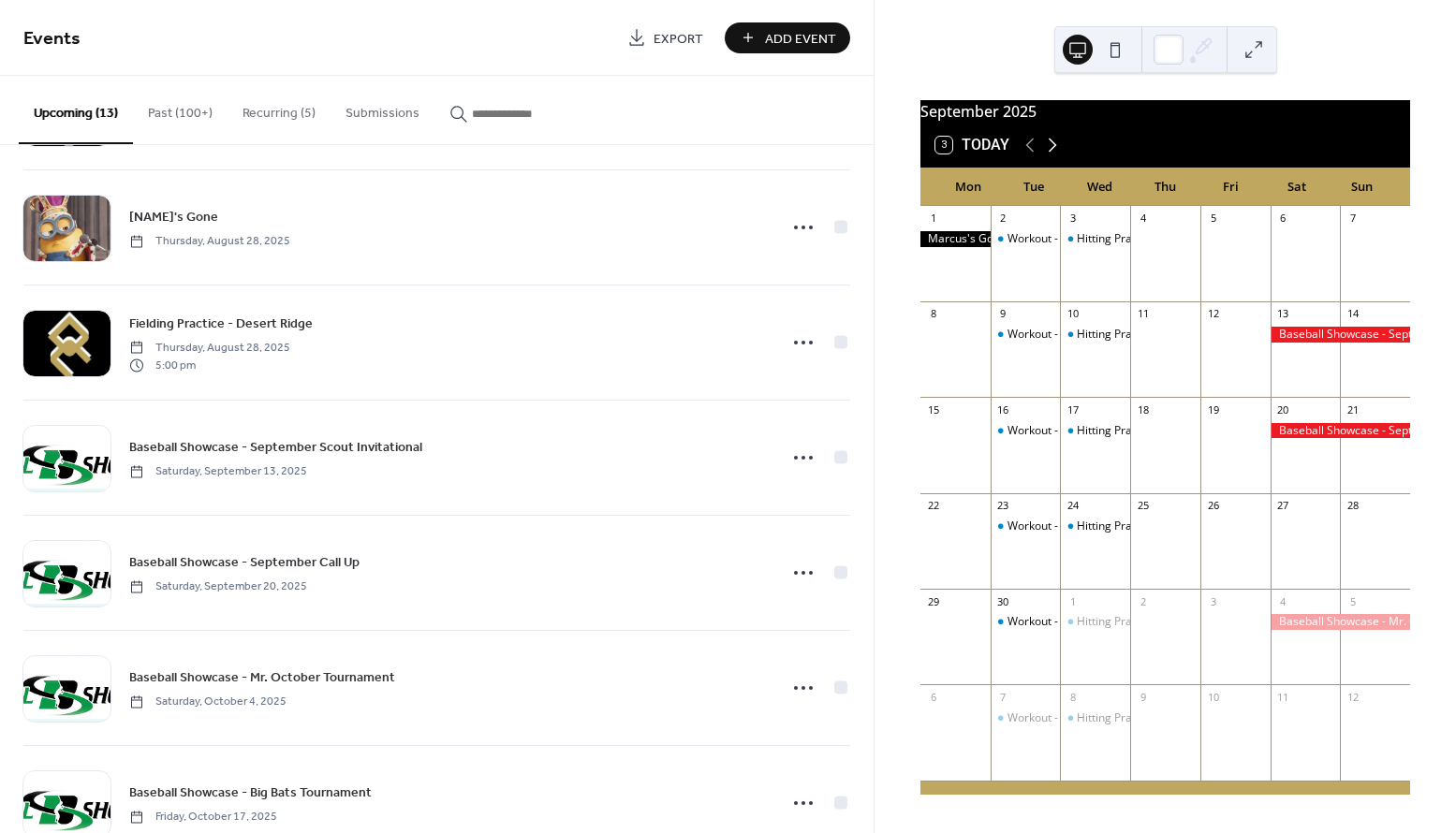 click 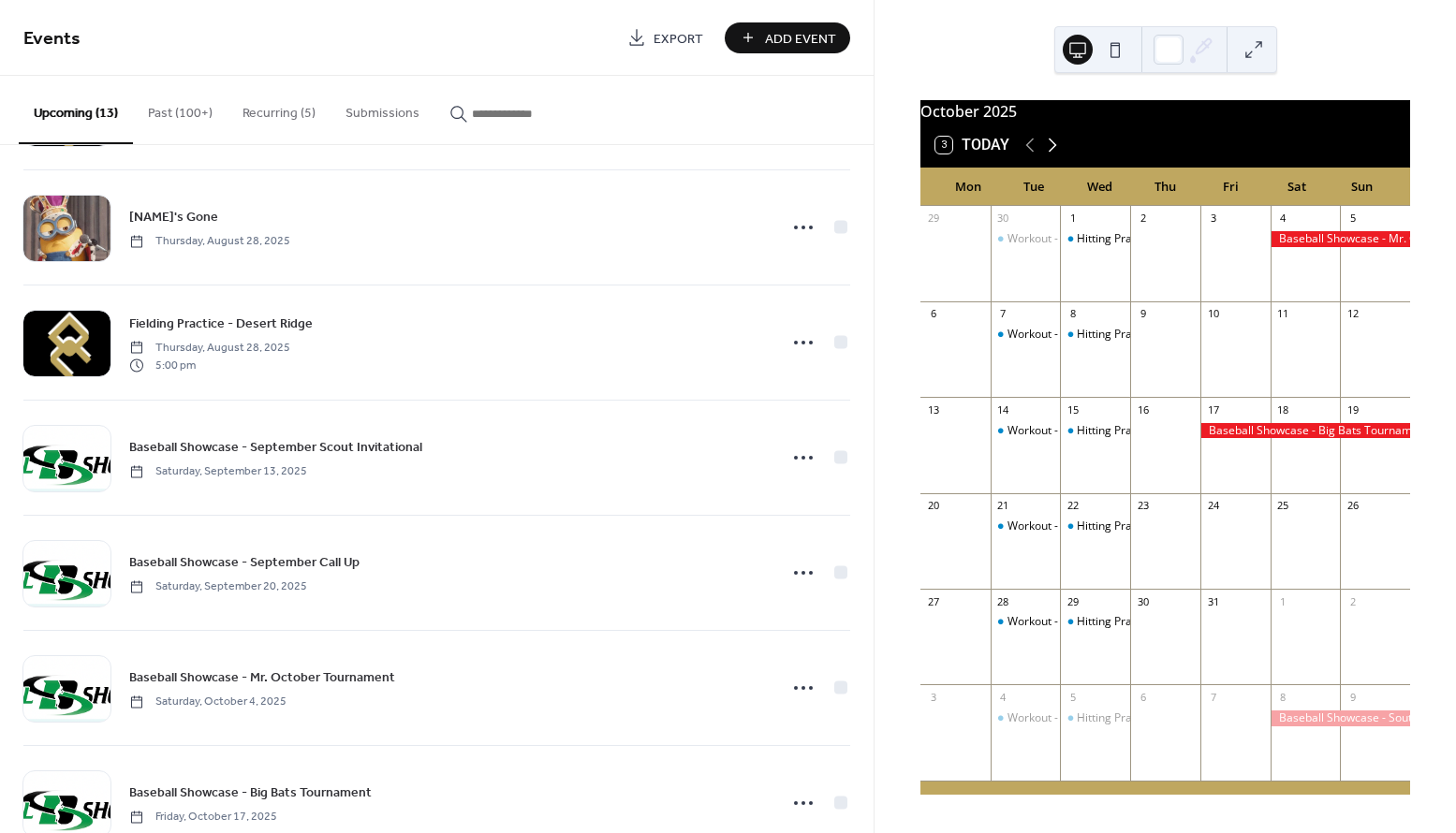 click 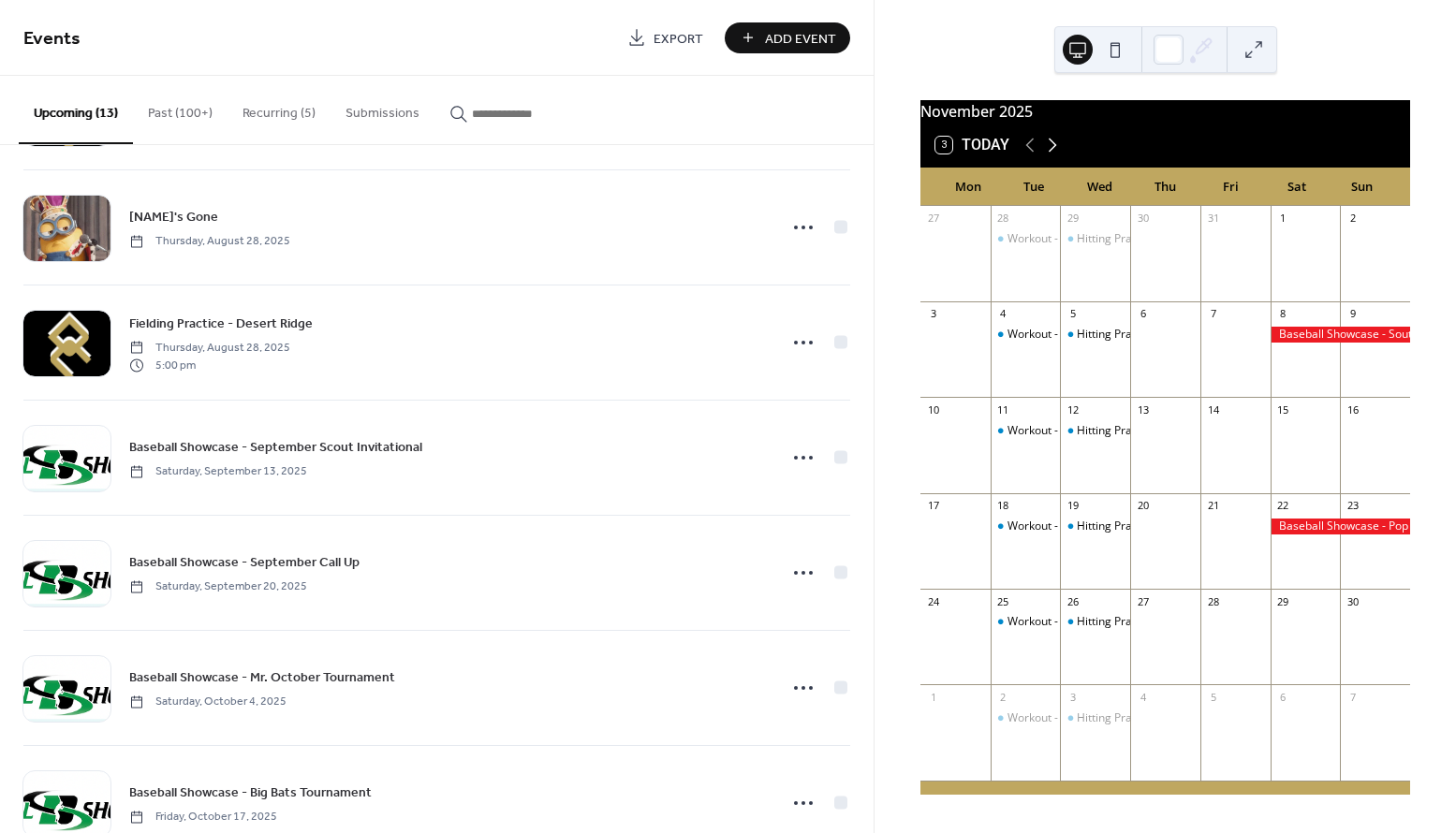 click 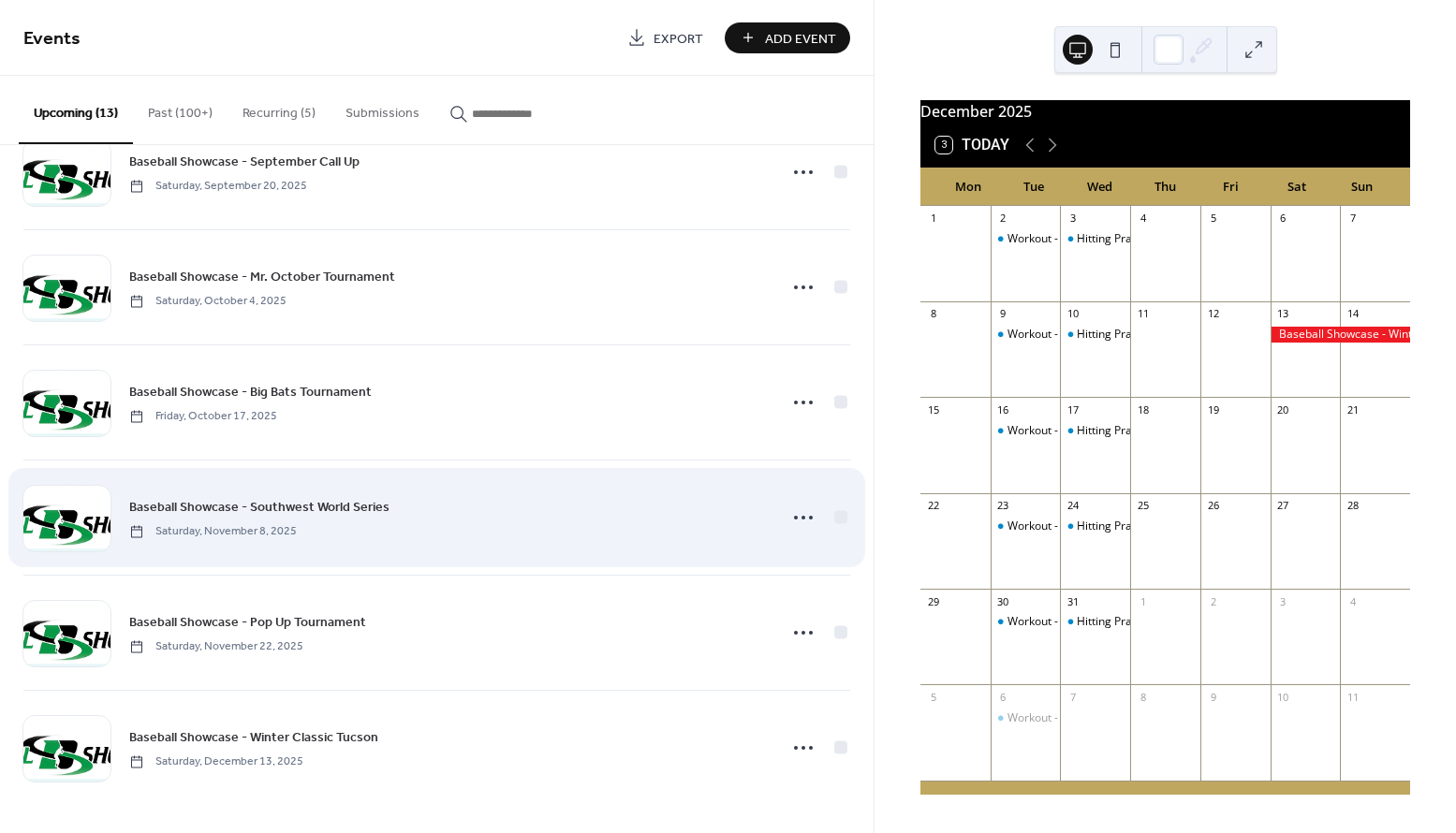 scroll, scrollTop: 864, scrollLeft: 0, axis: vertical 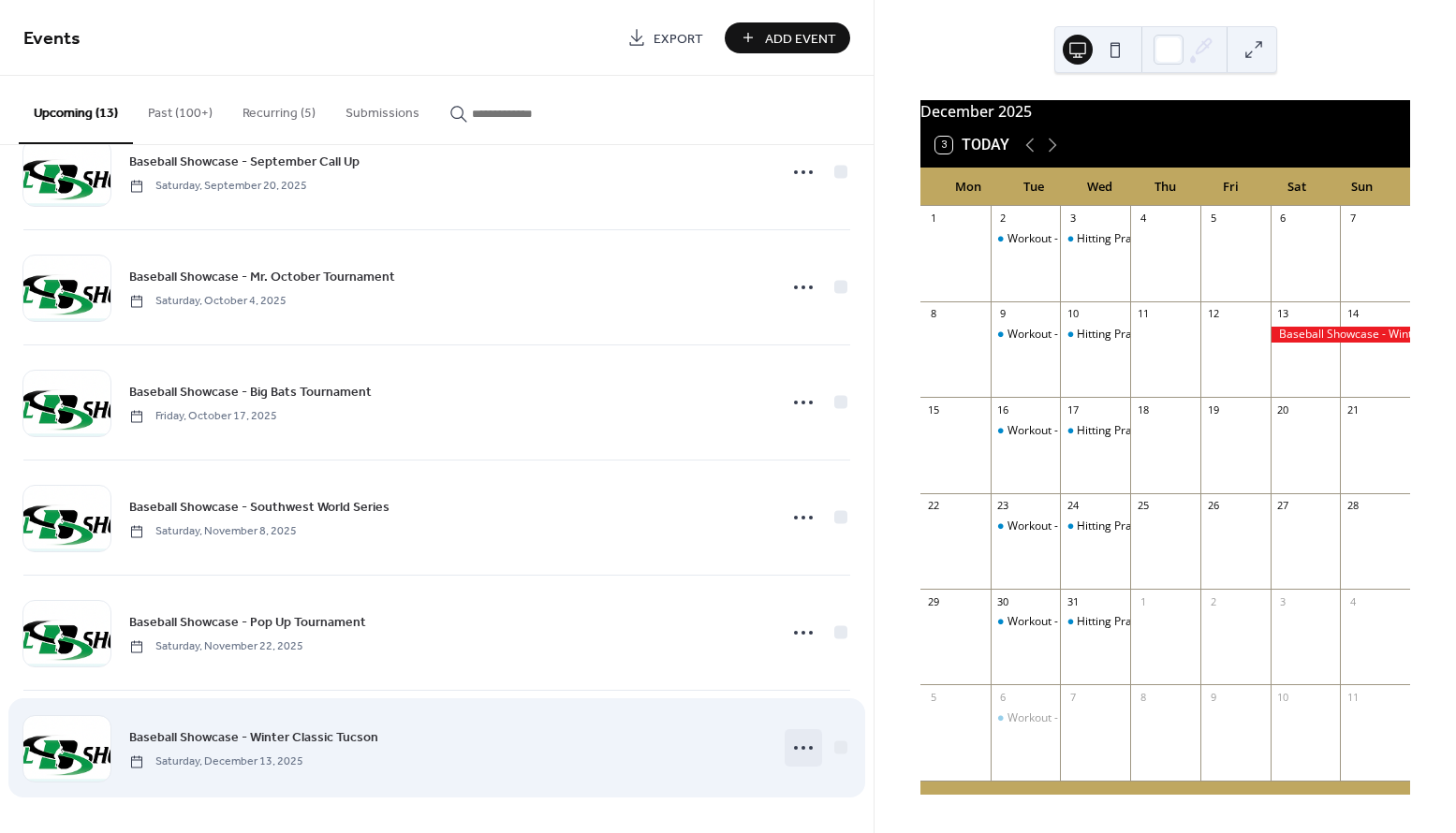 click 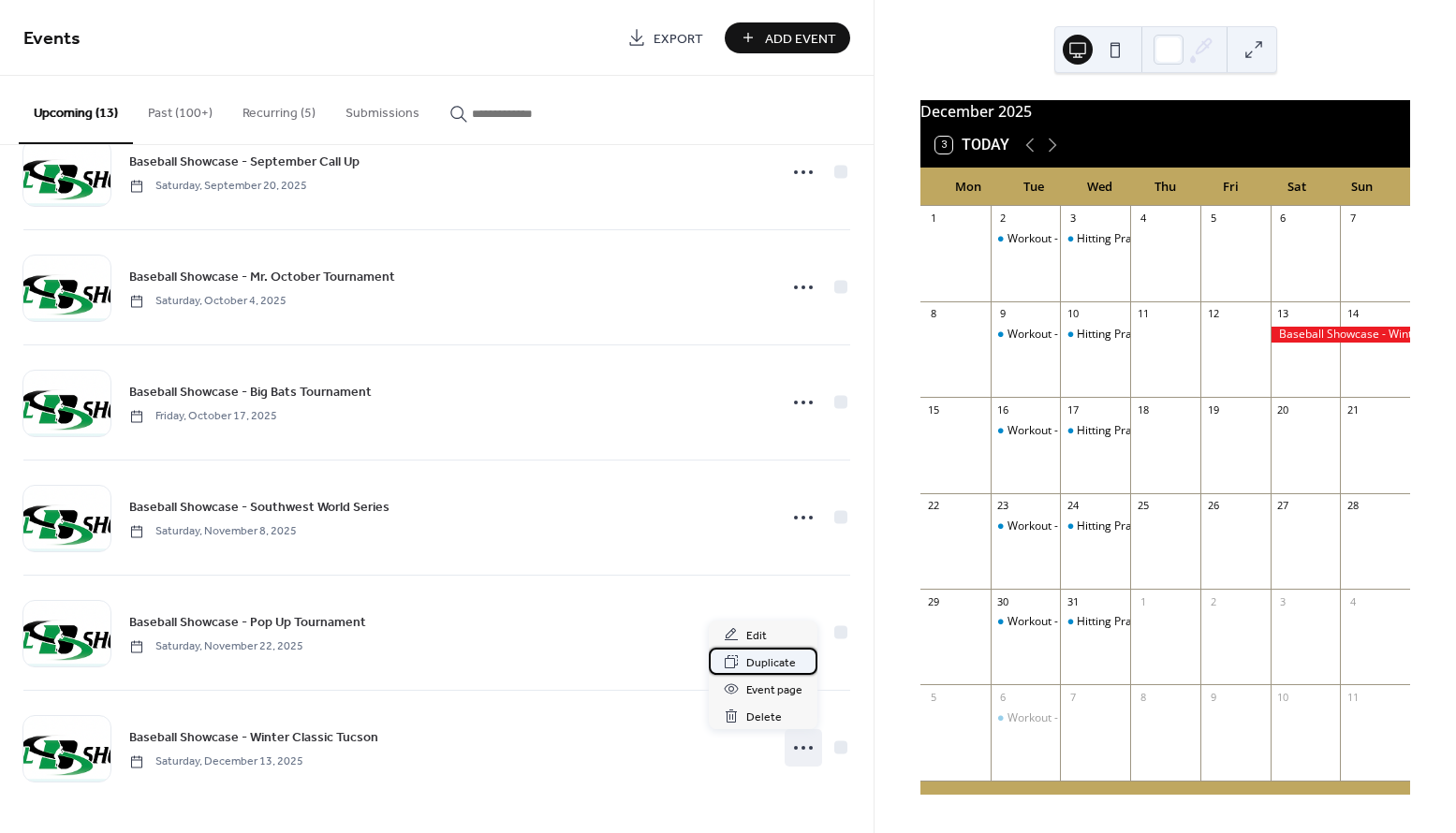 click on "Duplicate" at bounding box center [771, 663] 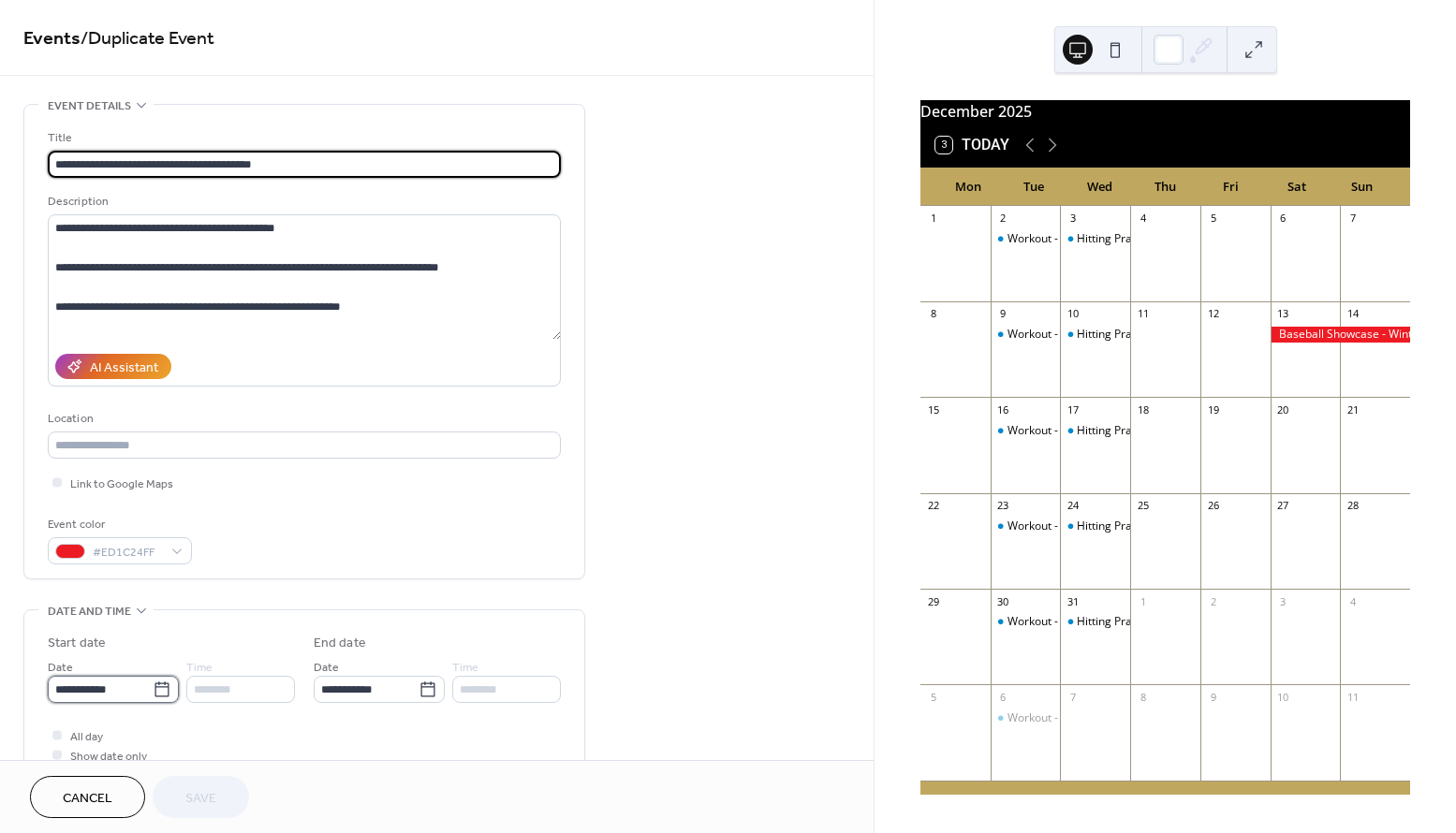 click on "**********" at bounding box center [100, 689] 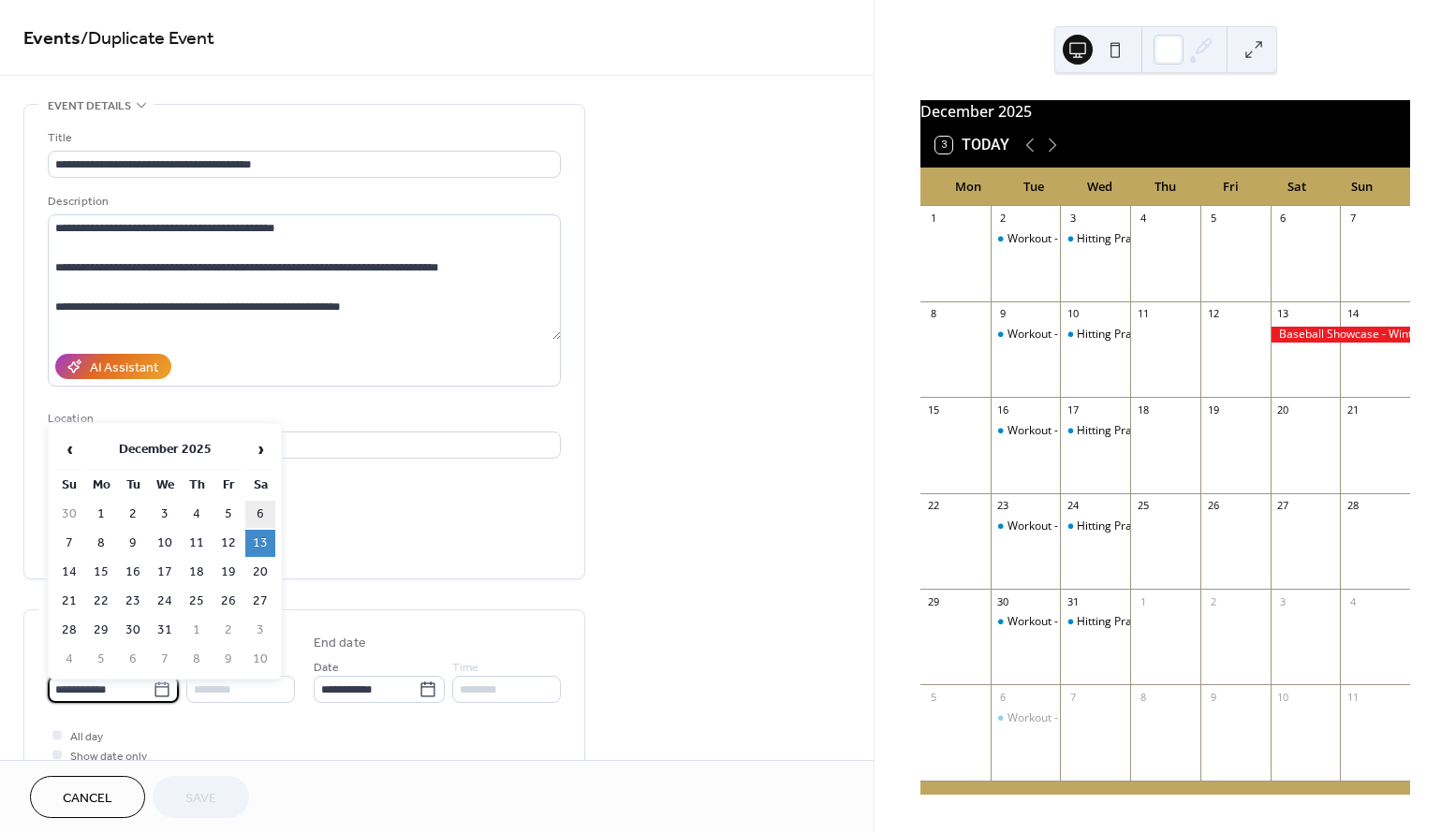 click on "6" at bounding box center [260, 514] 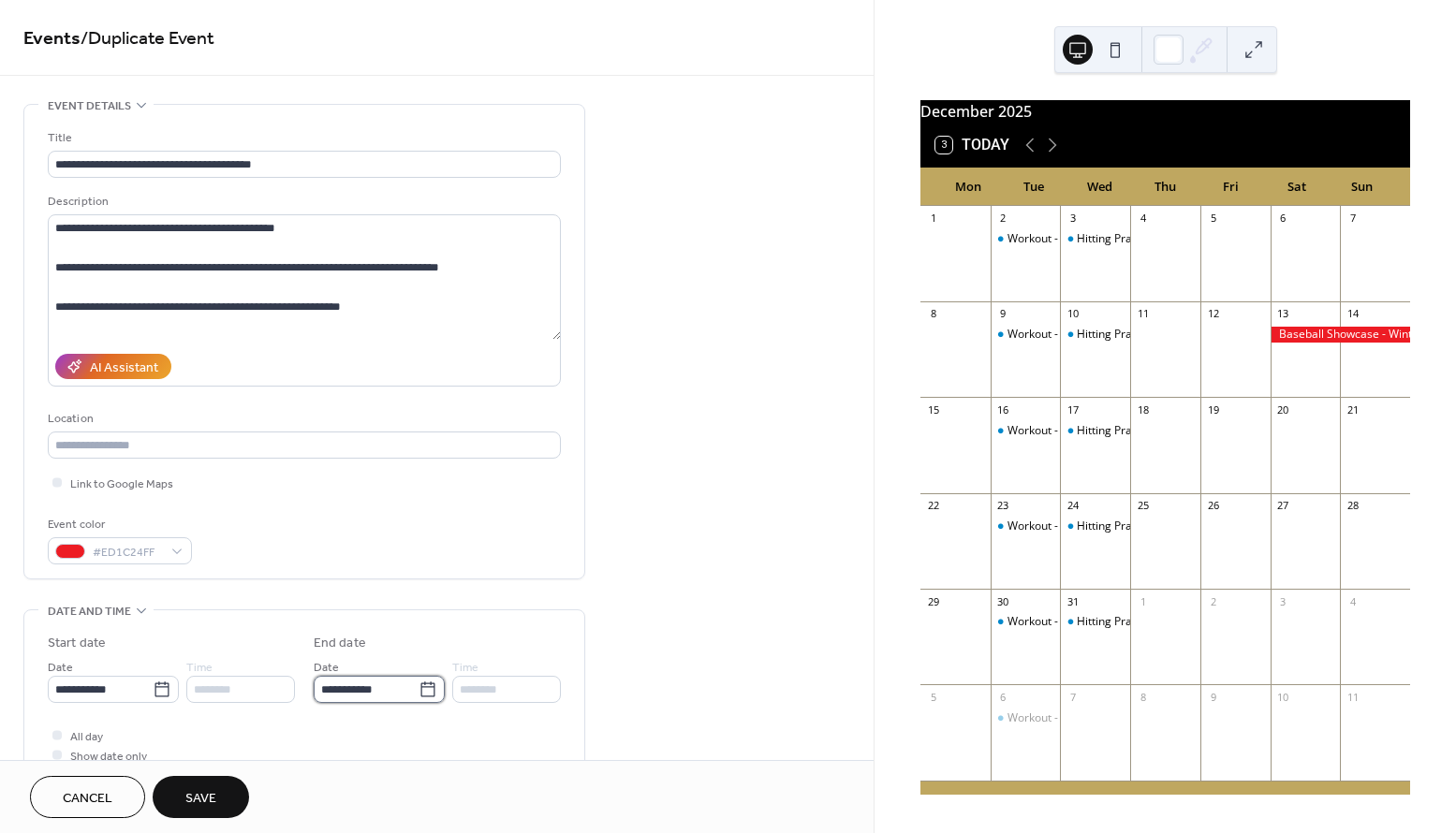 click on "**********" at bounding box center (366, 689) 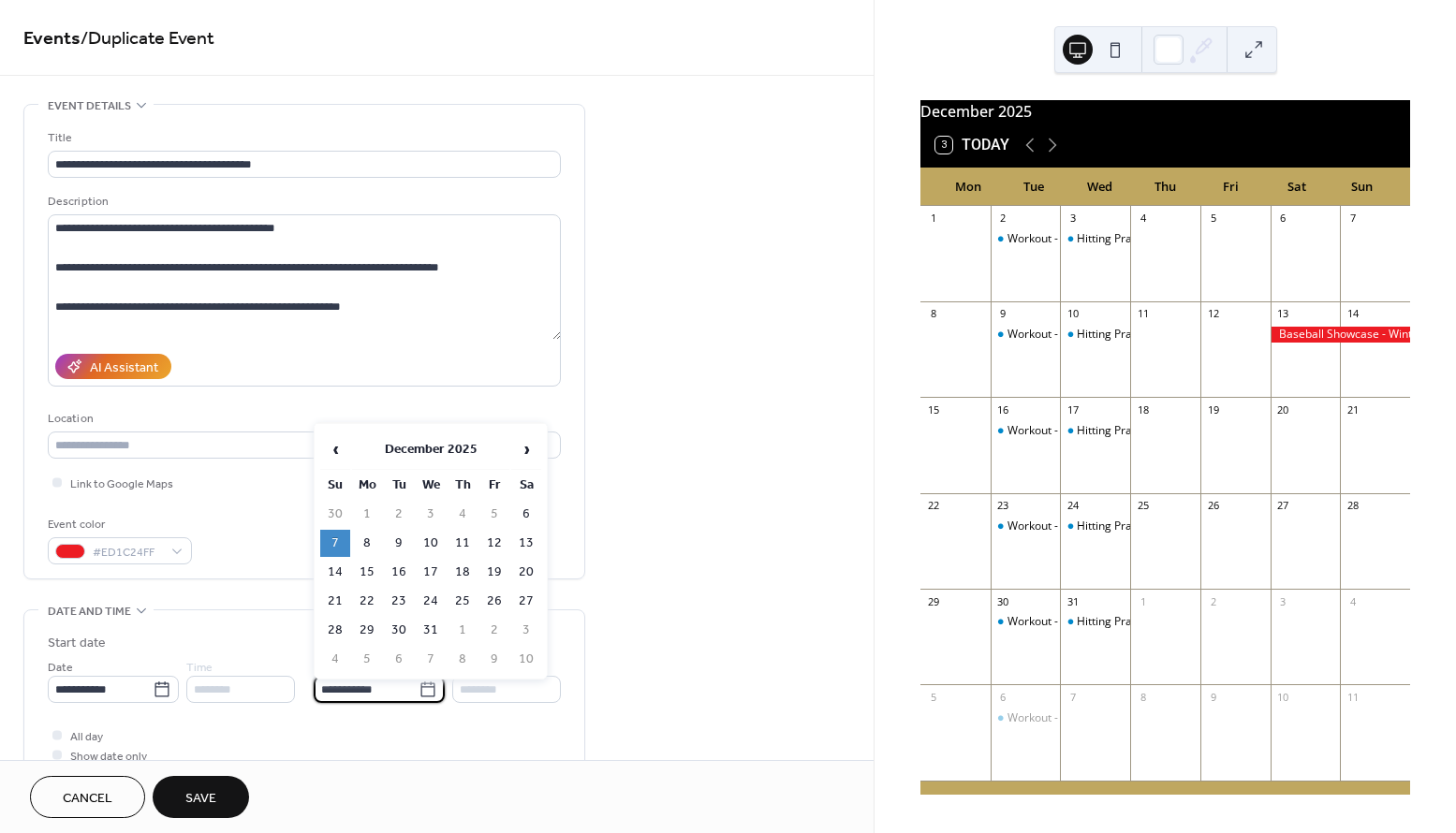 click on "Start date" at bounding box center [171, 643] 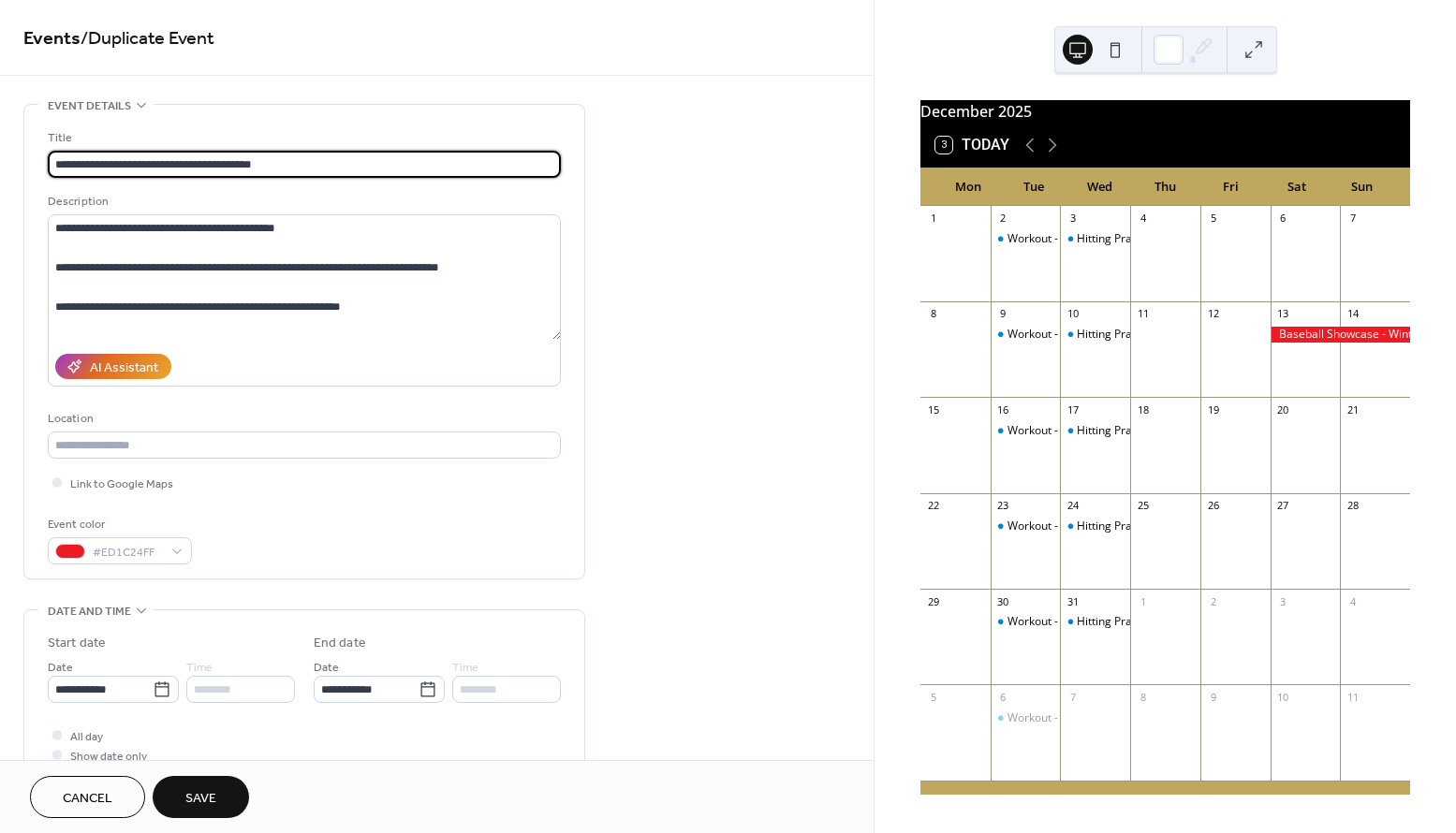 drag, startPoint x: 282, startPoint y: 170, endPoint x: 161, endPoint y: 165, distance: 121.10326 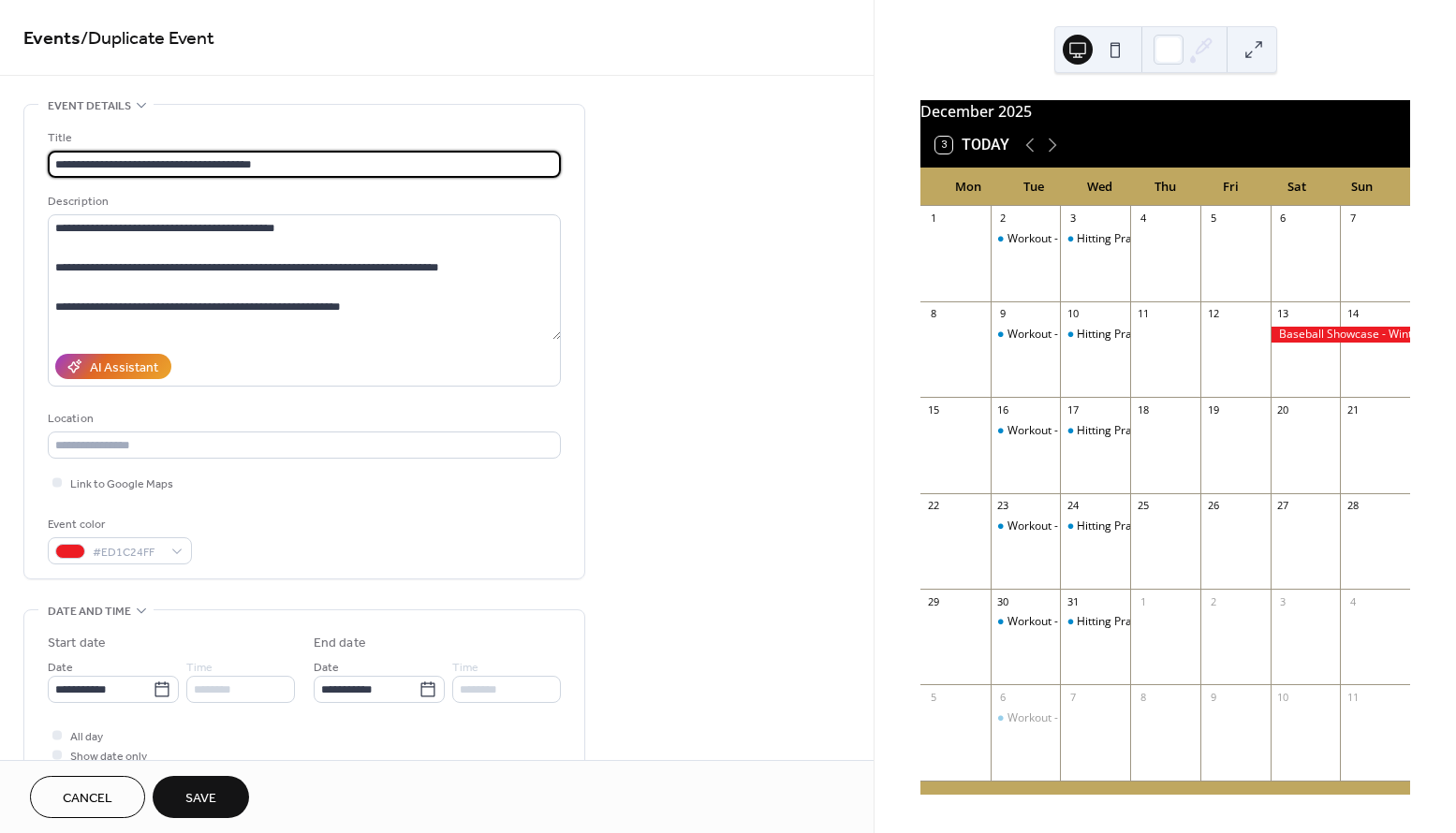 click on "**********" at bounding box center (304, 164) 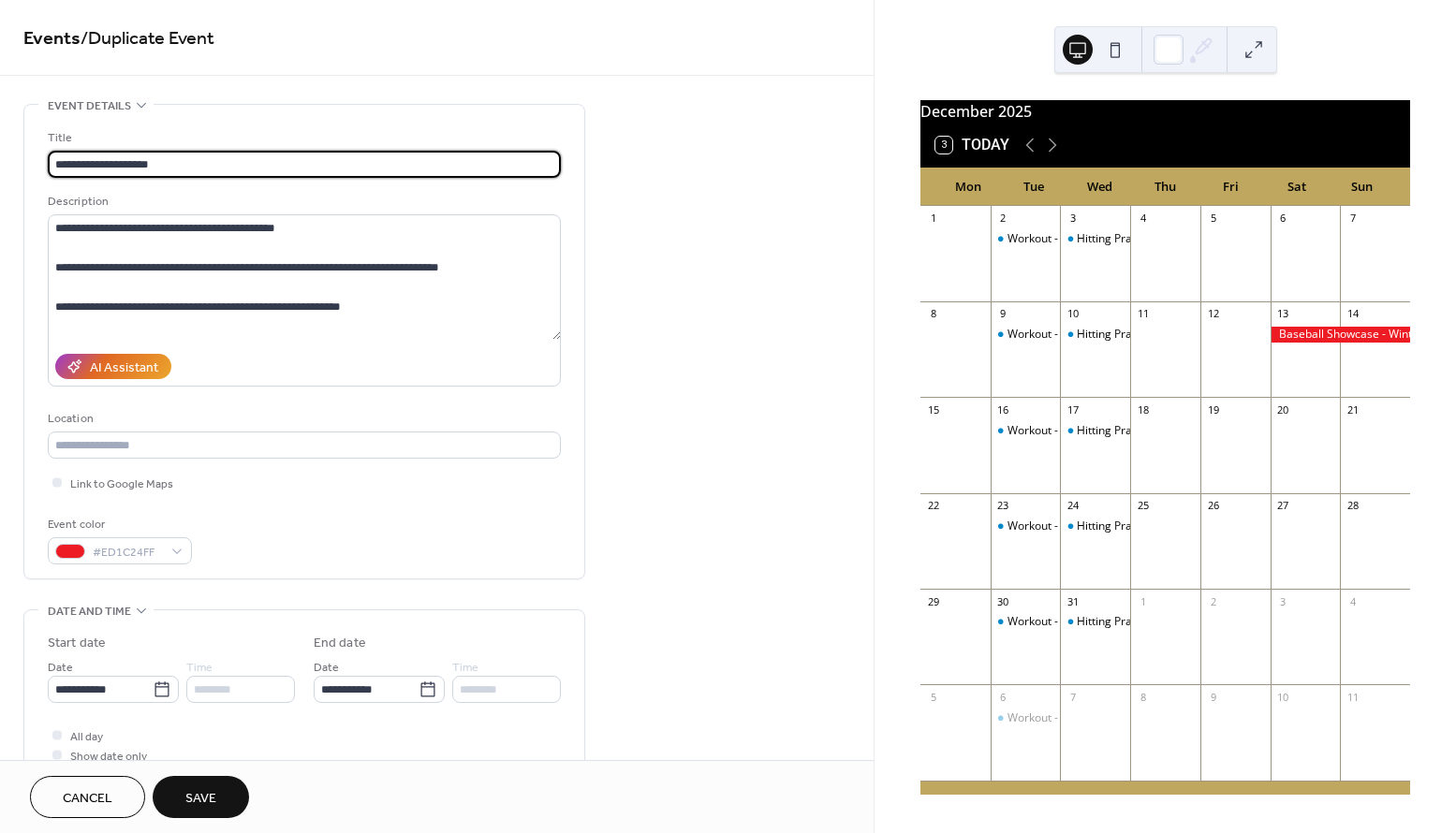 paste on "**********" 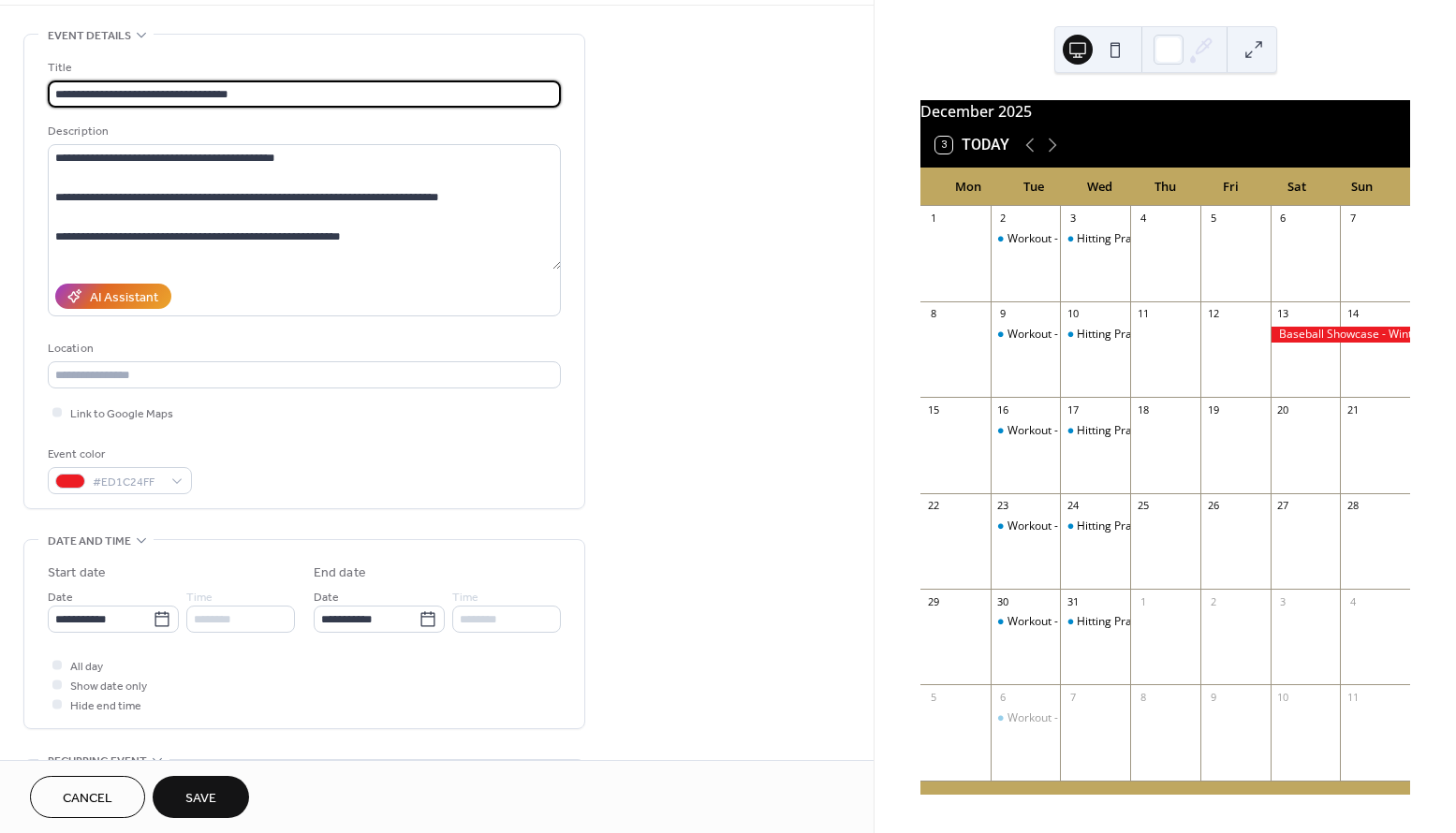 scroll, scrollTop: 80, scrollLeft: 0, axis: vertical 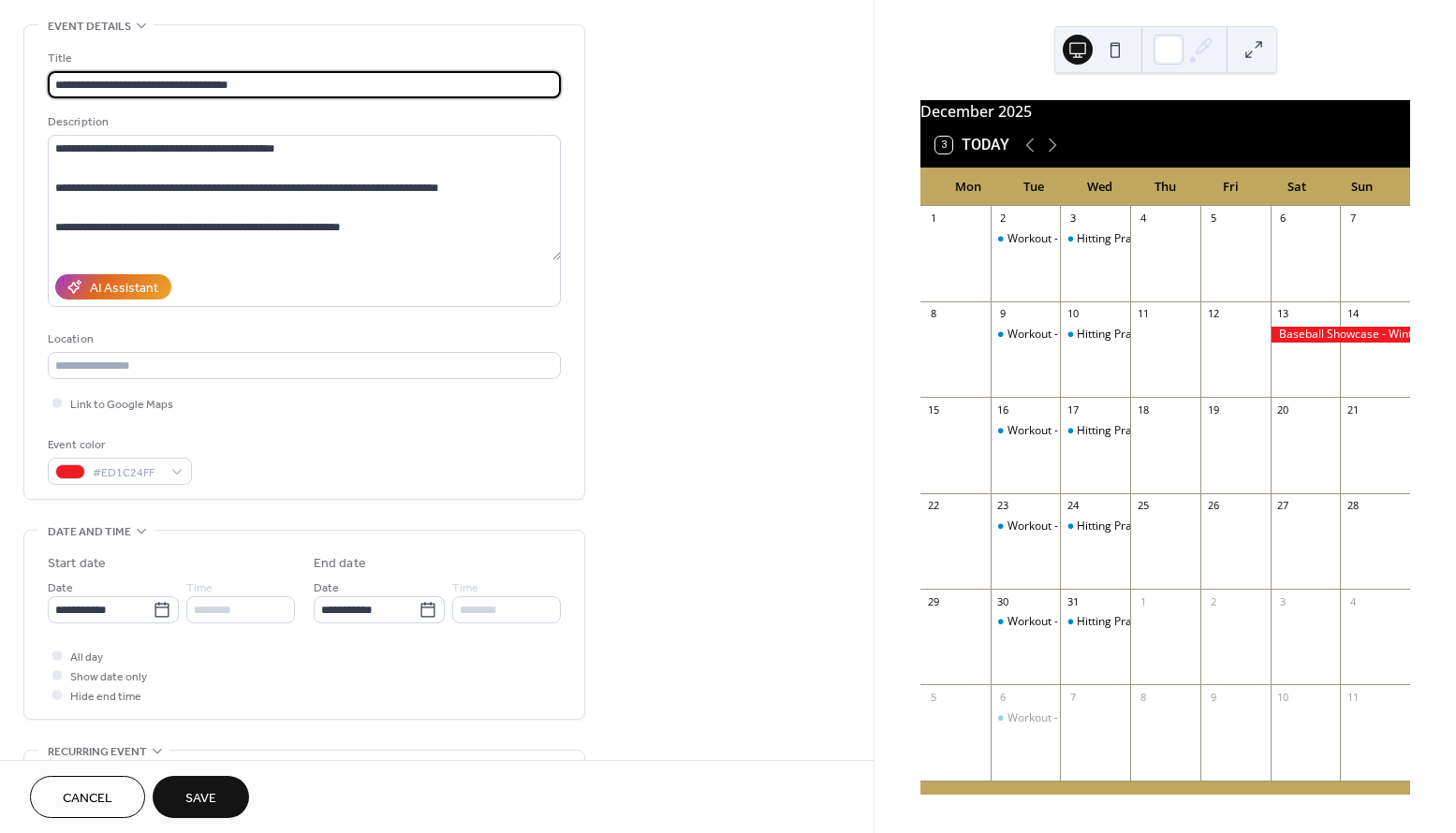 type on "**********" 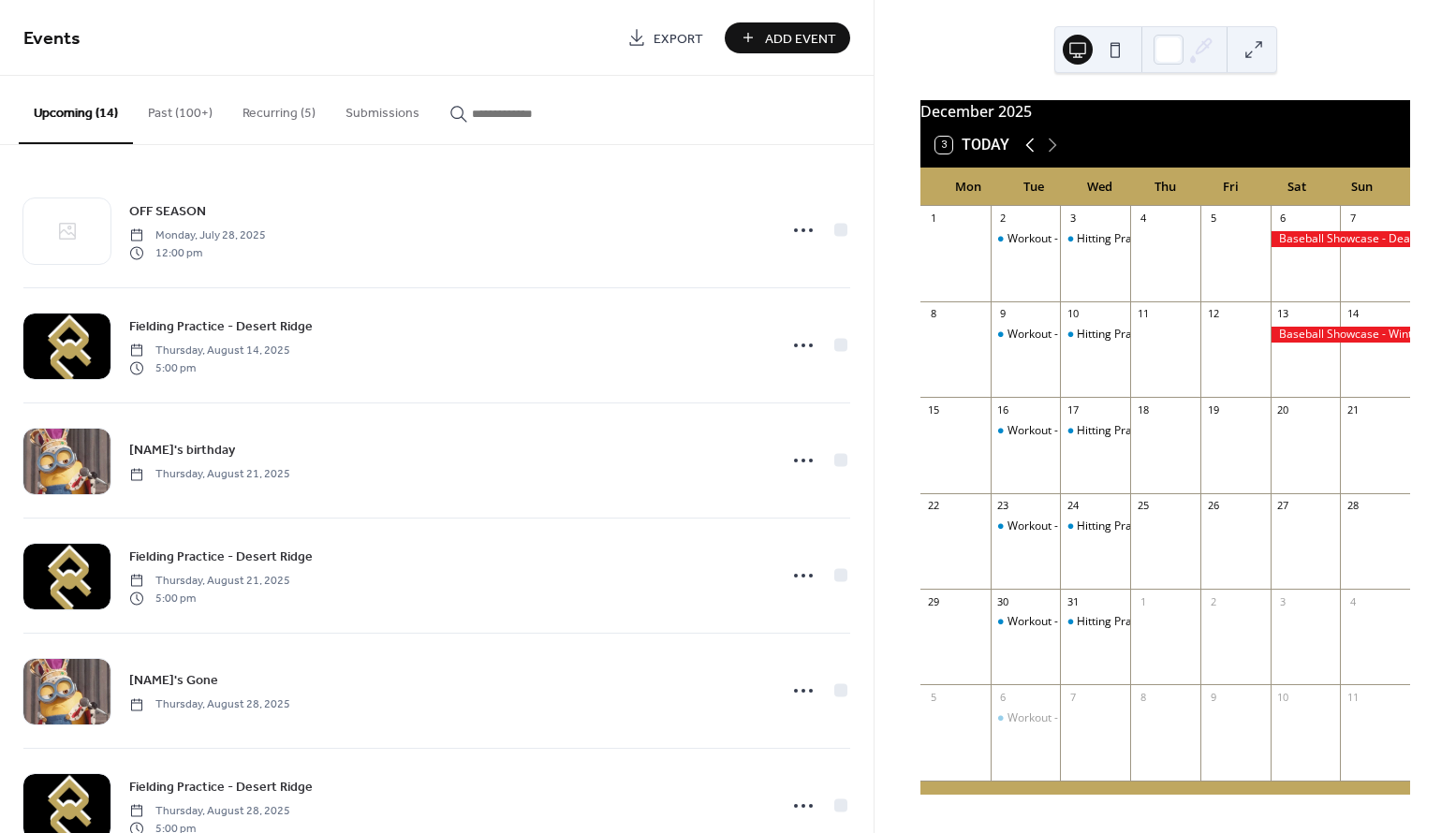 click 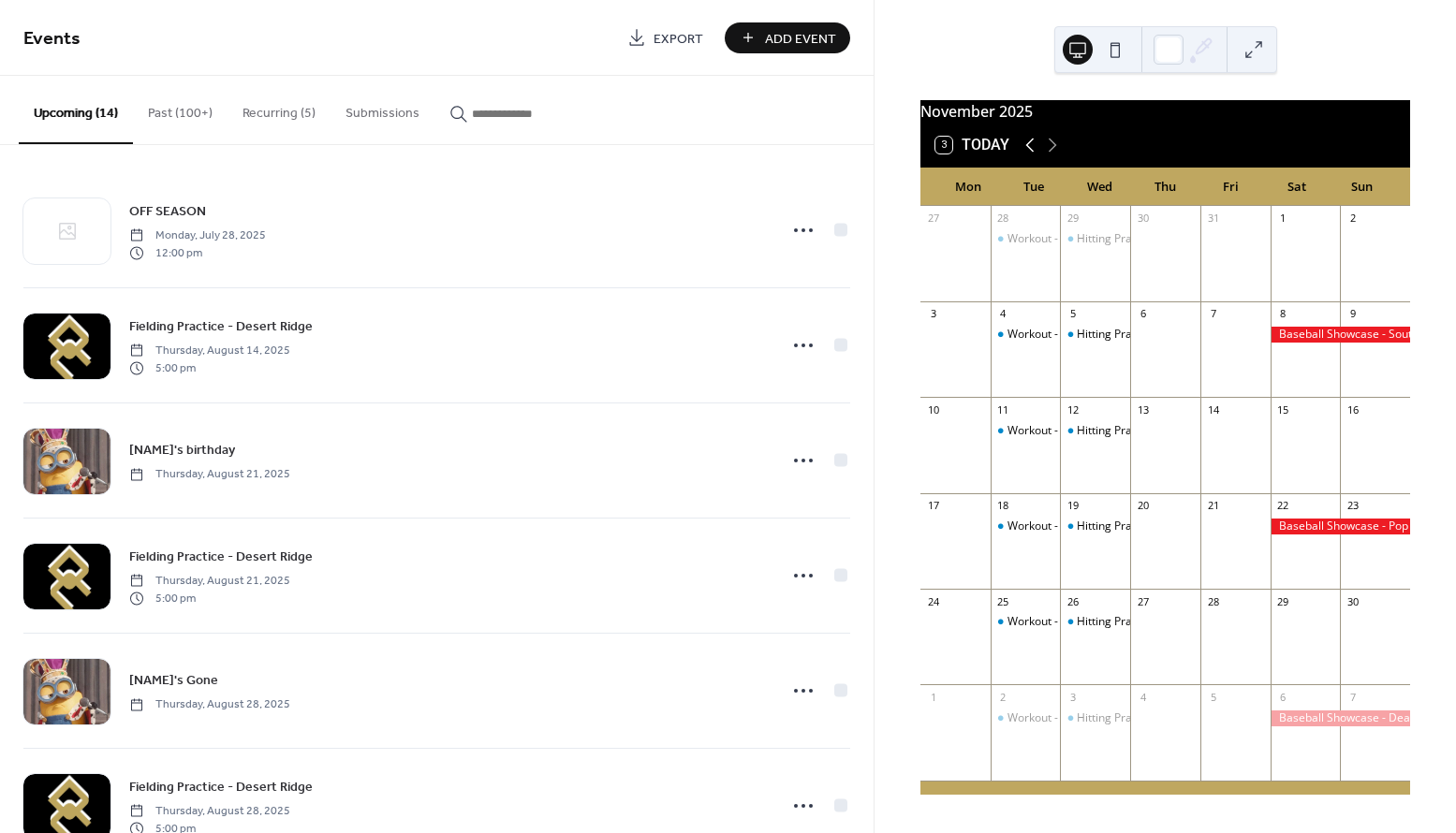 click 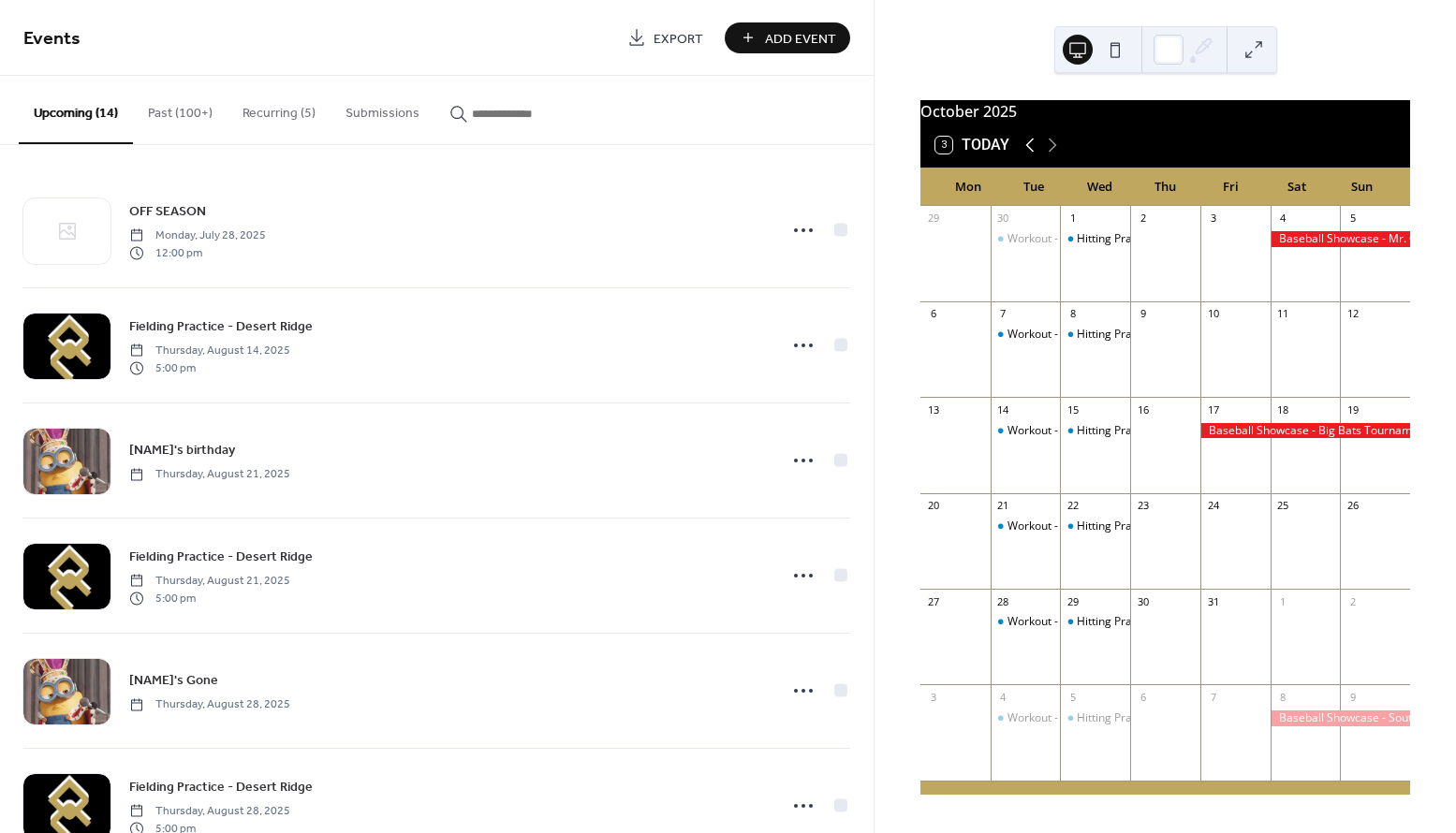 click 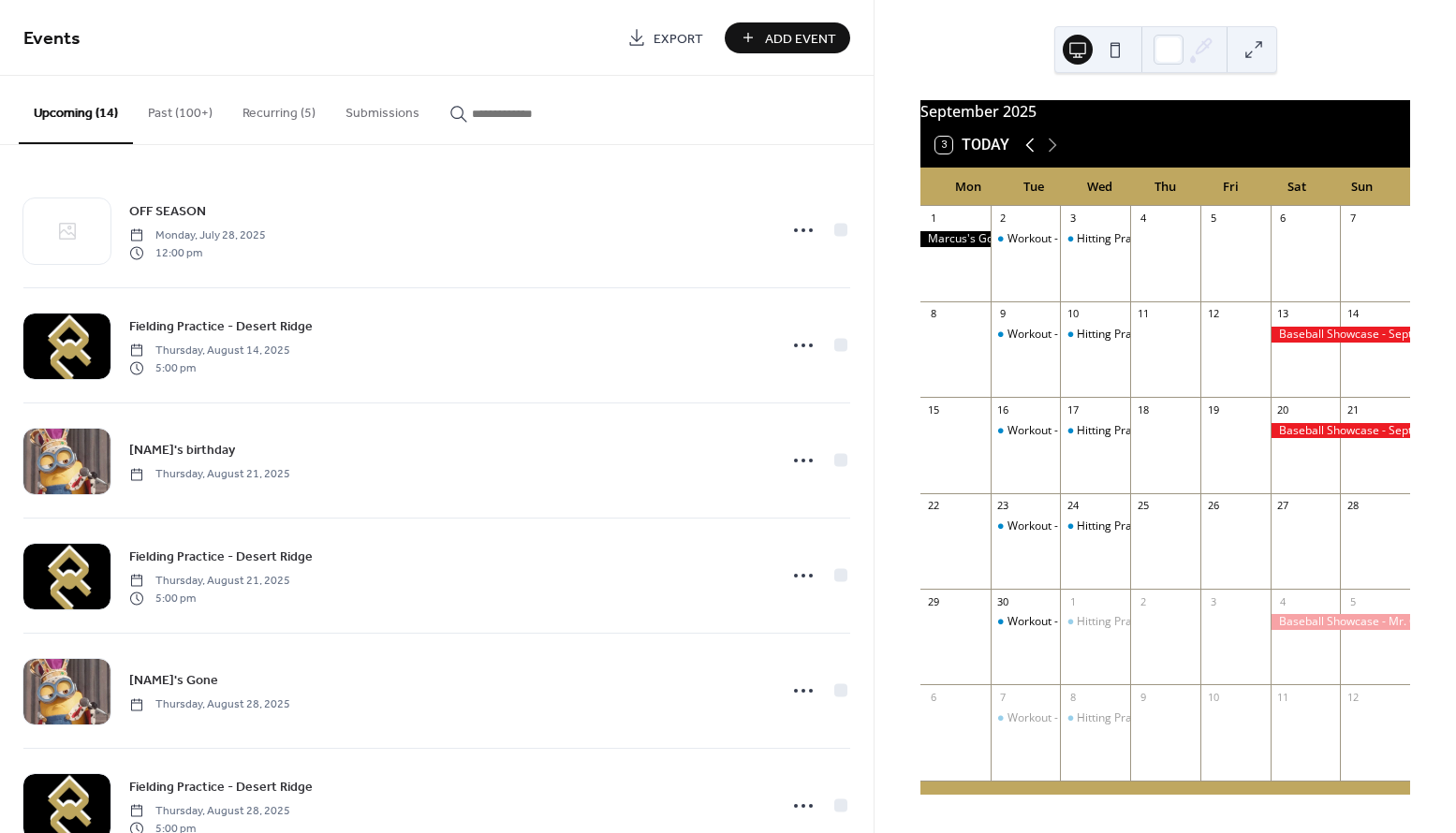 click 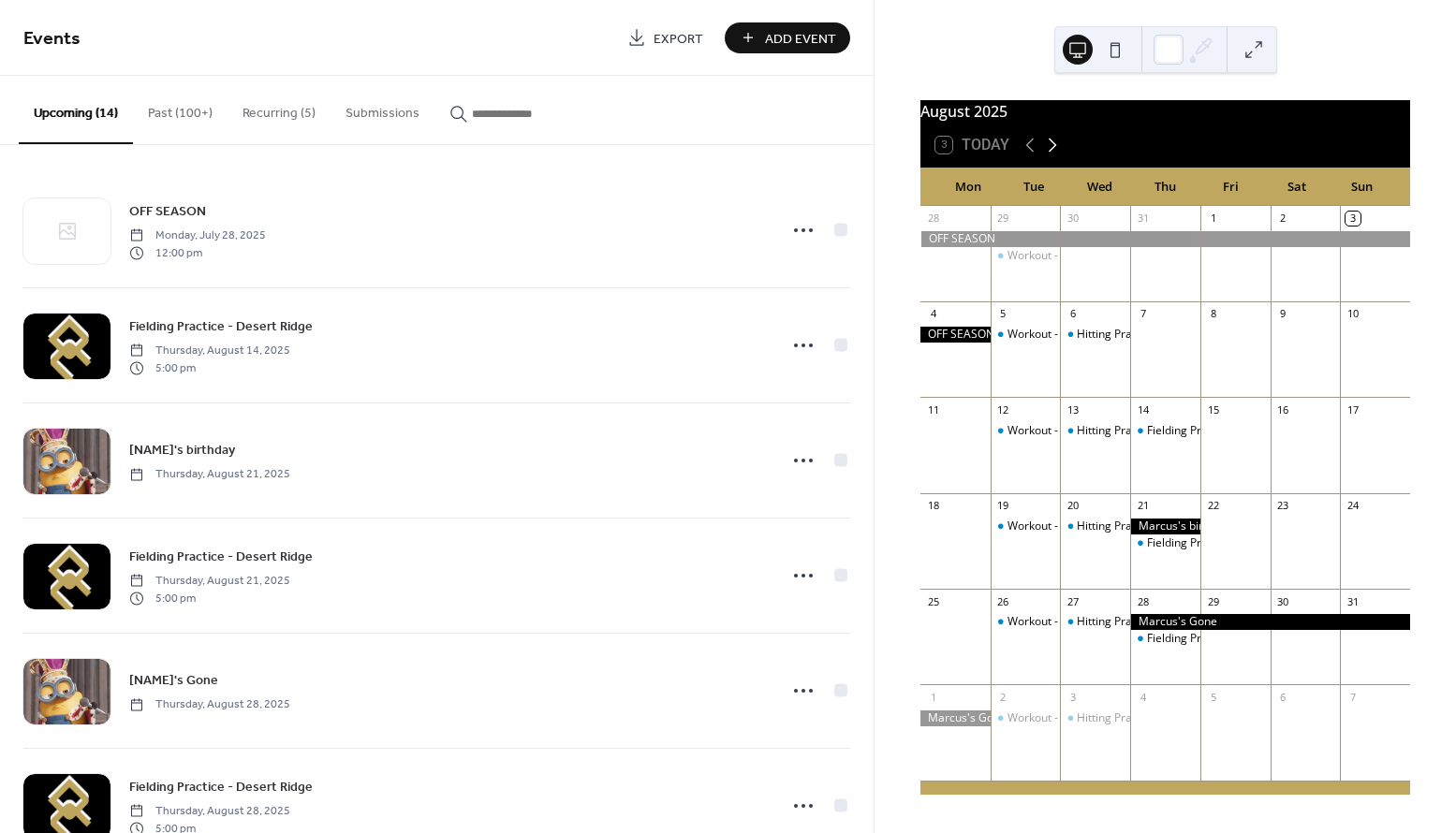 click 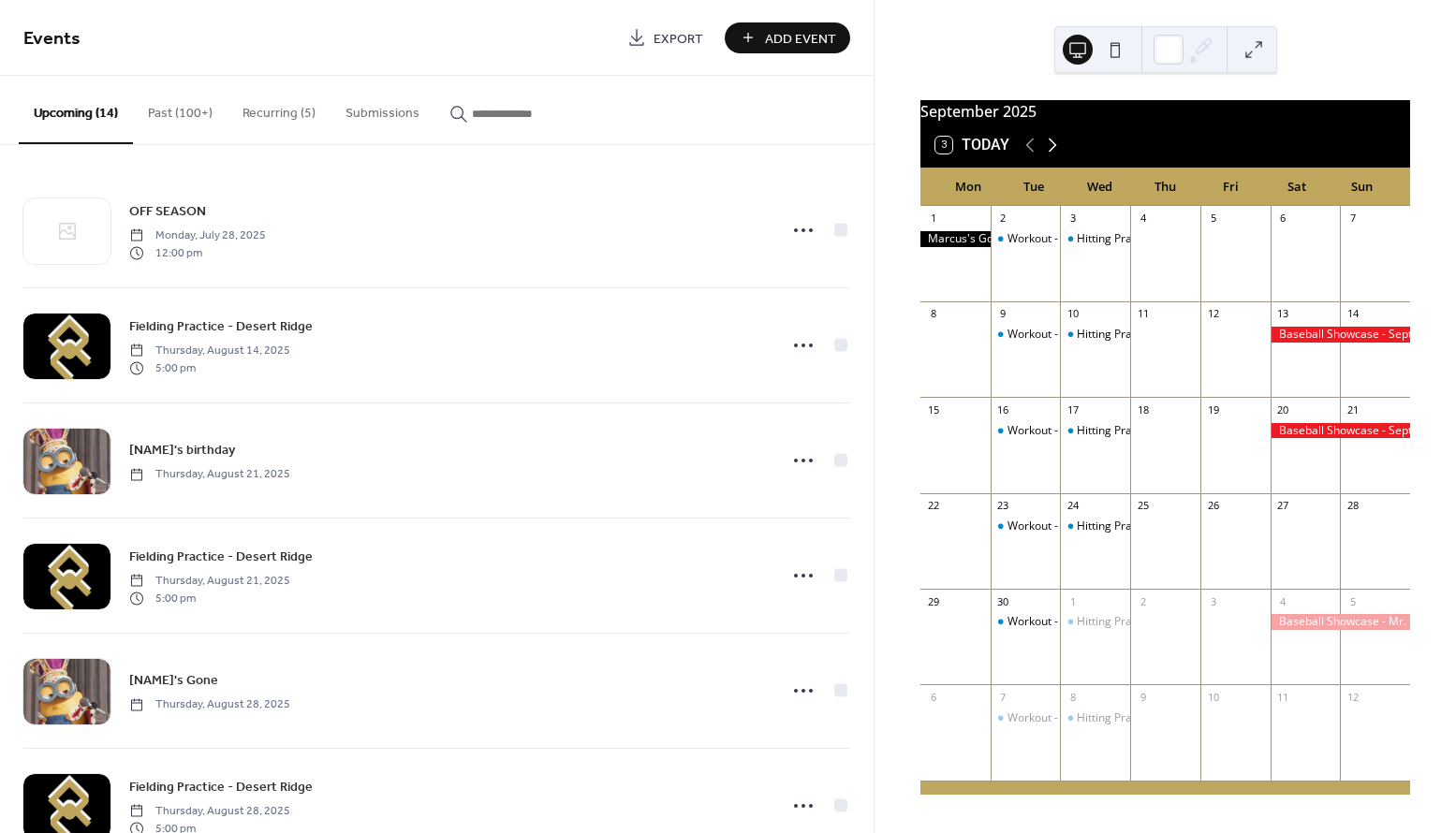 click 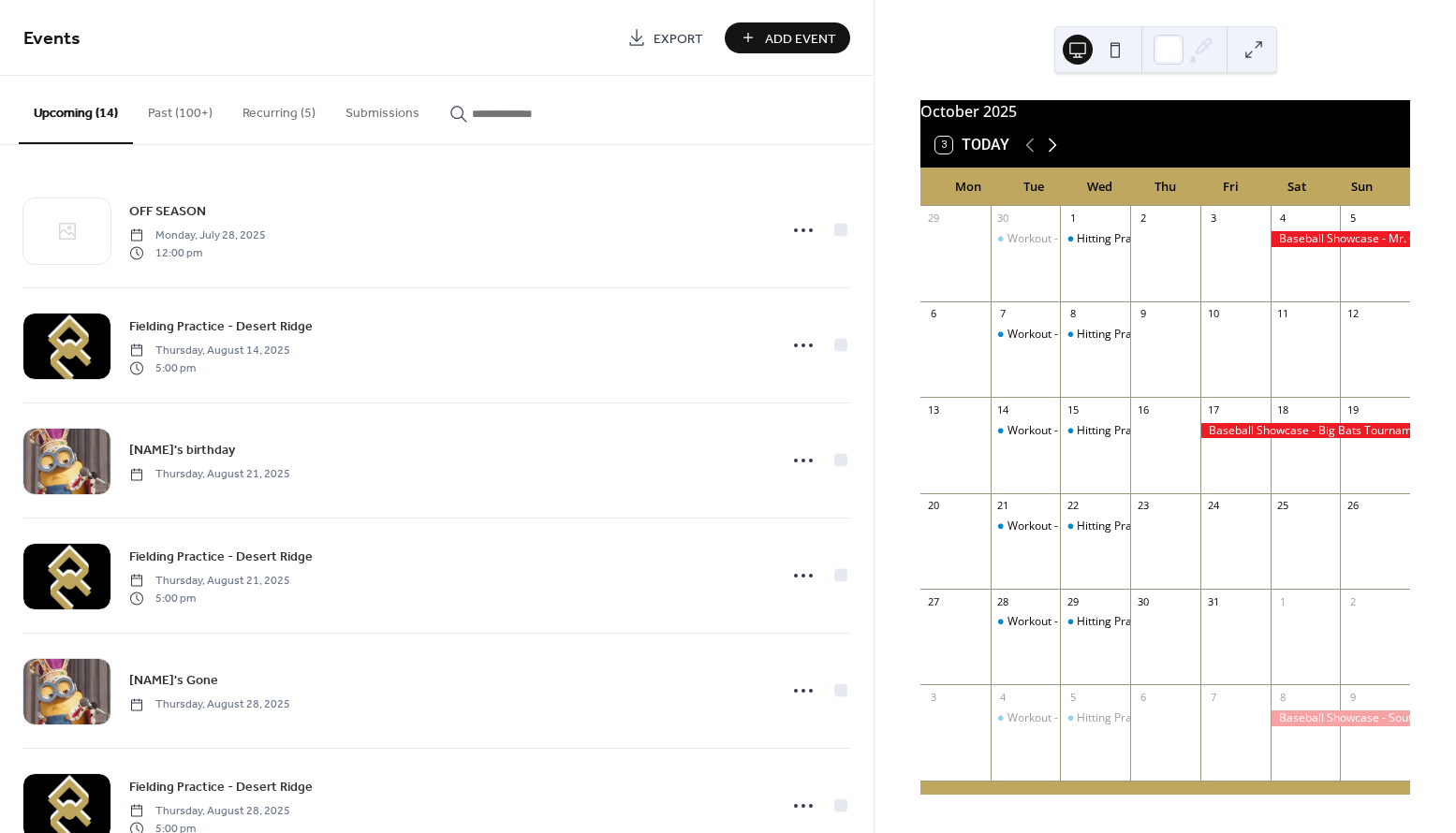 click 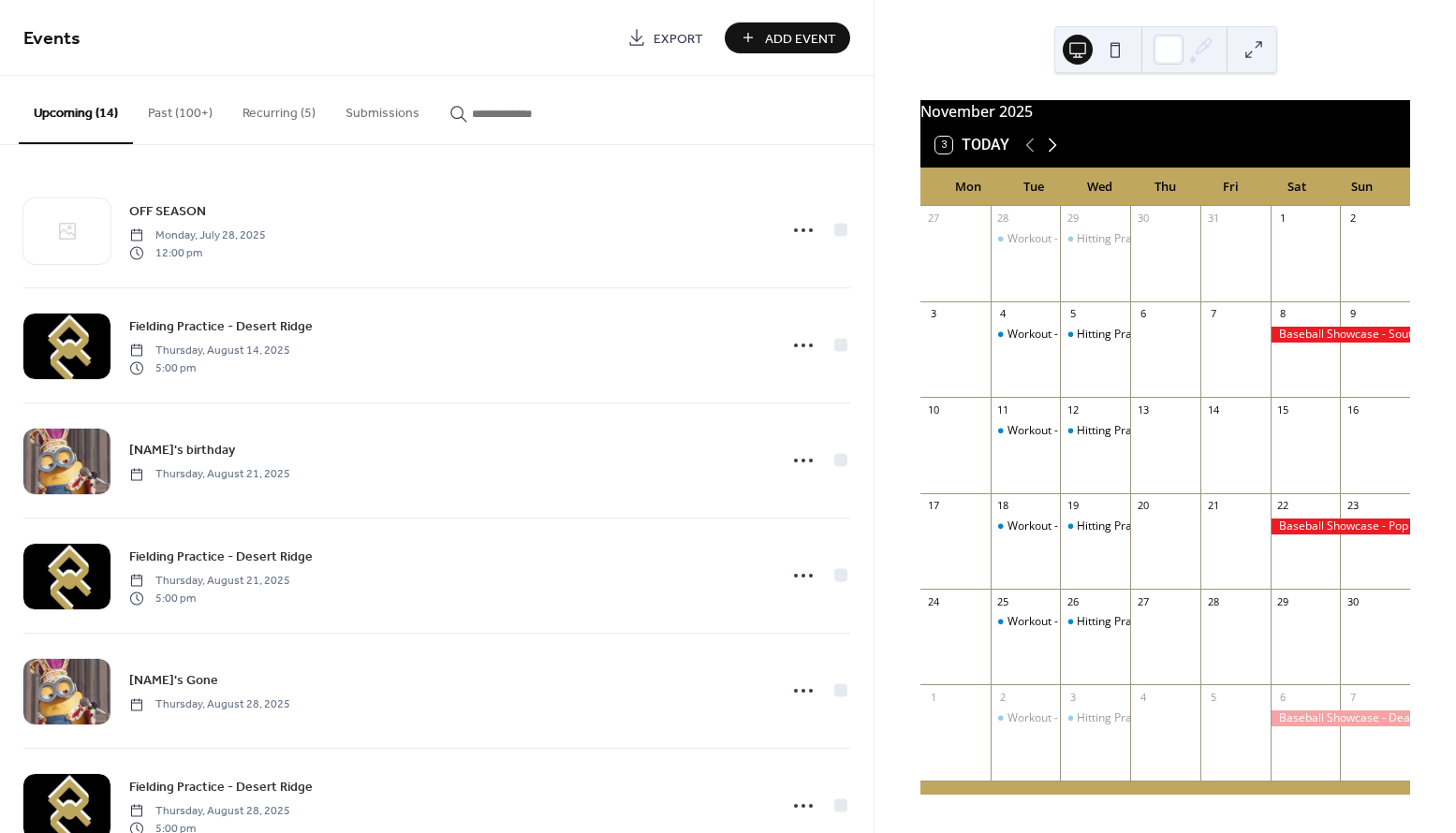 click 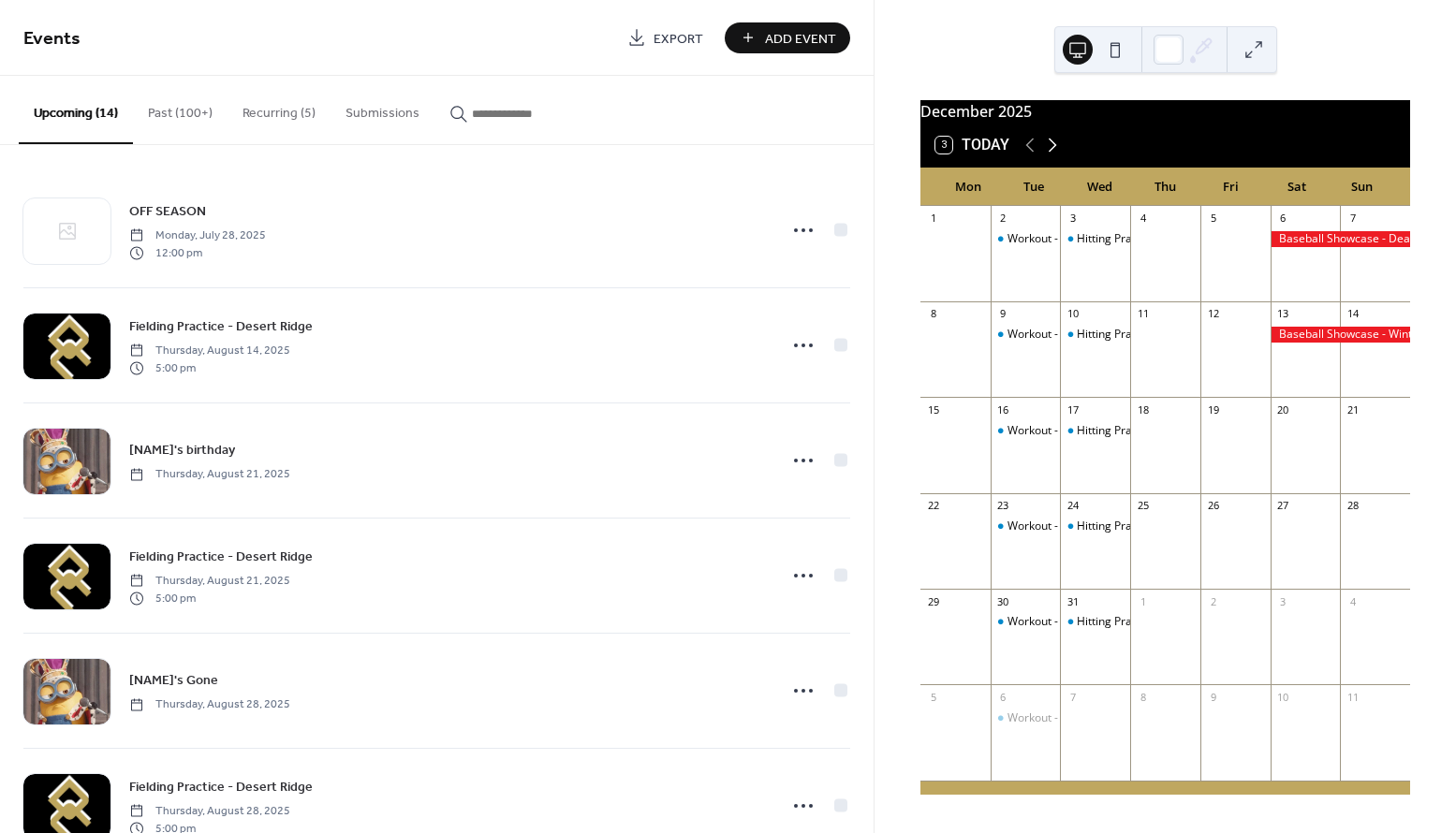 click 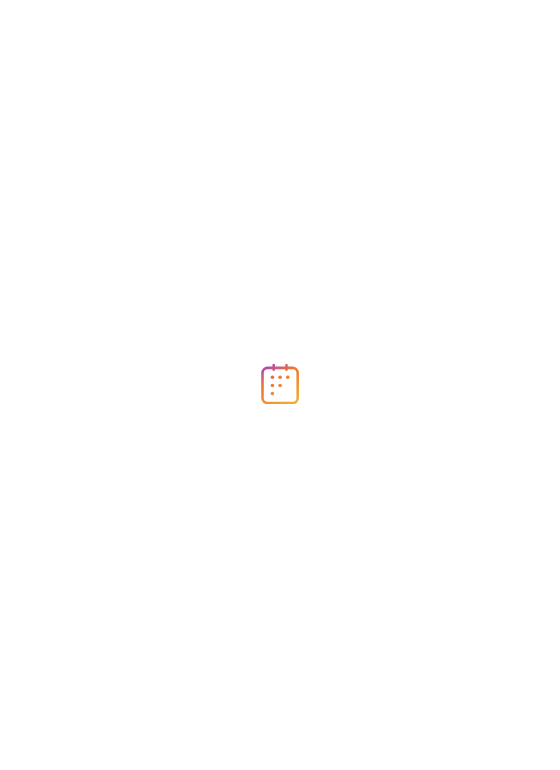 scroll, scrollTop: 0, scrollLeft: 0, axis: both 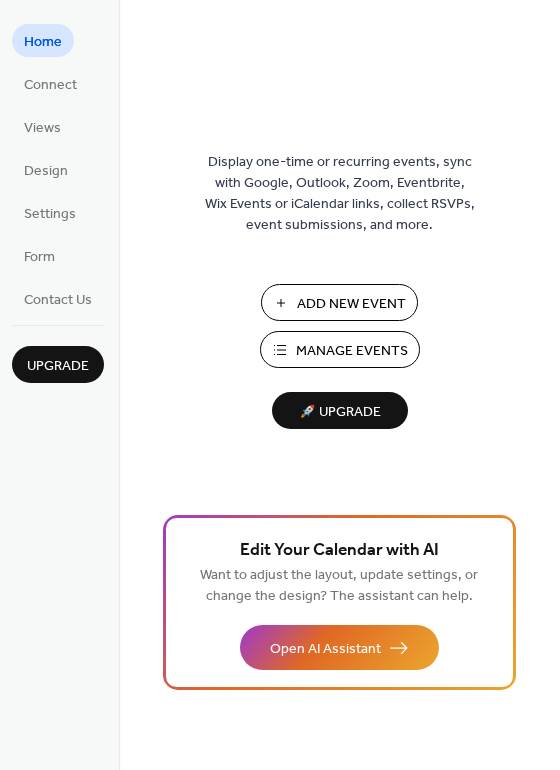 click on "Manage Events" at bounding box center (352, 351) 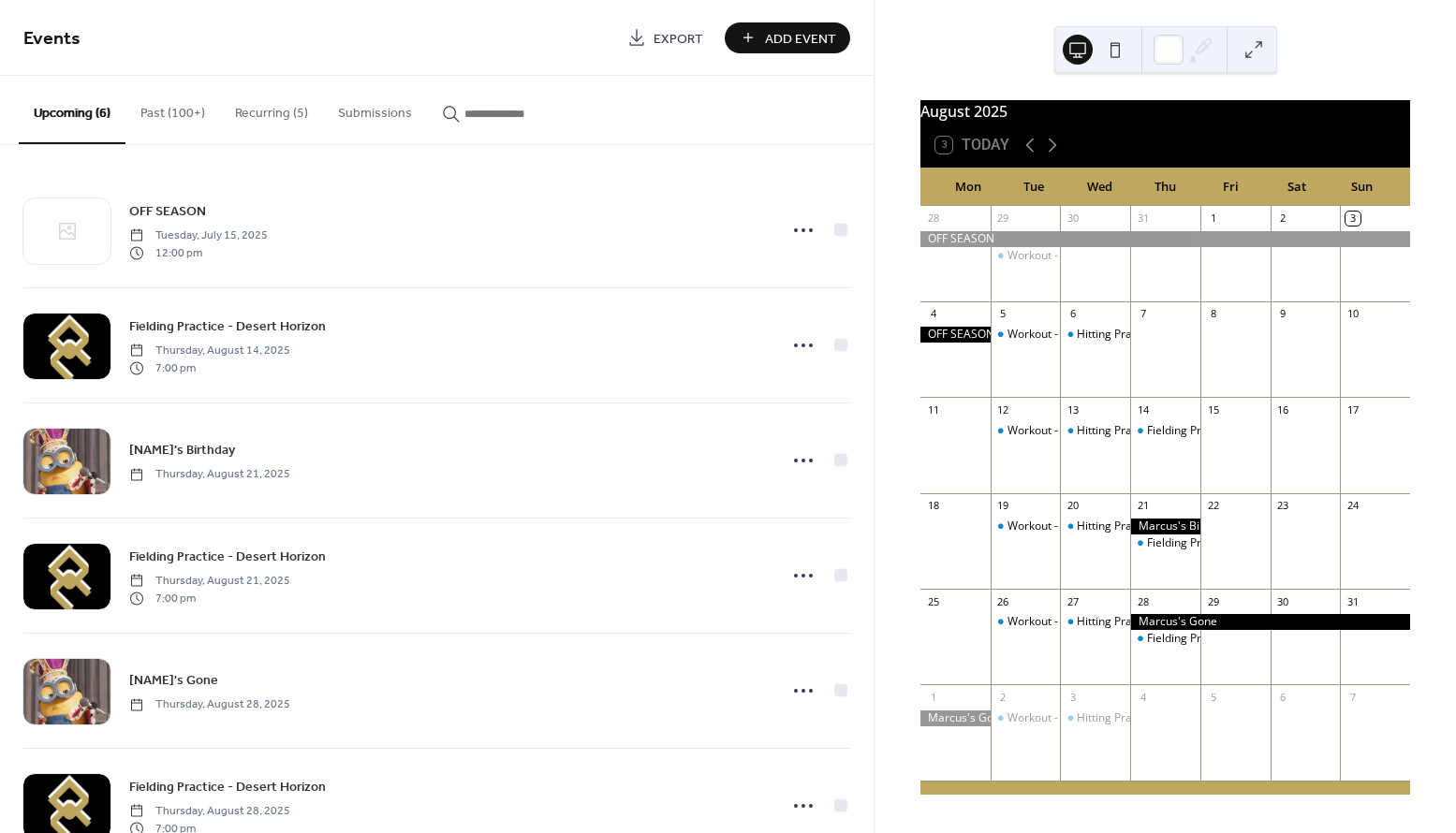scroll, scrollTop: 0, scrollLeft: 0, axis: both 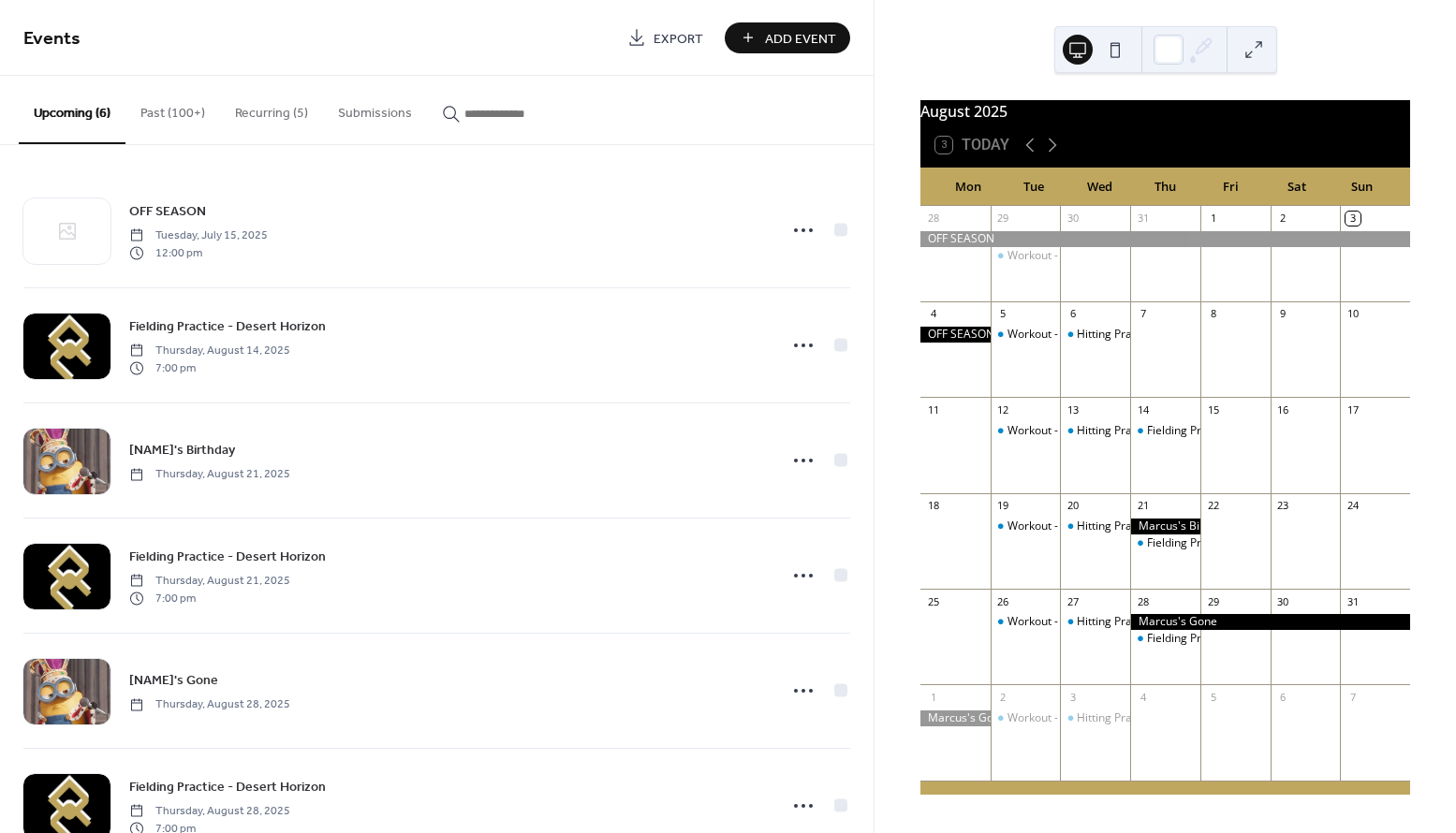 click on "Past (100+)" at bounding box center (172, 109) 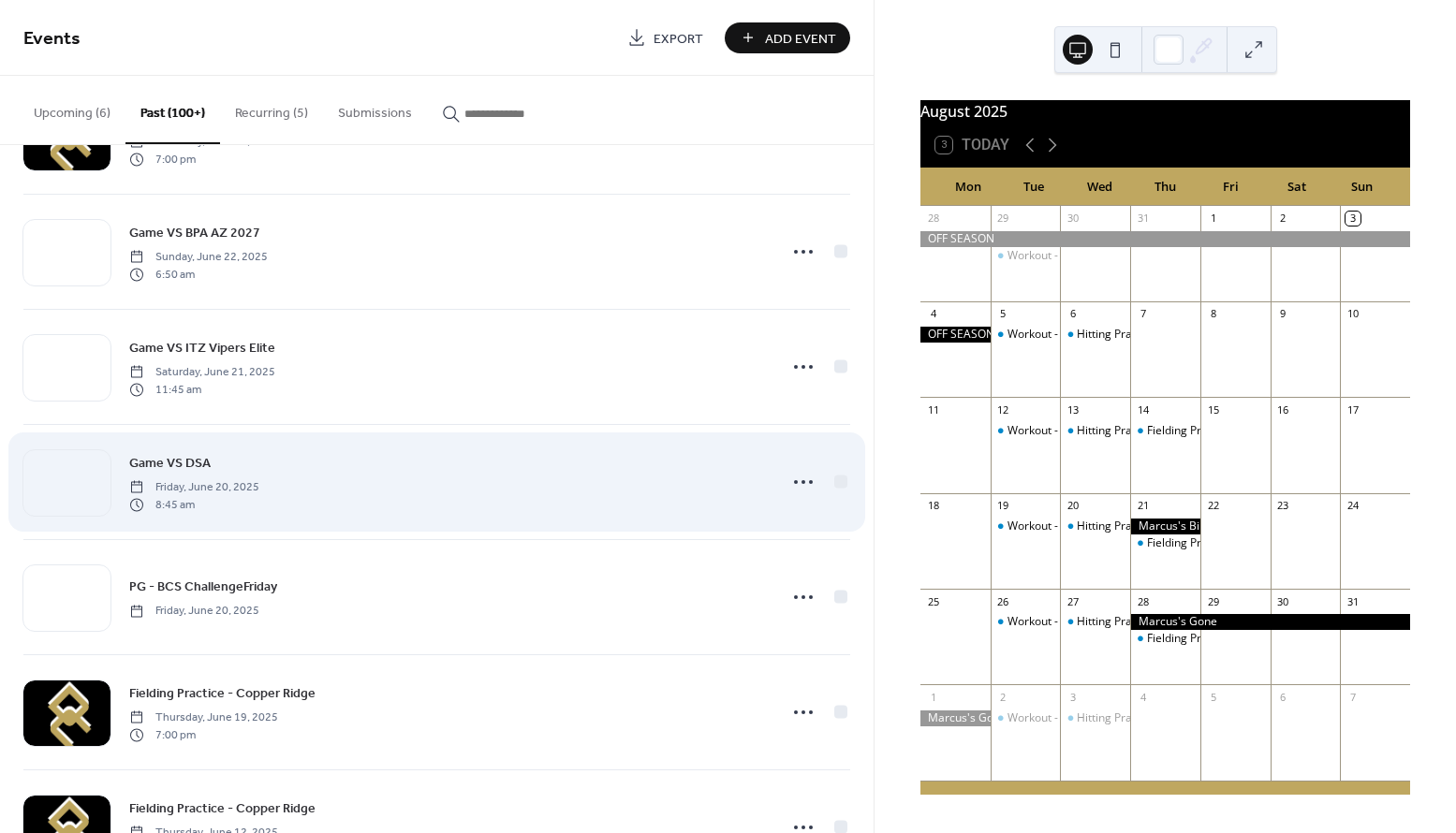 scroll, scrollTop: 1236, scrollLeft: 0, axis: vertical 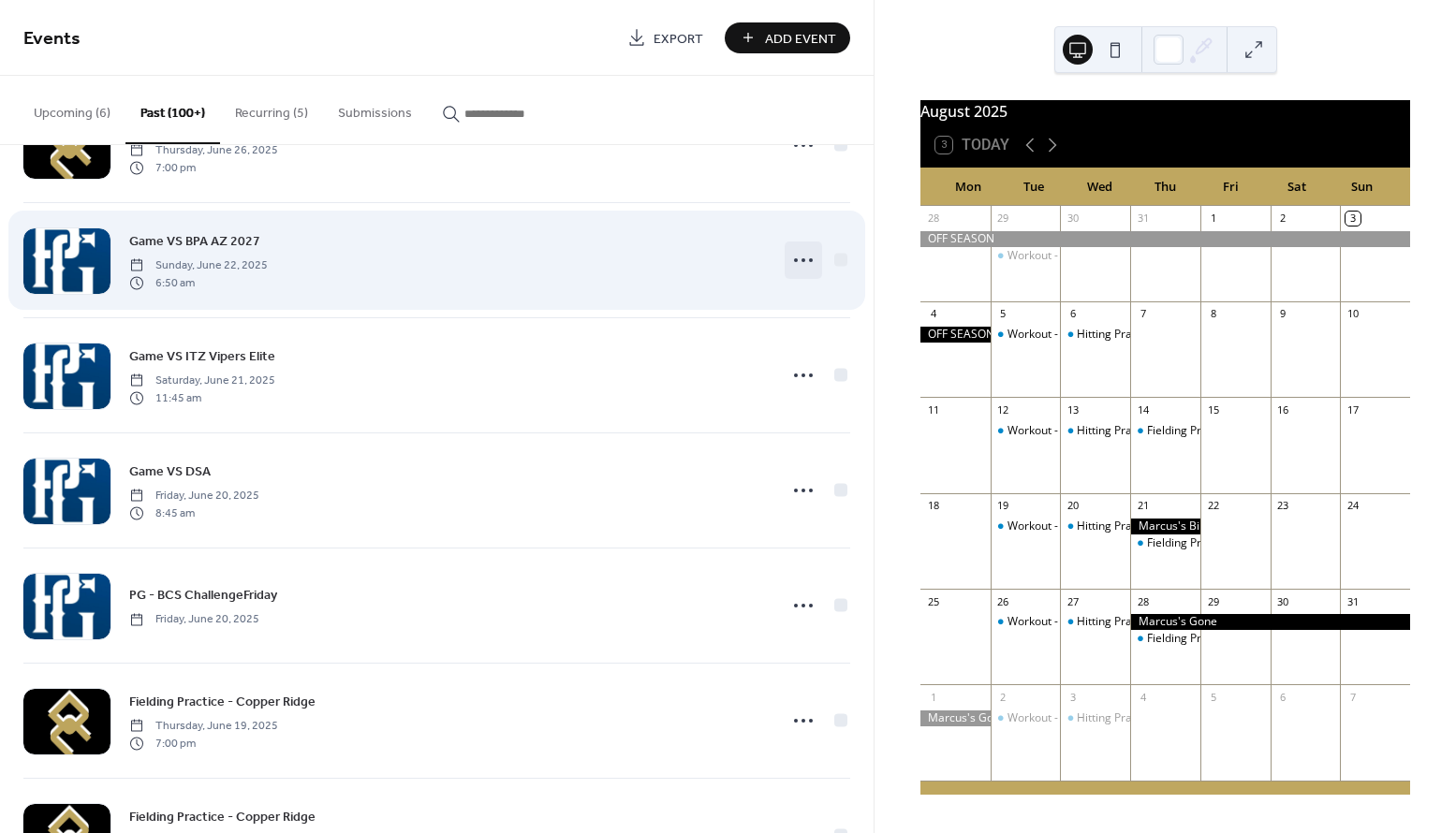 click 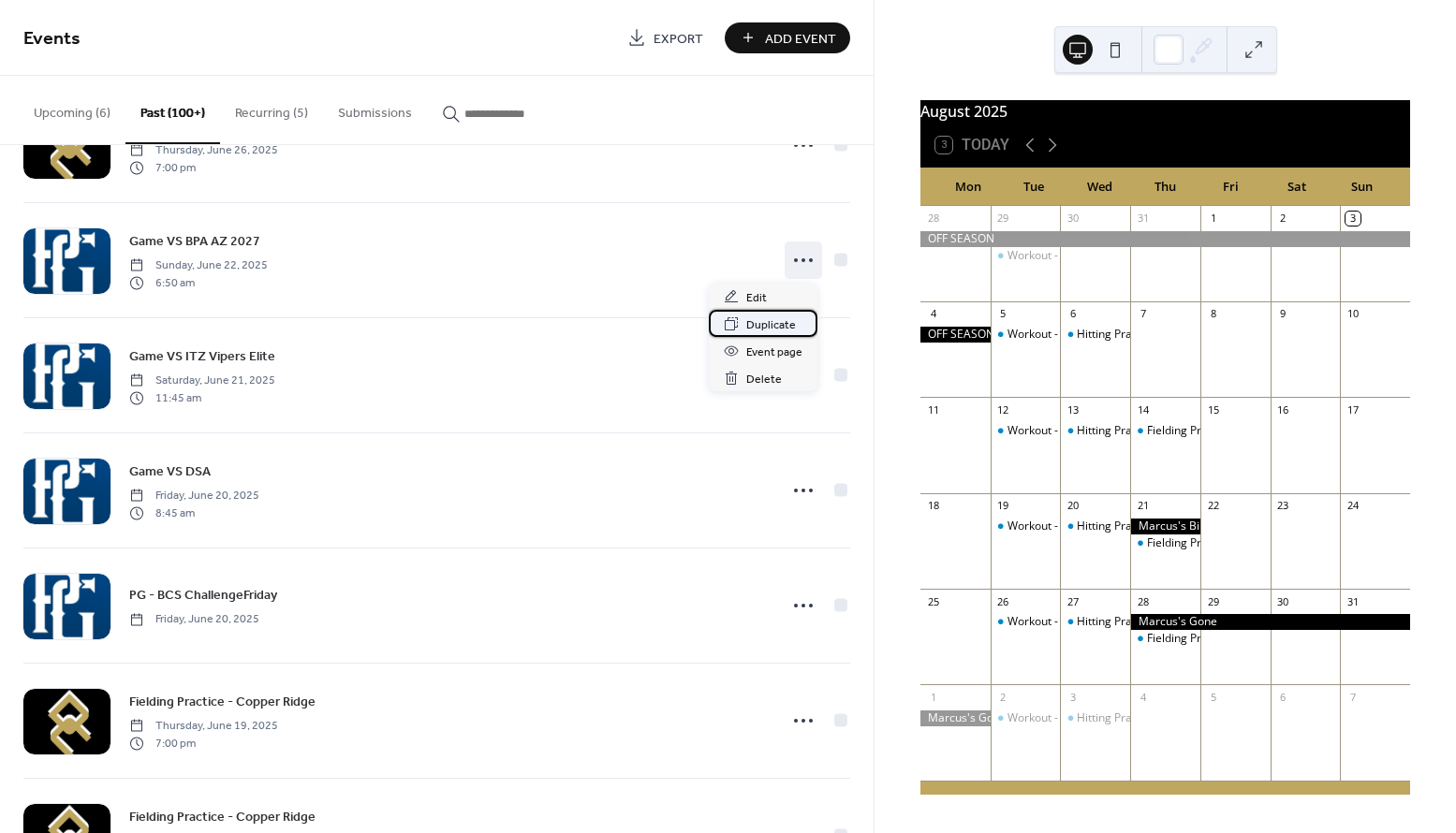 click on "Duplicate" at bounding box center [771, 325] 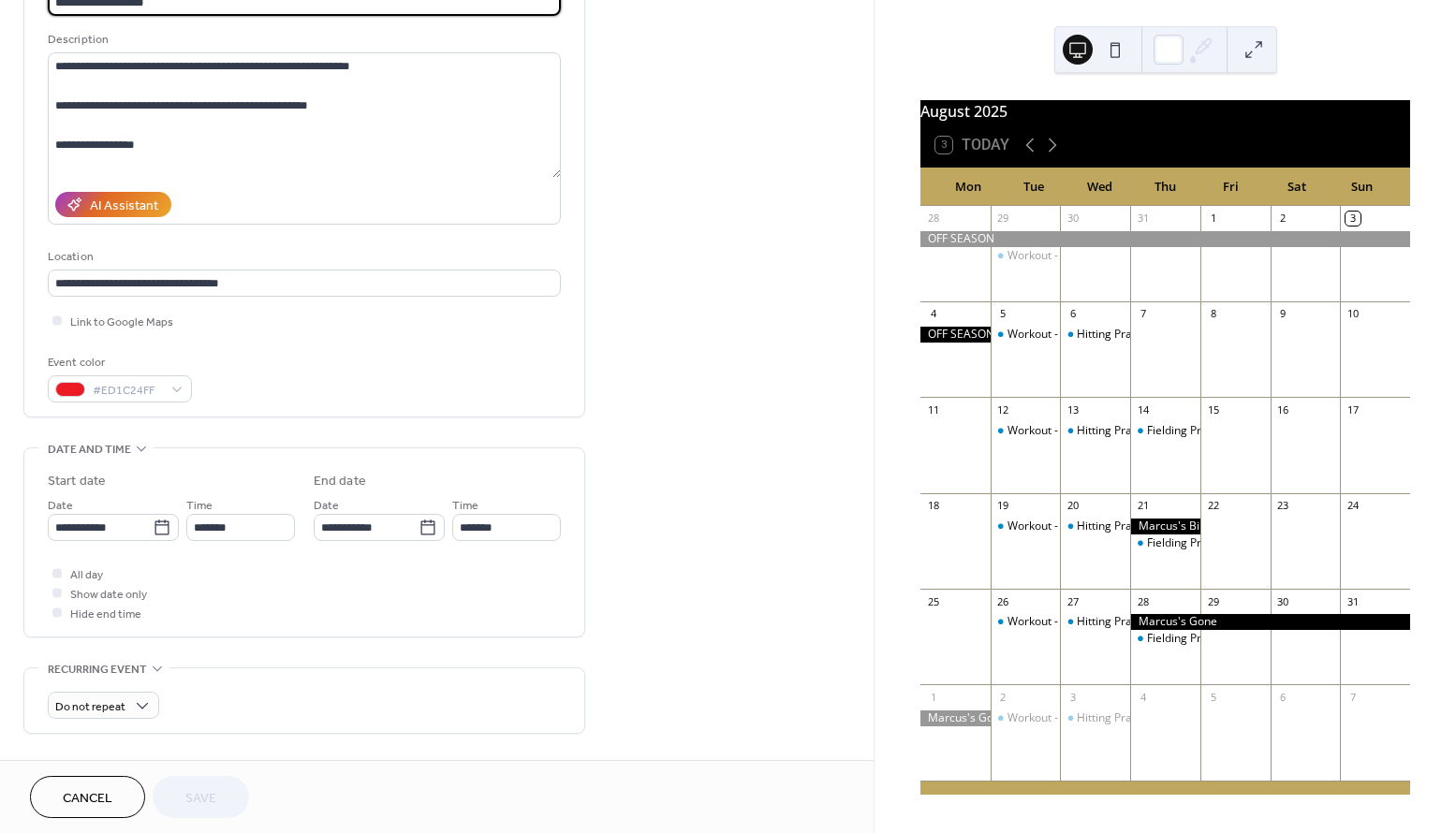 scroll, scrollTop: 183, scrollLeft: 0, axis: vertical 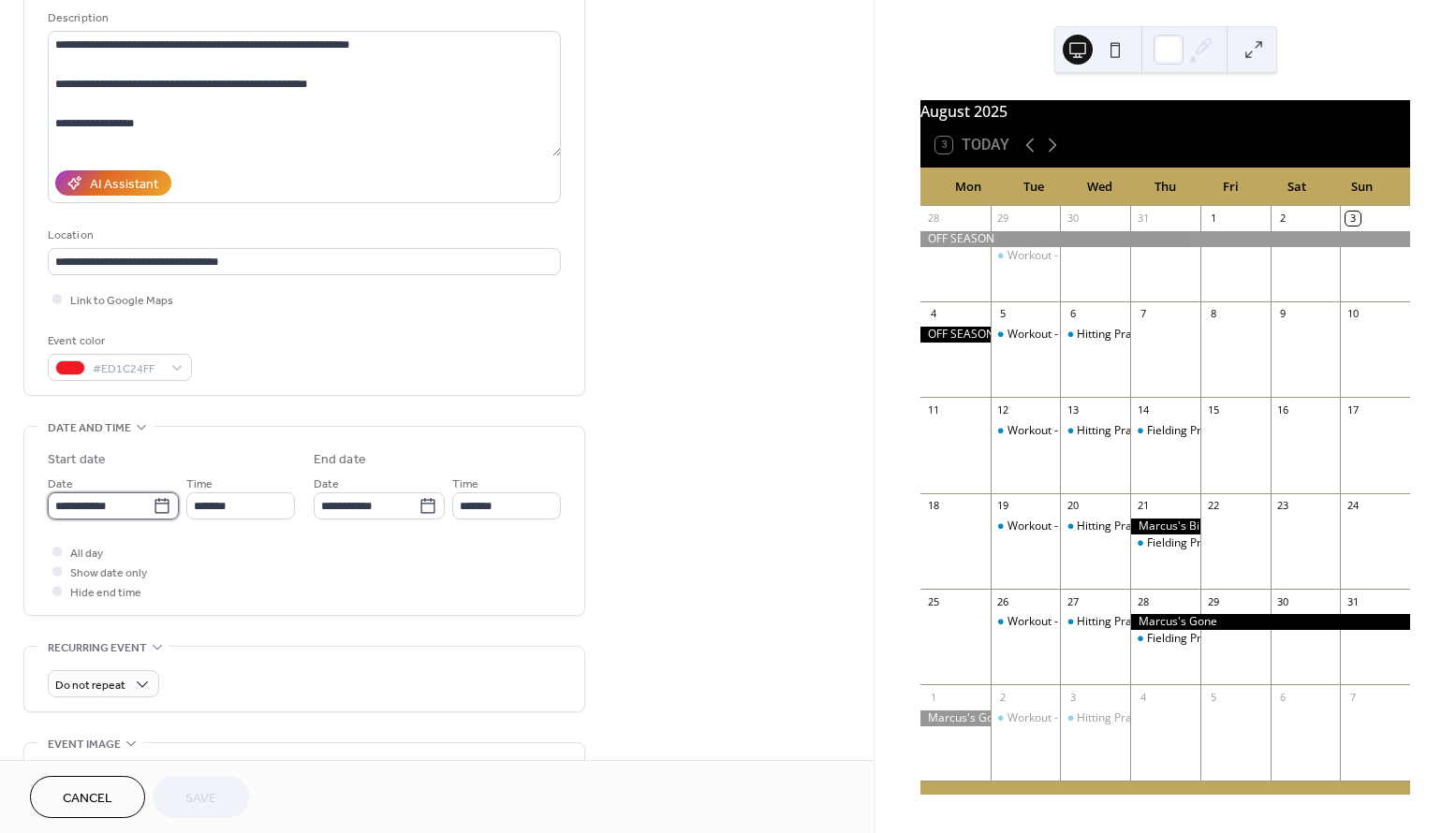 click on "**********" at bounding box center (100, 505) 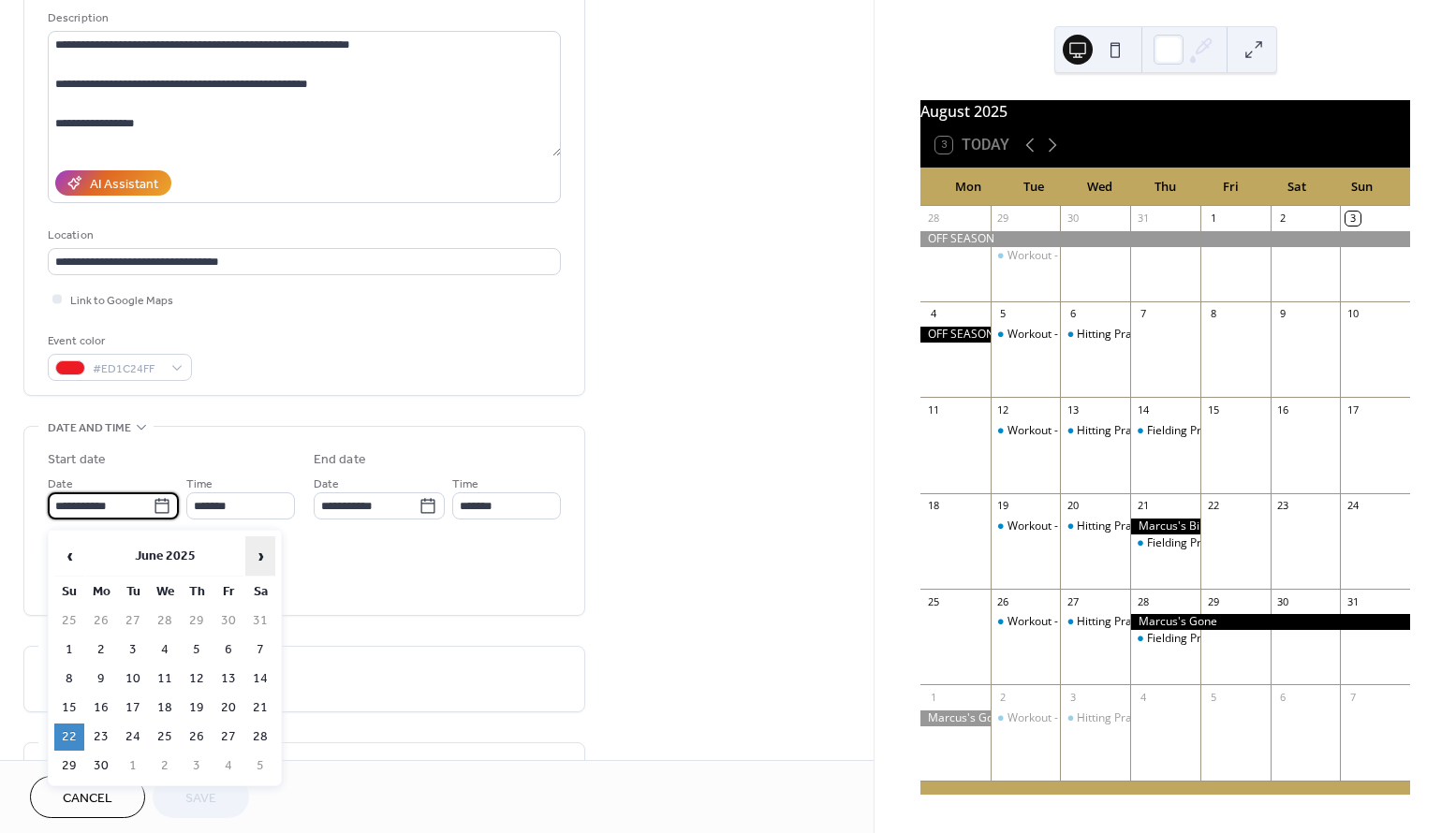 click on "›" at bounding box center [260, 556] 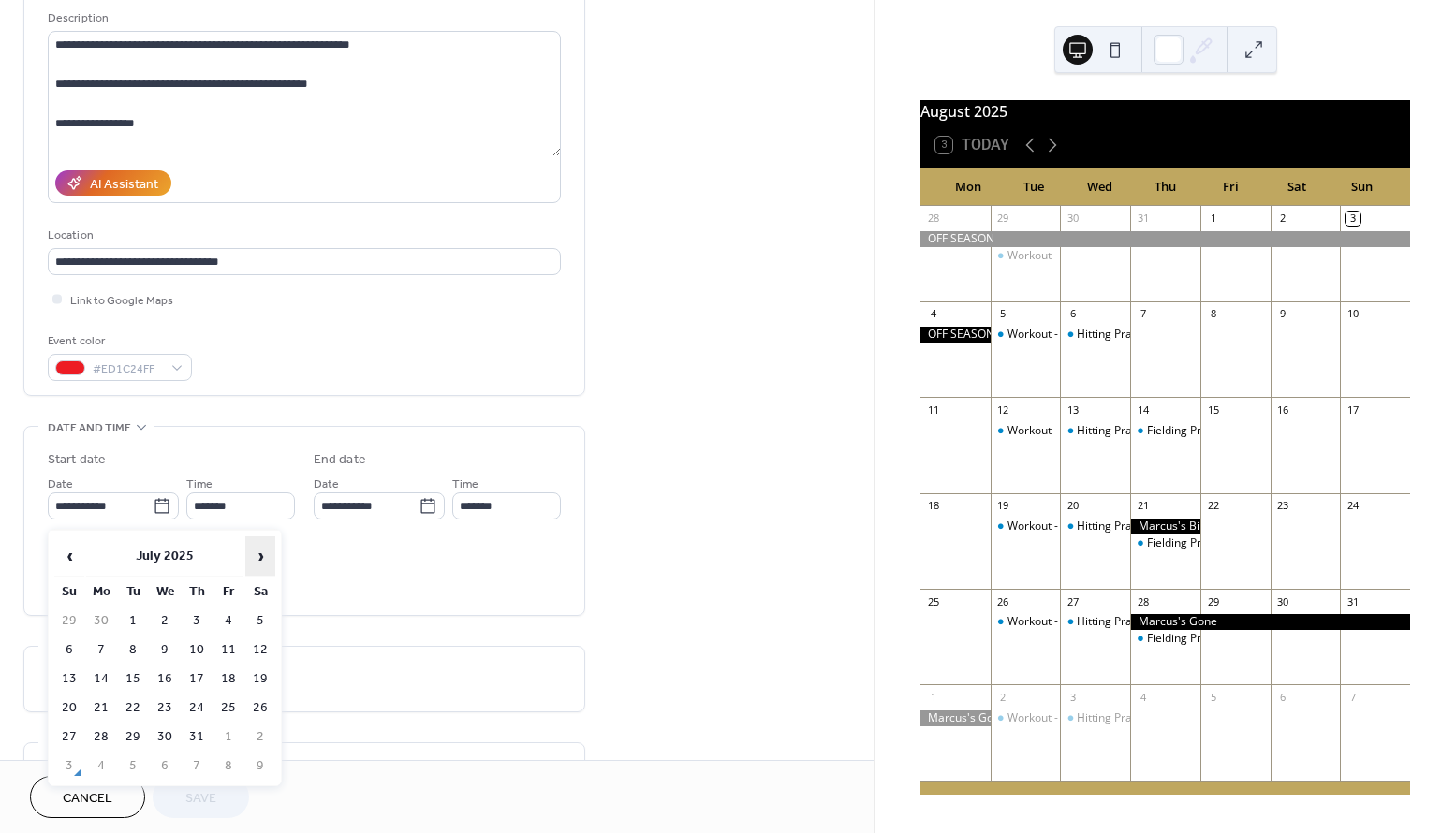 click on "›" at bounding box center (260, 556) 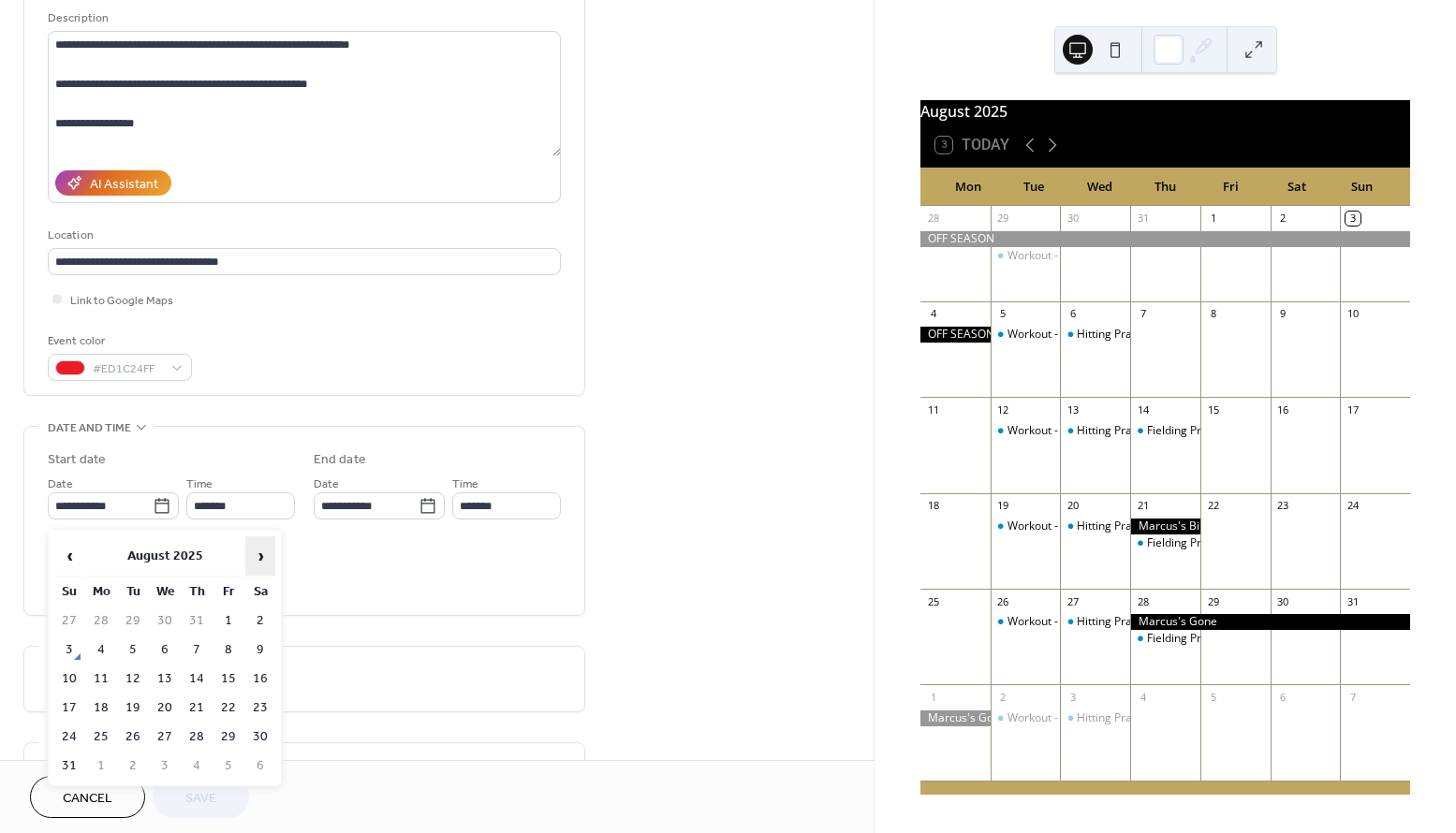 click on "›" at bounding box center [260, 556] 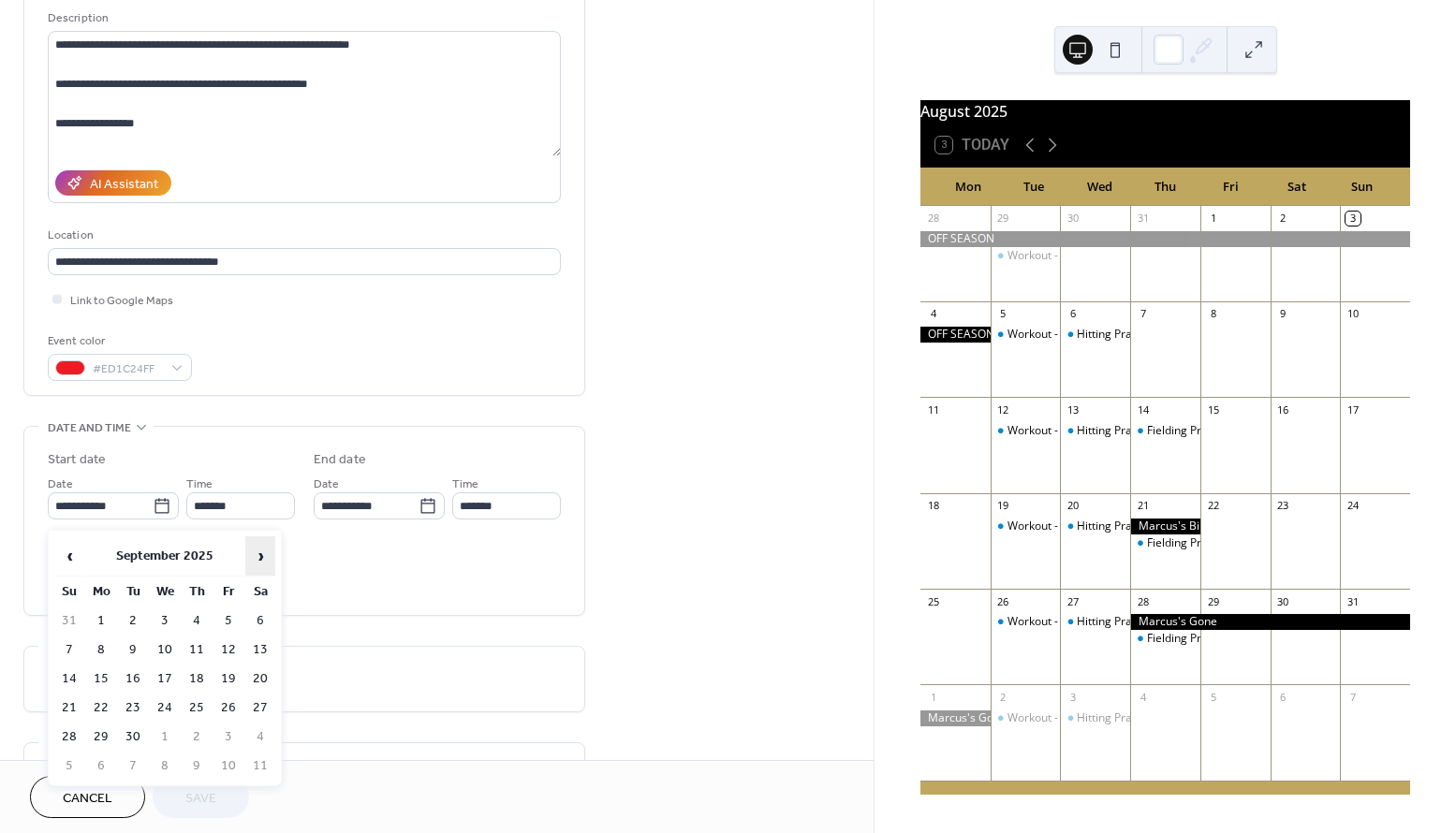 click on "›" at bounding box center (260, 556) 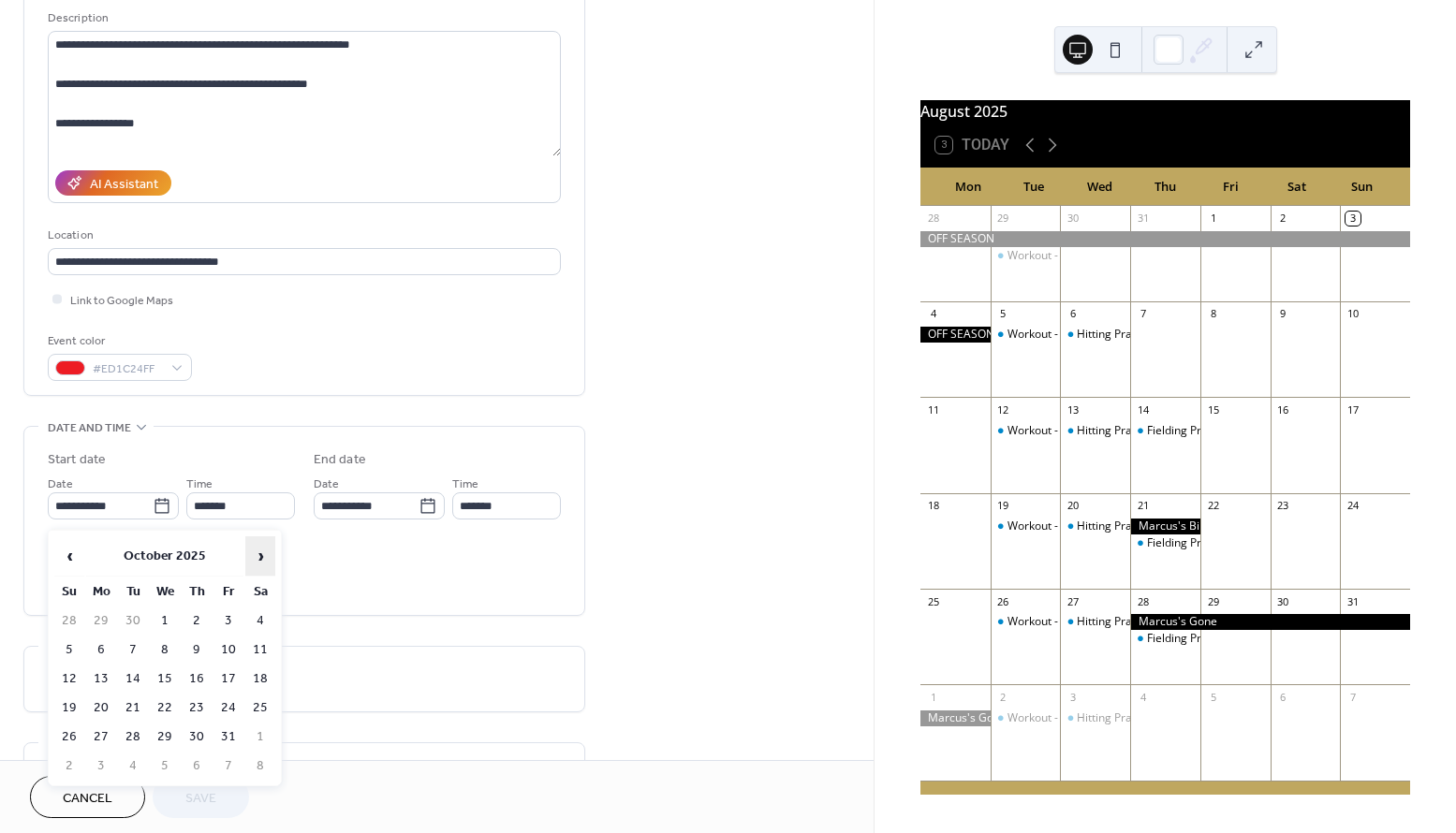 click on "›" at bounding box center (260, 556) 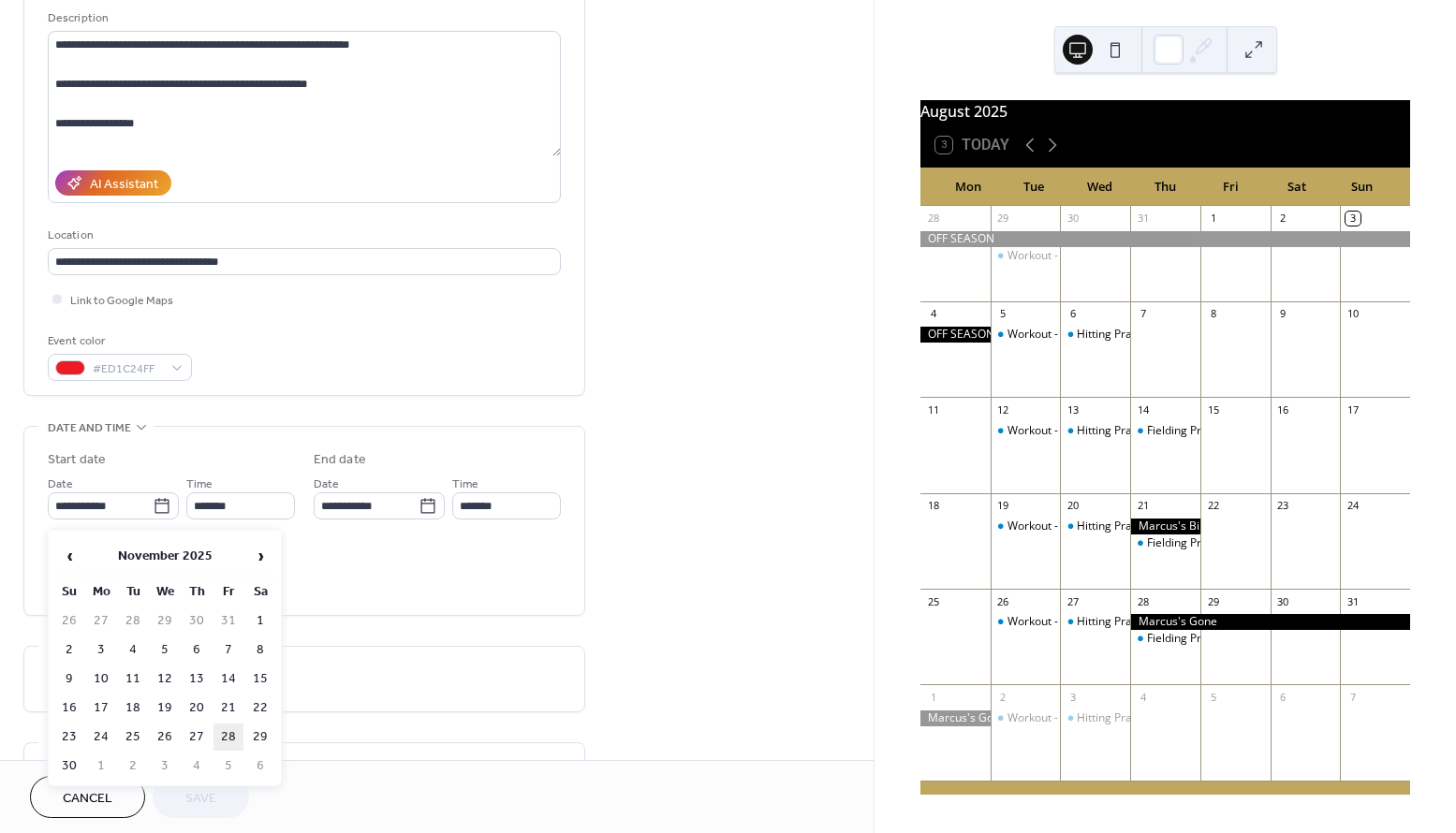 click on "28" at bounding box center [228, 737] 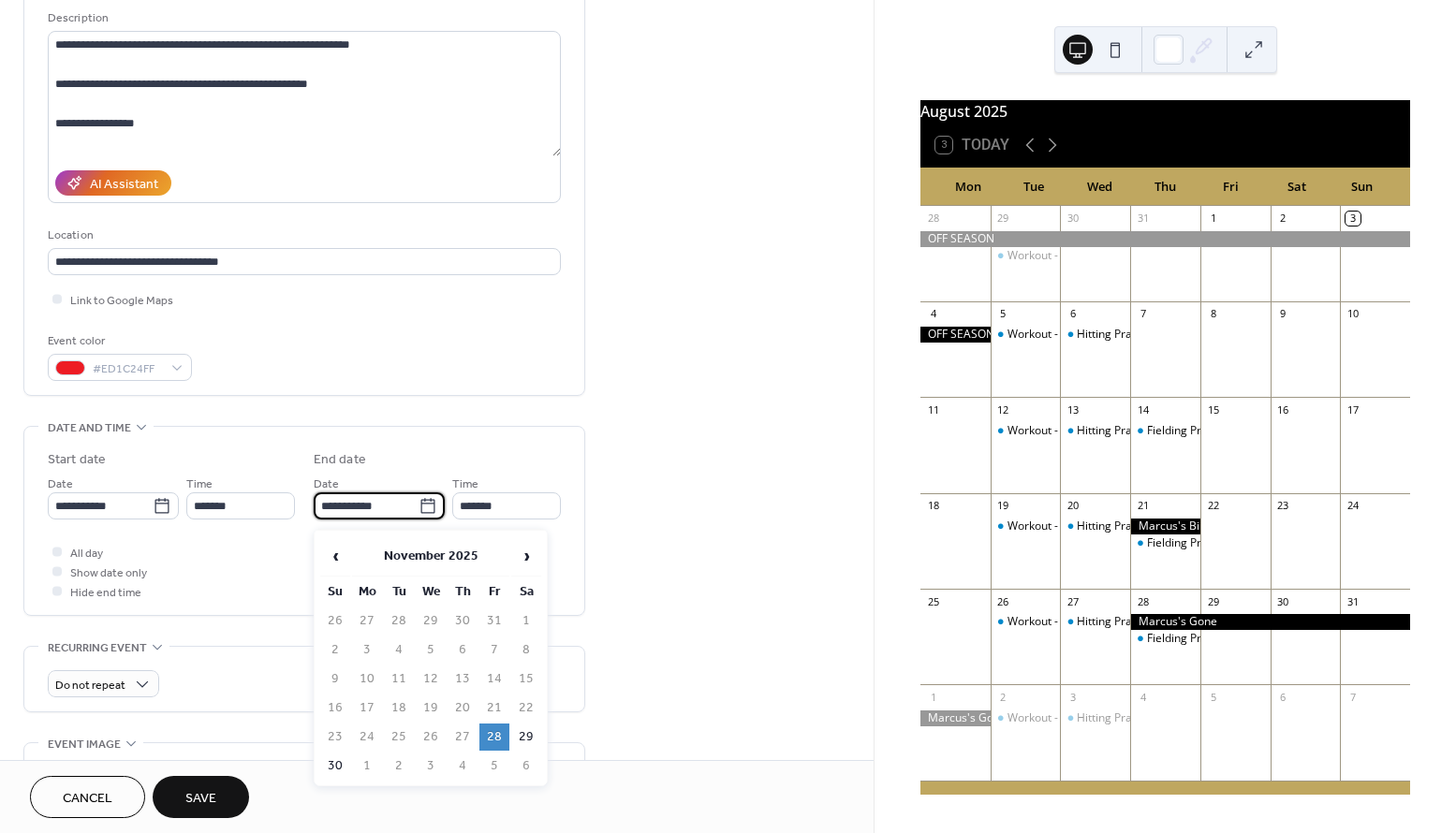 click on "**********" at bounding box center [366, 505] 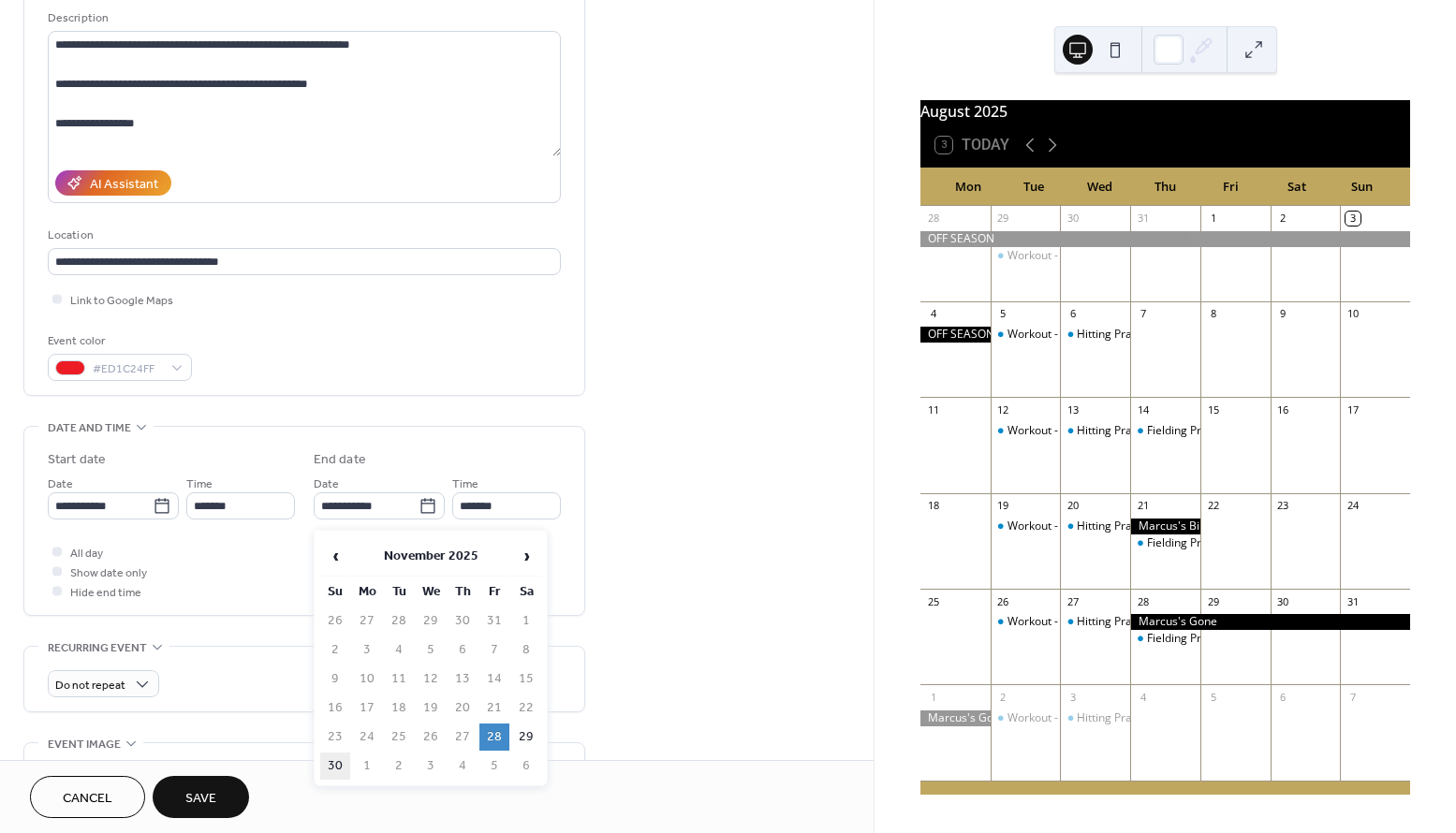 click on "30" at bounding box center (335, 766) 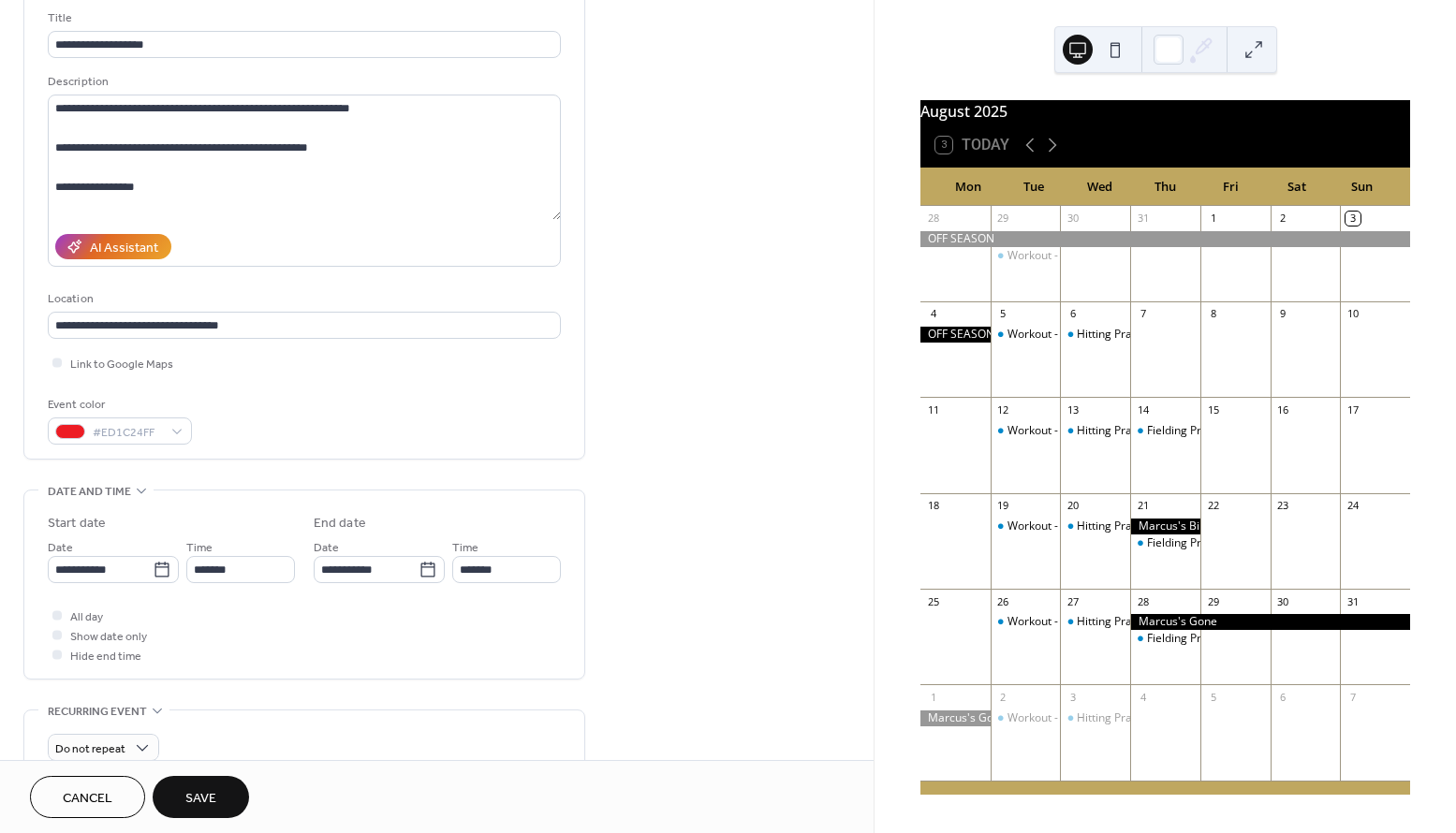 scroll, scrollTop: 94, scrollLeft: 0, axis: vertical 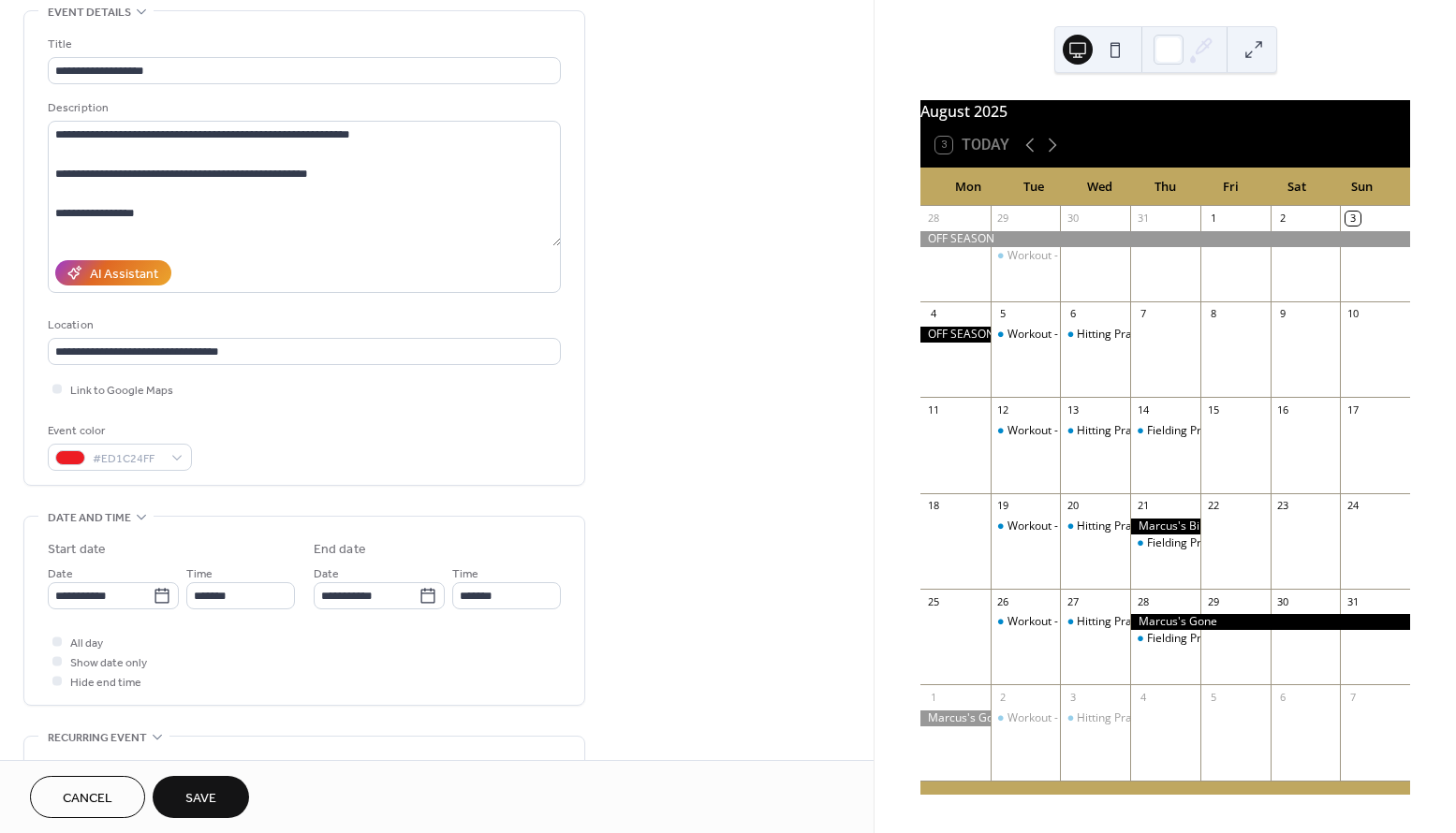click on "Cancel" at bounding box center (87, 798) 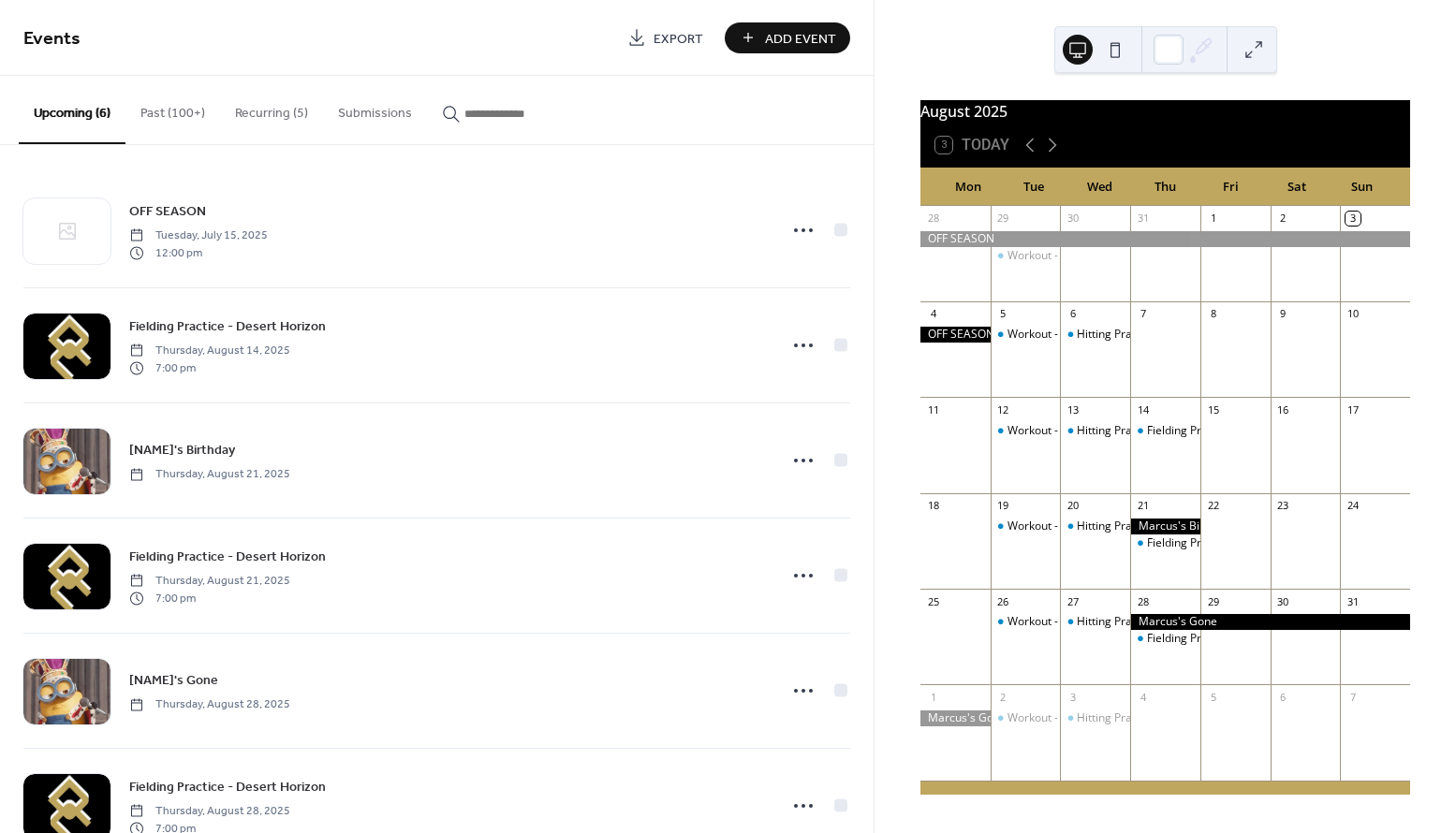click on "Past (100+)" at bounding box center [172, 109] 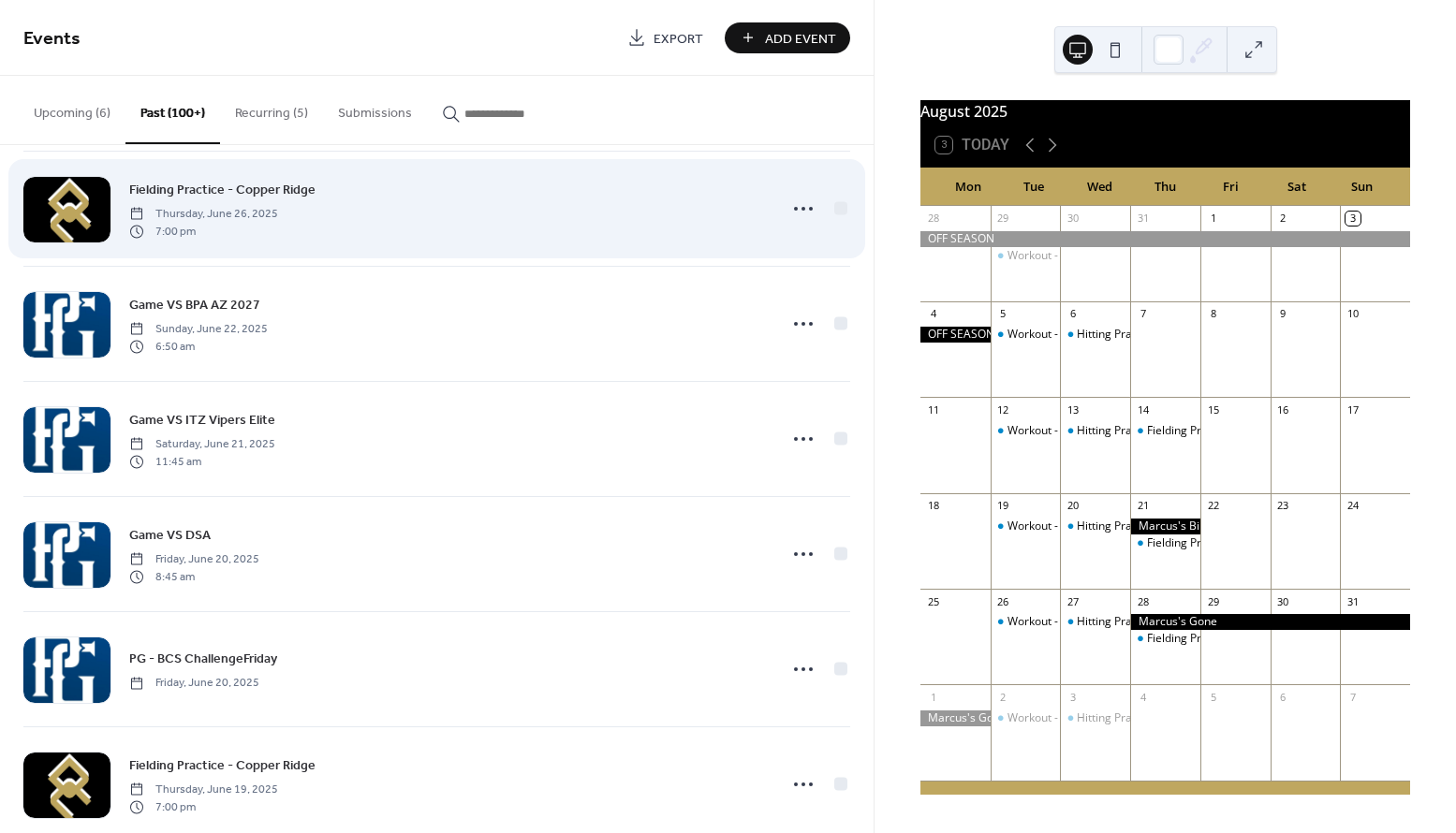 scroll, scrollTop: 1193, scrollLeft: 0, axis: vertical 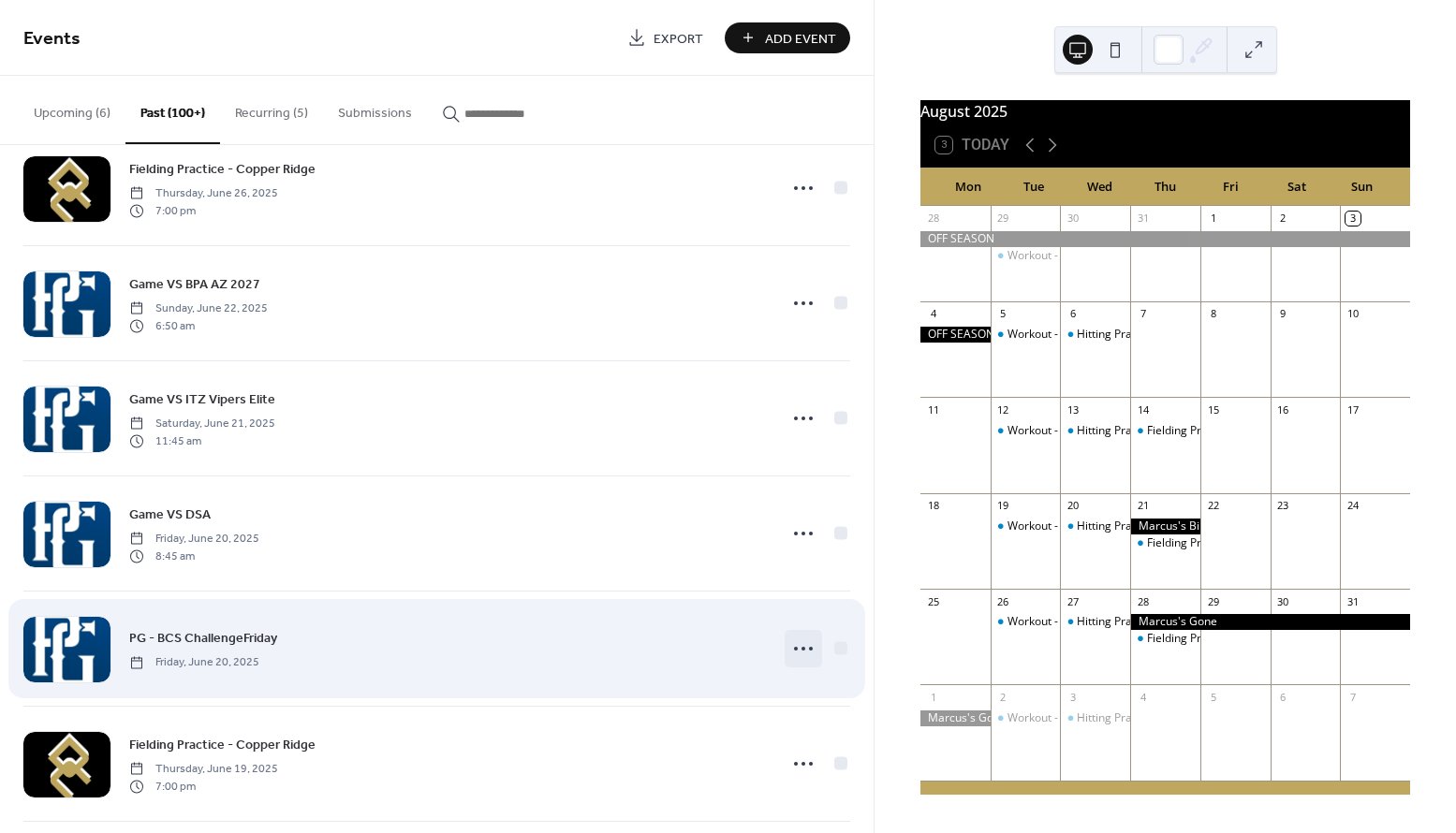 click at bounding box center [803, 649] 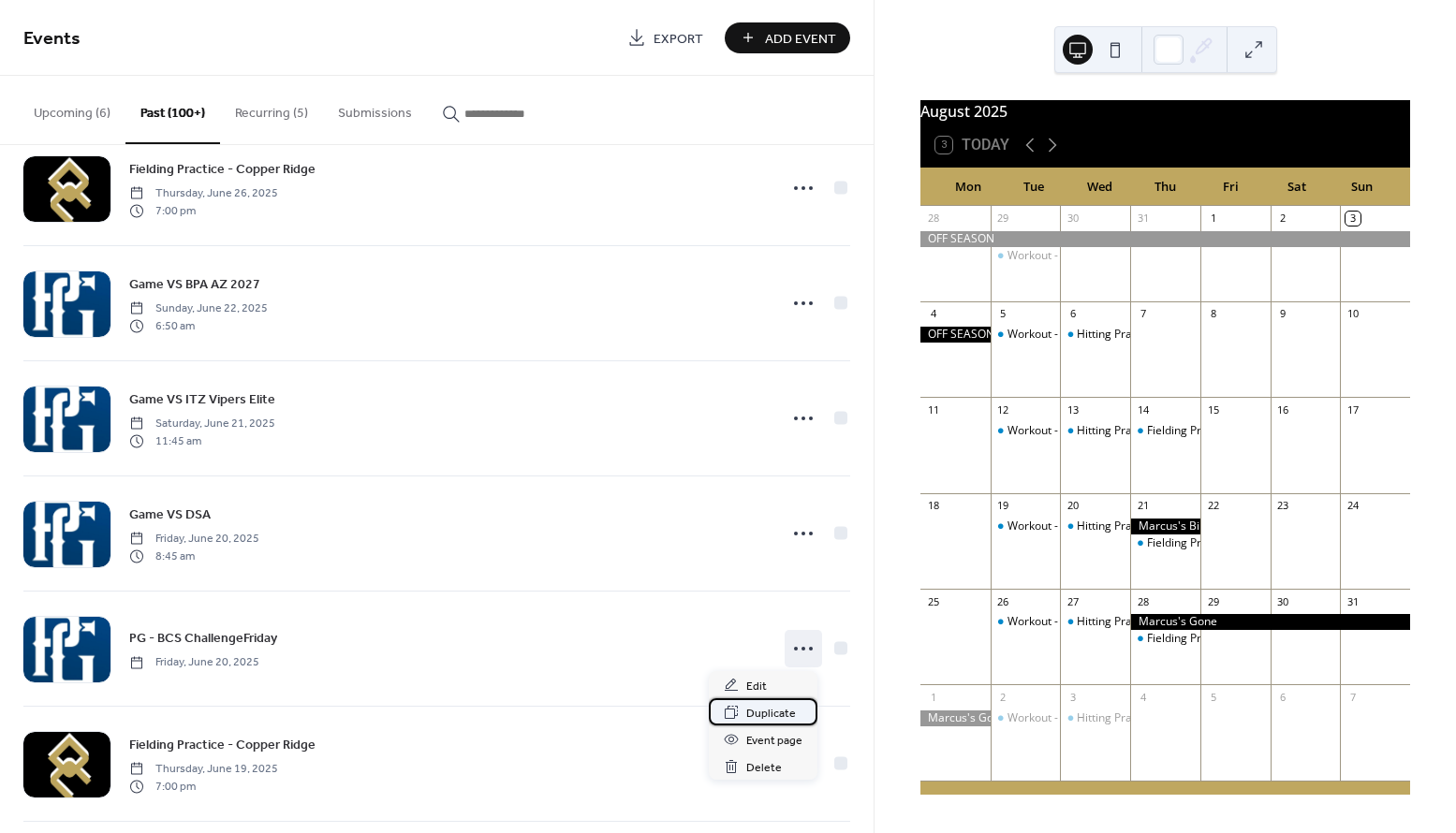 click on "Duplicate" at bounding box center [771, 713] 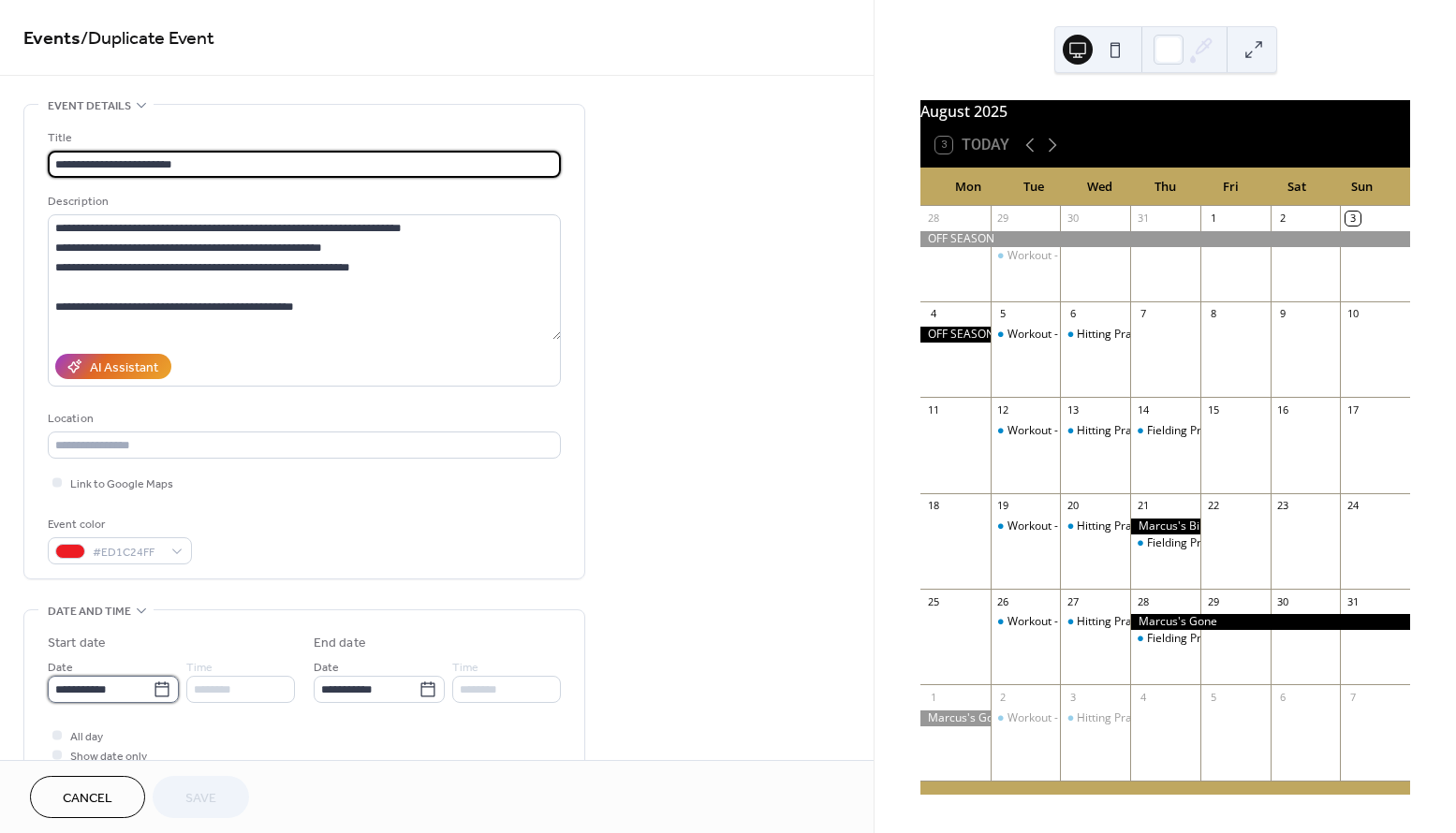 click on "**********" at bounding box center (100, 689) 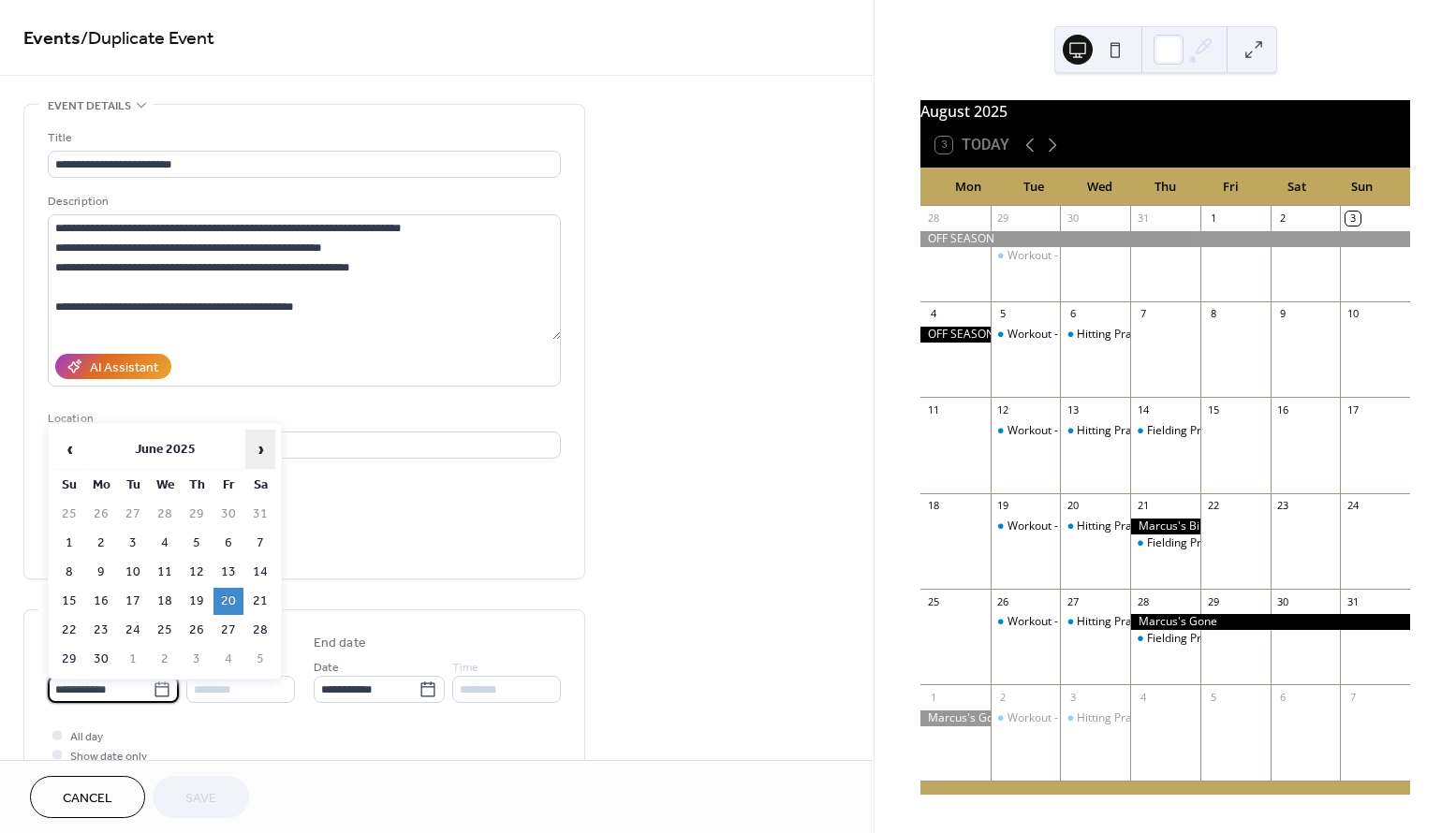 click on "›" at bounding box center [260, 449] 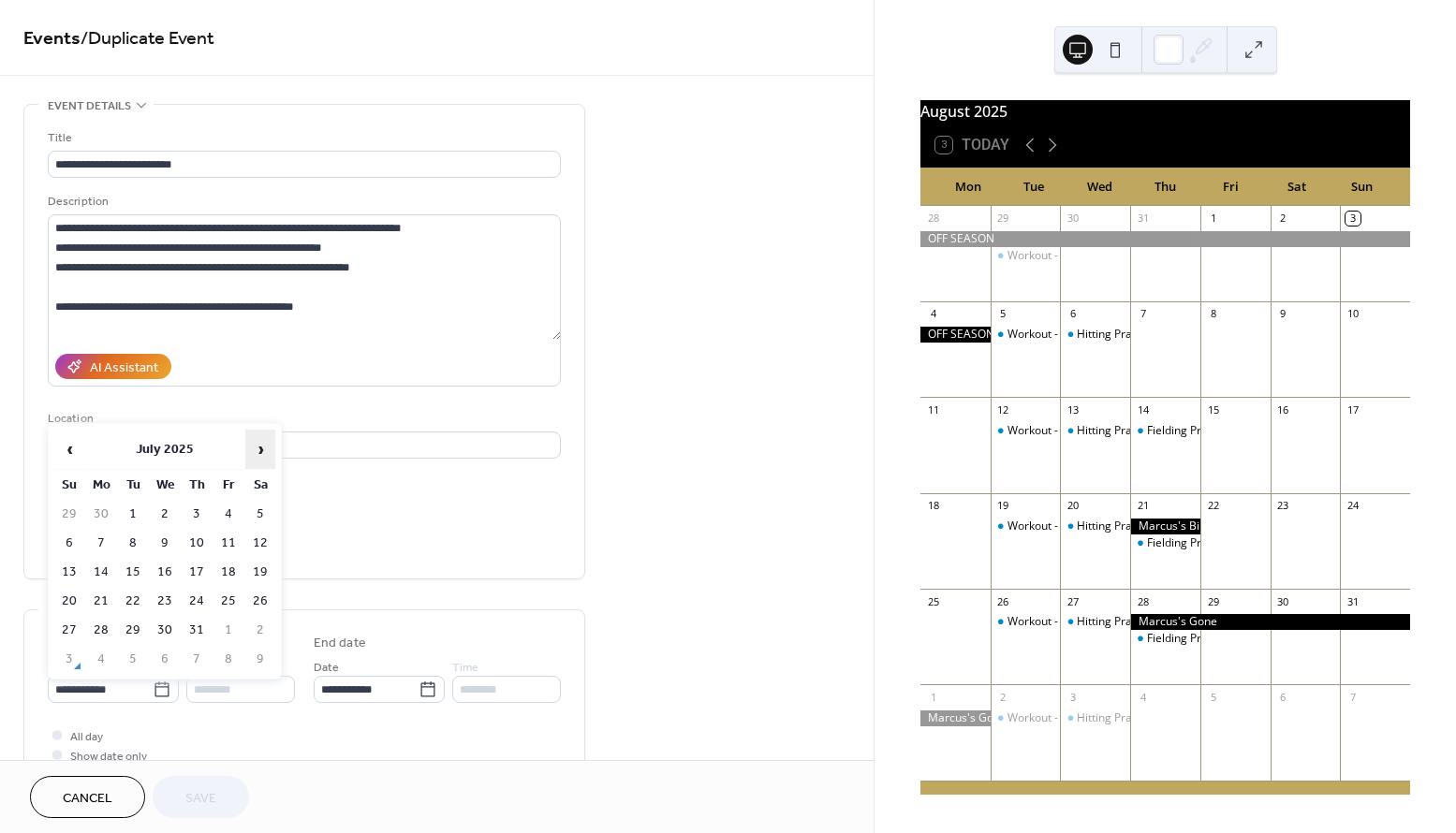 click on "›" at bounding box center (260, 449) 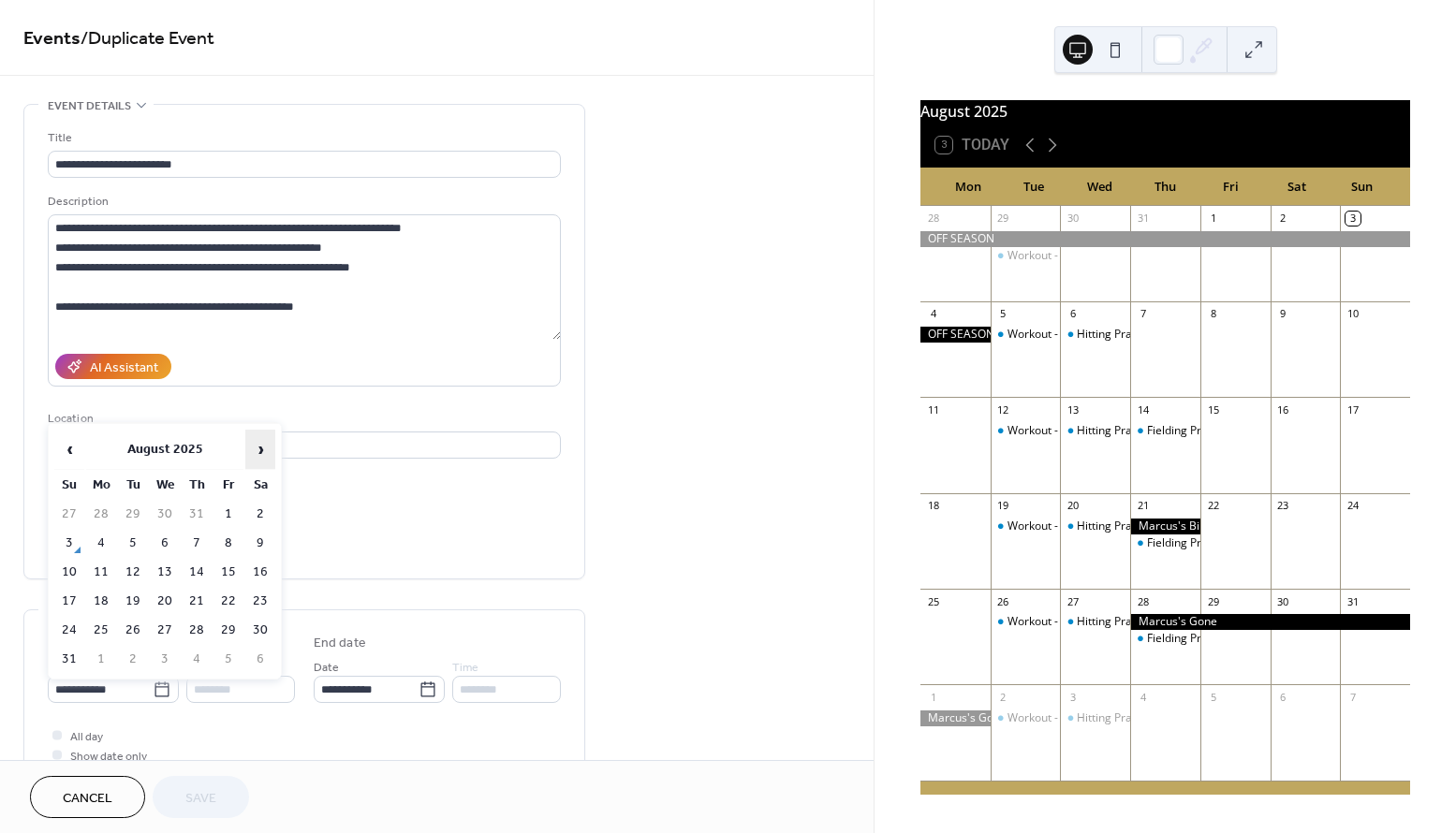 click on "›" at bounding box center [260, 449] 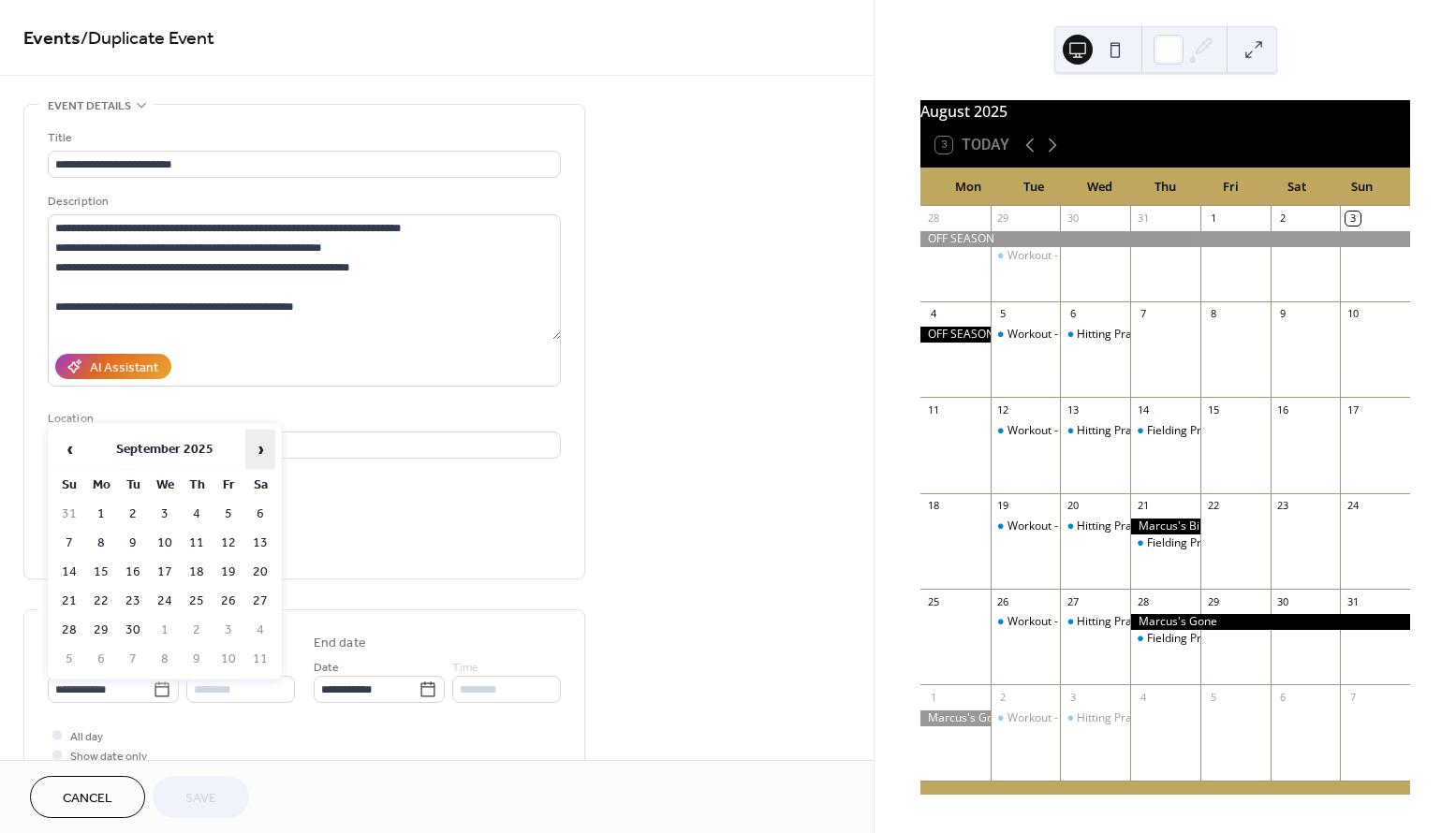 click on "›" at bounding box center [260, 449] 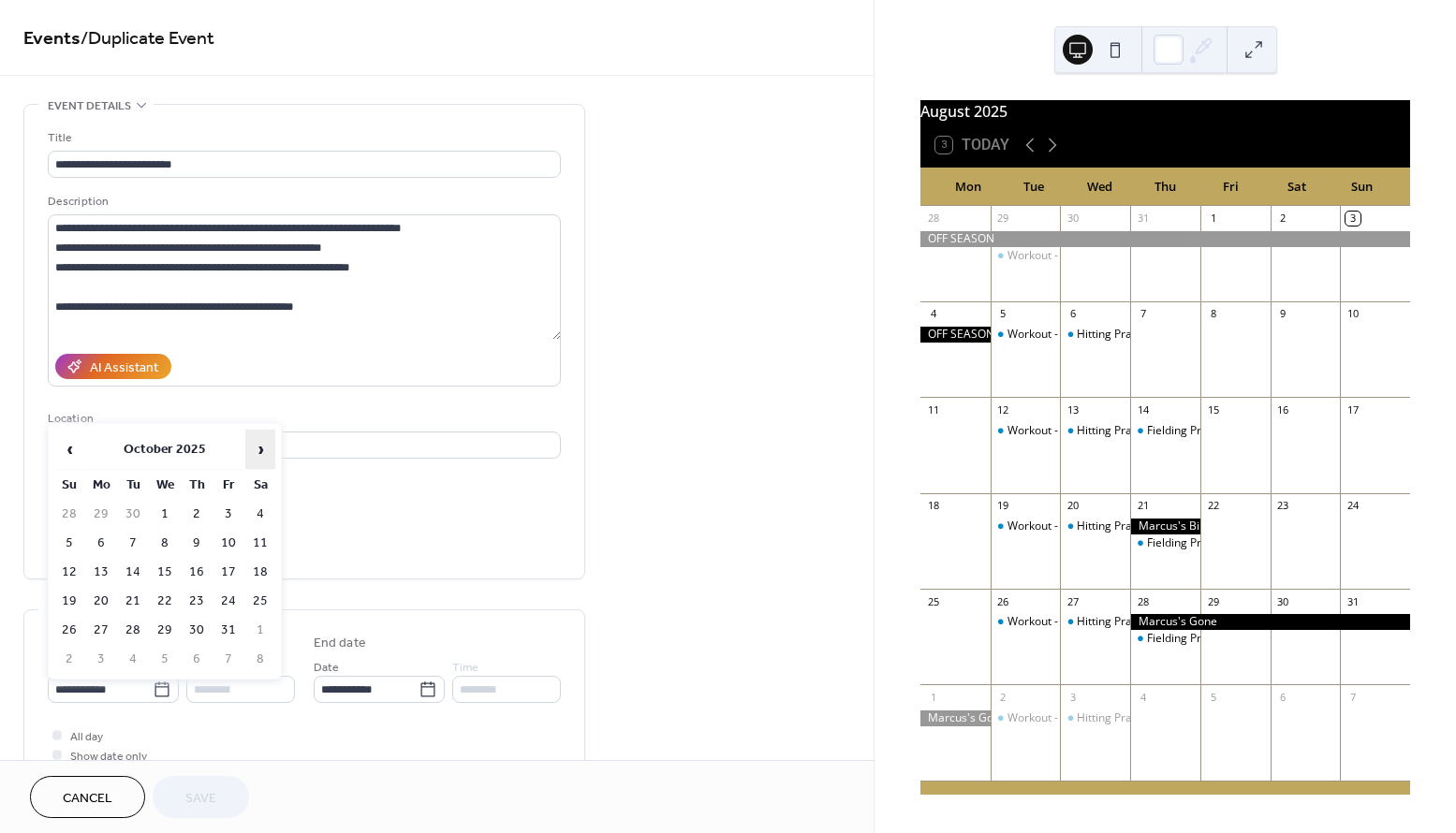 click on "›" at bounding box center [260, 449] 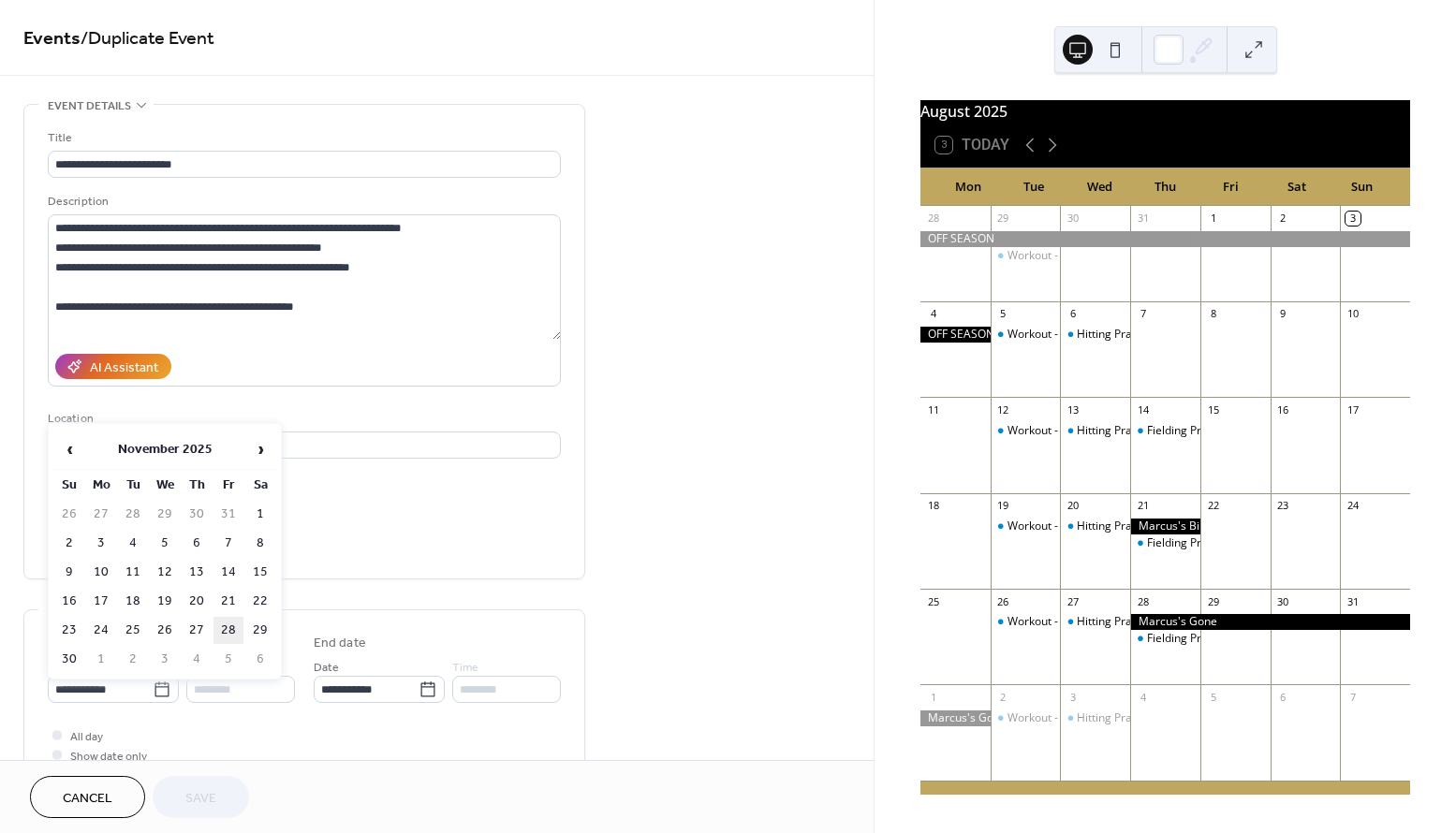 click on "28" at bounding box center [228, 630] 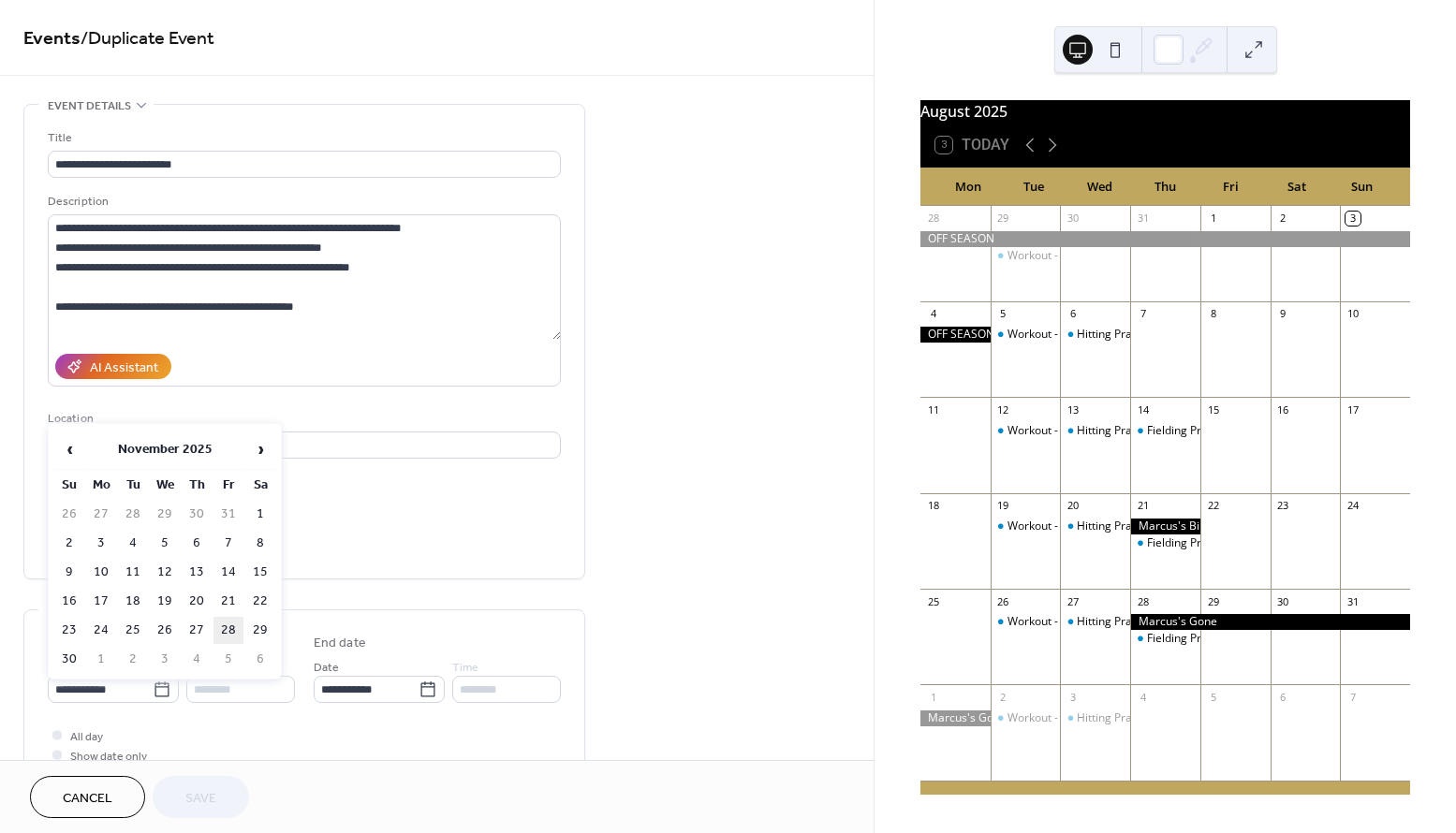 type on "**********" 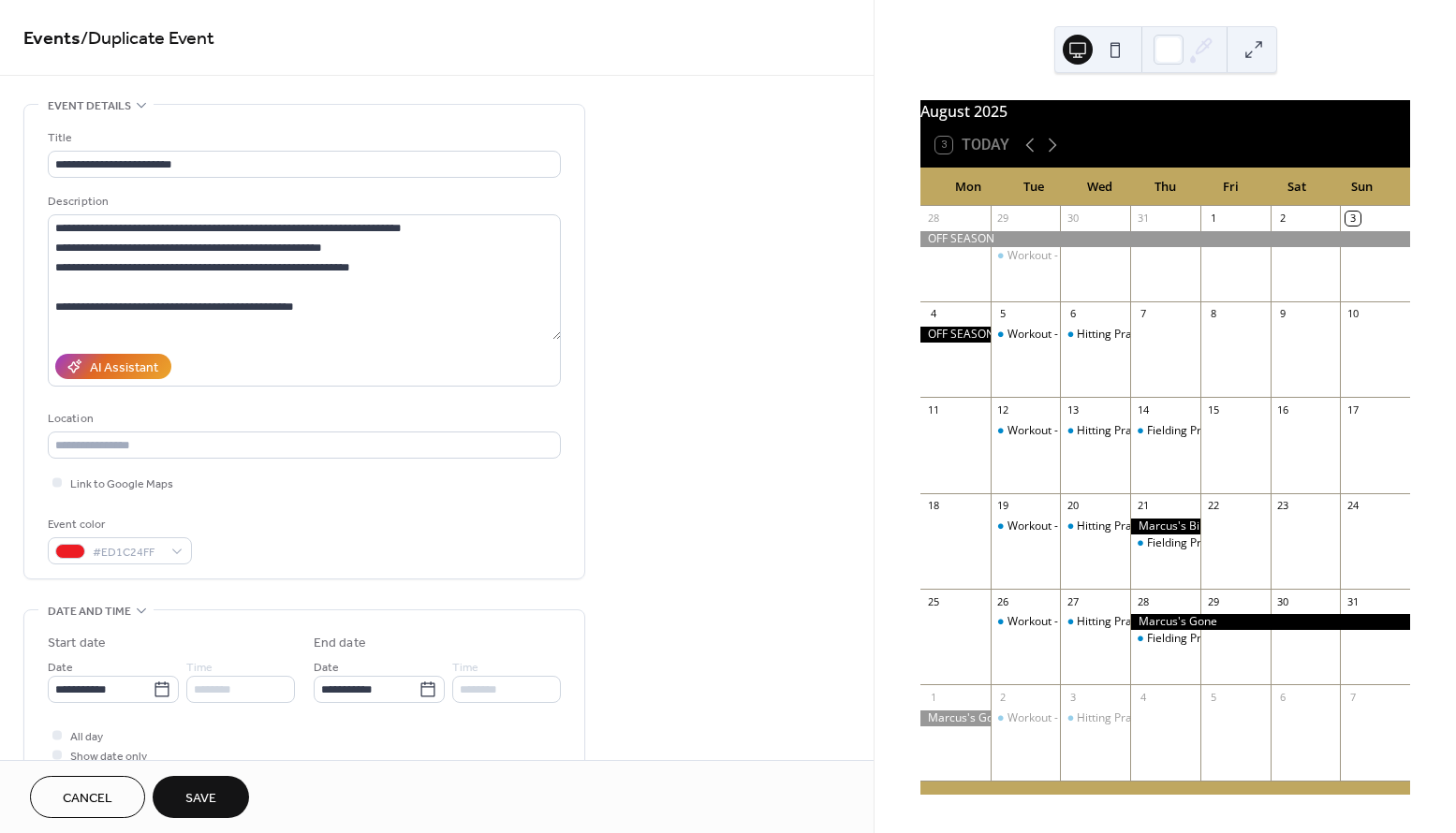 scroll, scrollTop: 0, scrollLeft: 0, axis: both 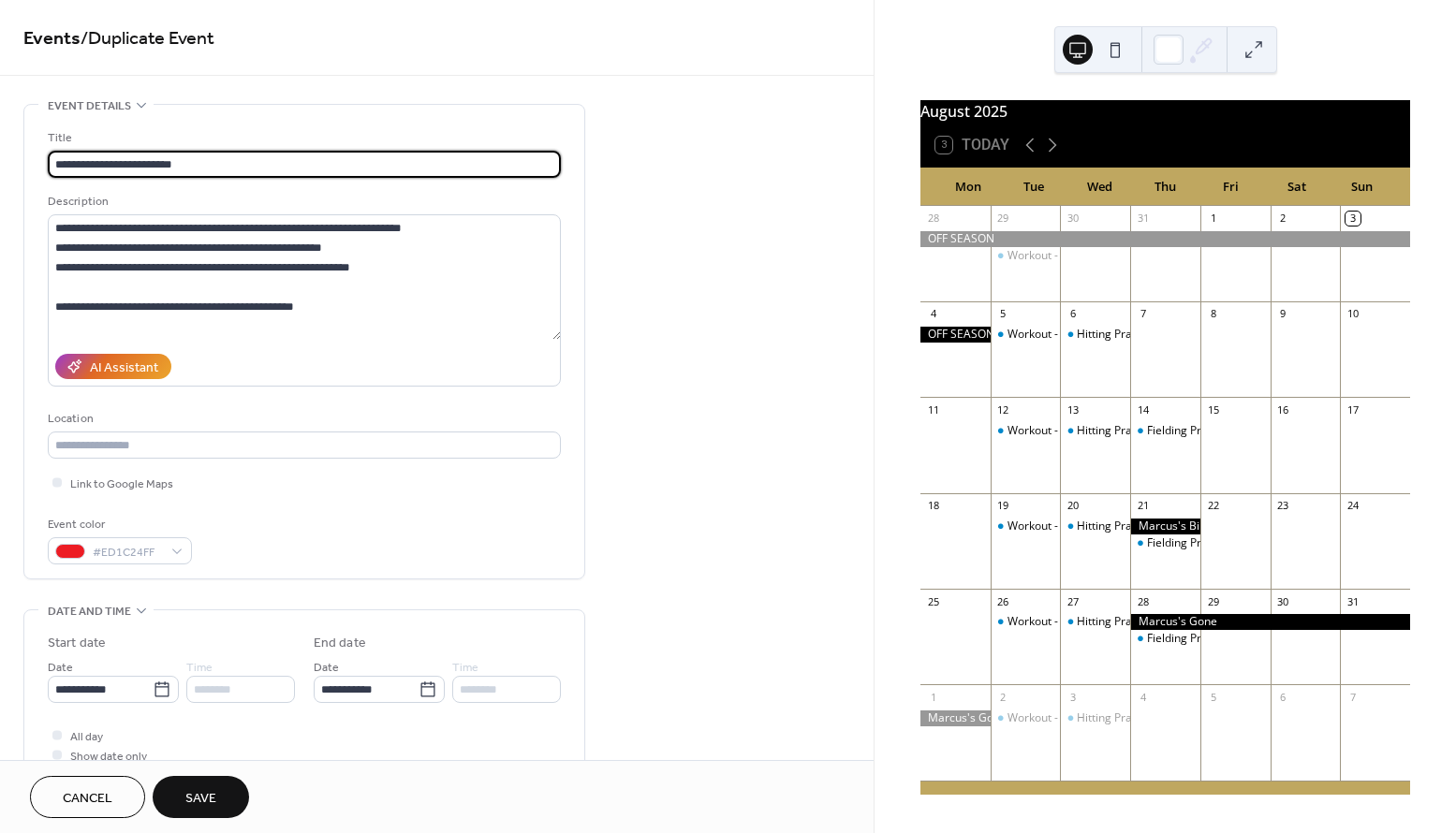 drag, startPoint x: 198, startPoint y: 168, endPoint x: 79, endPoint y: 169, distance: 119.0042 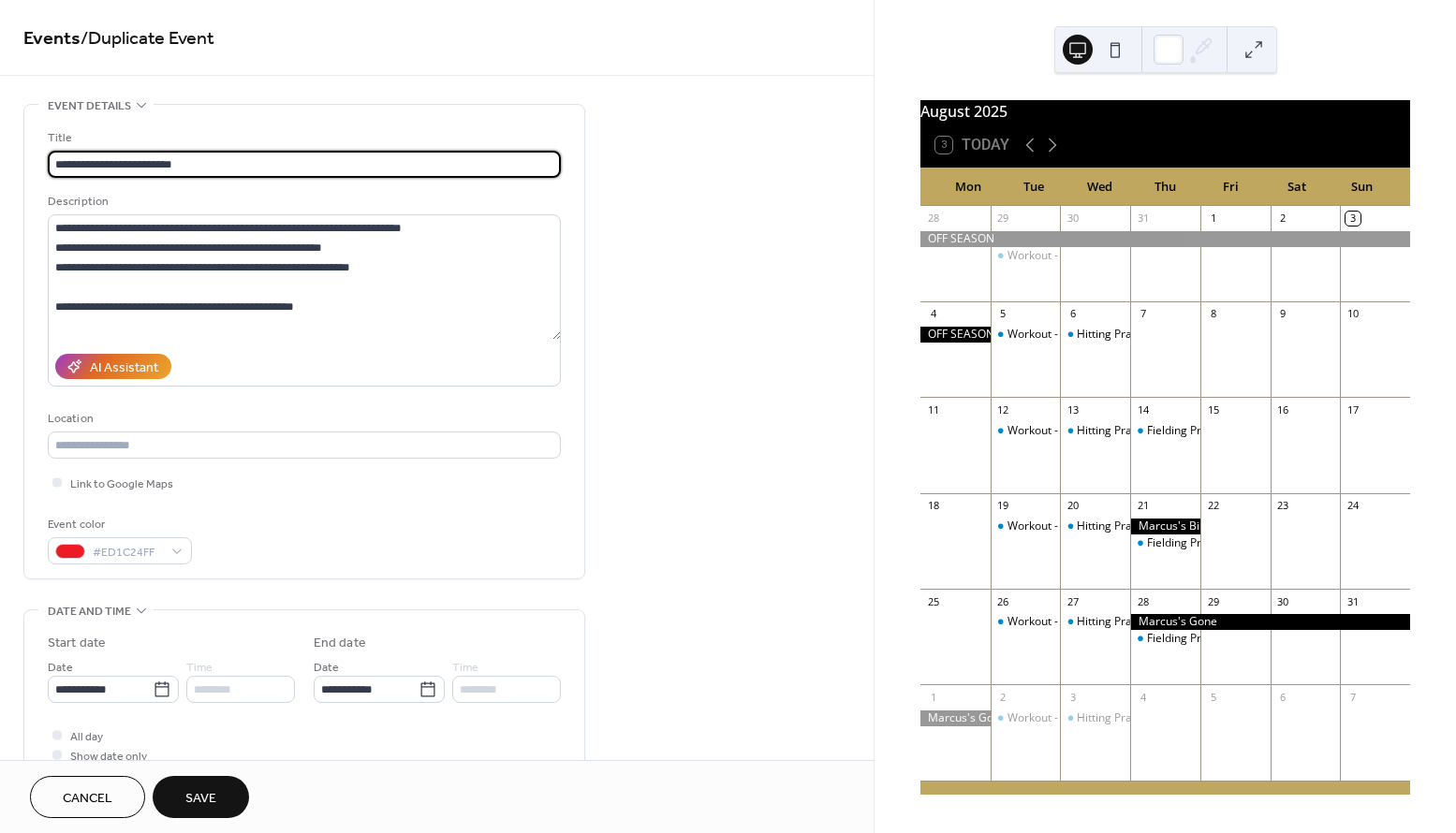 click on "**********" at bounding box center [304, 164] 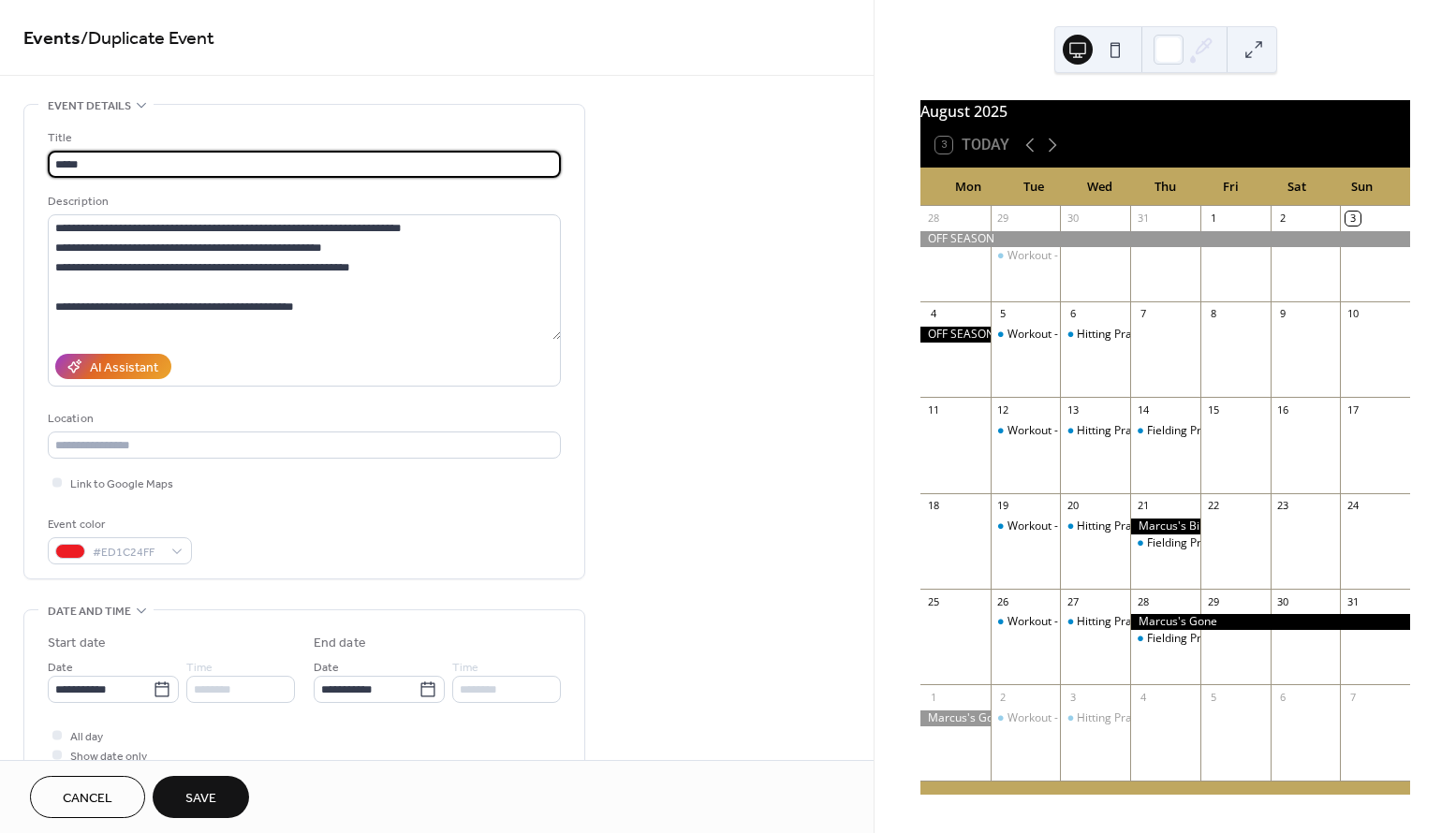 paste on "**********" 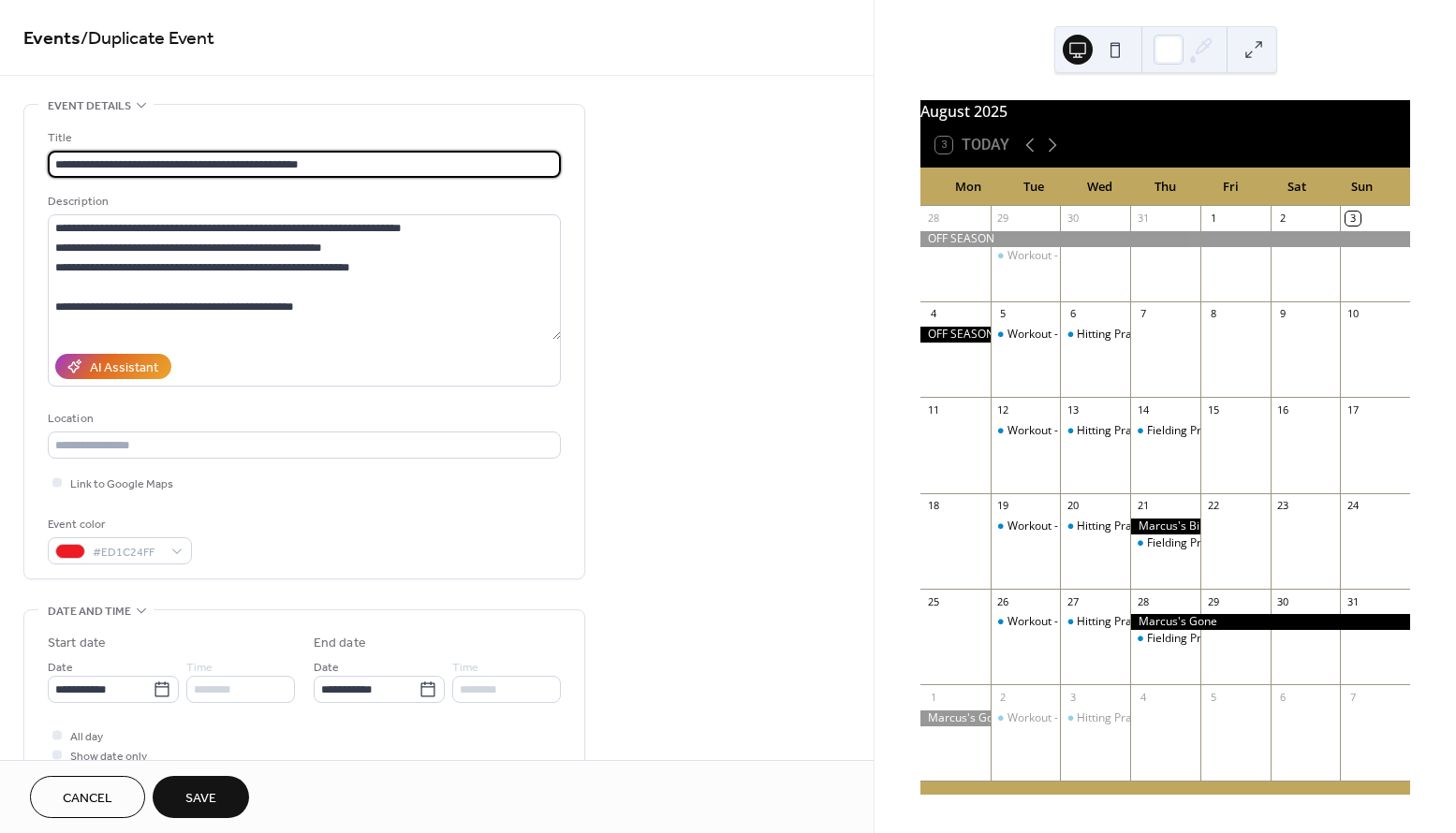 click on "**********" at bounding box center [304, 164] 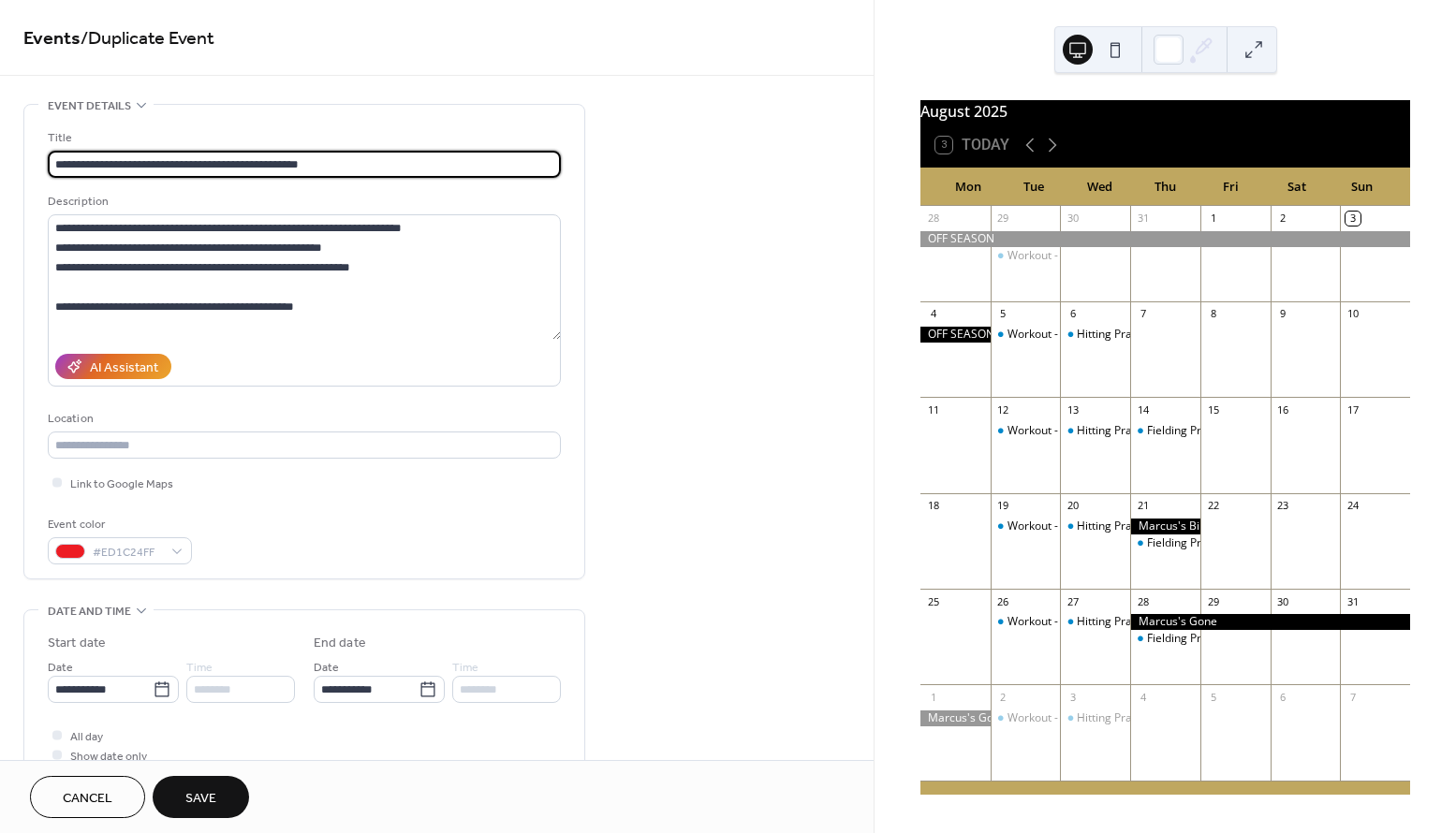 click on "**********" at bounding box center [304, 164] 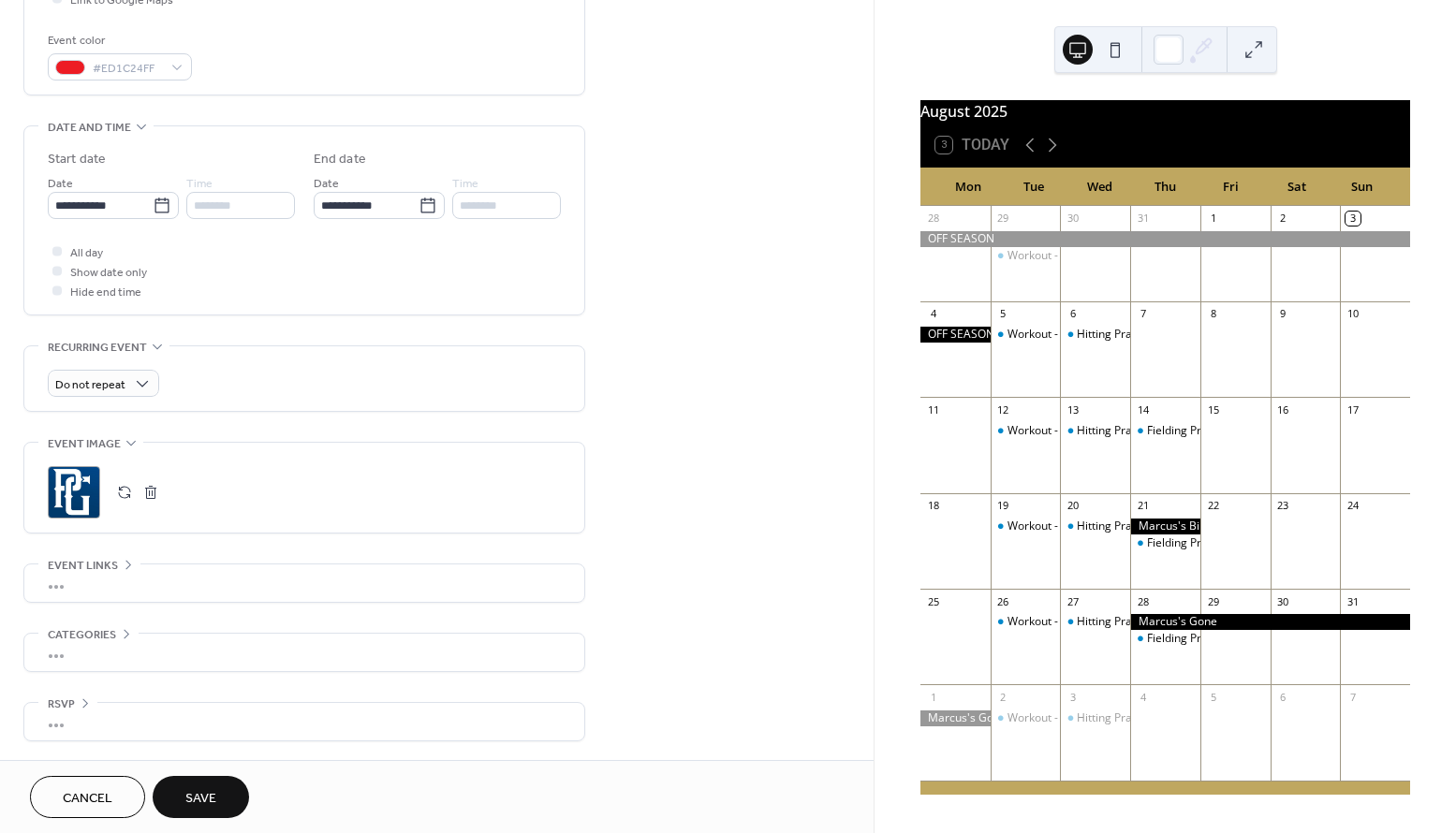 scroll, scrollTop: 490, scrollLeft: 0, axis: vertical 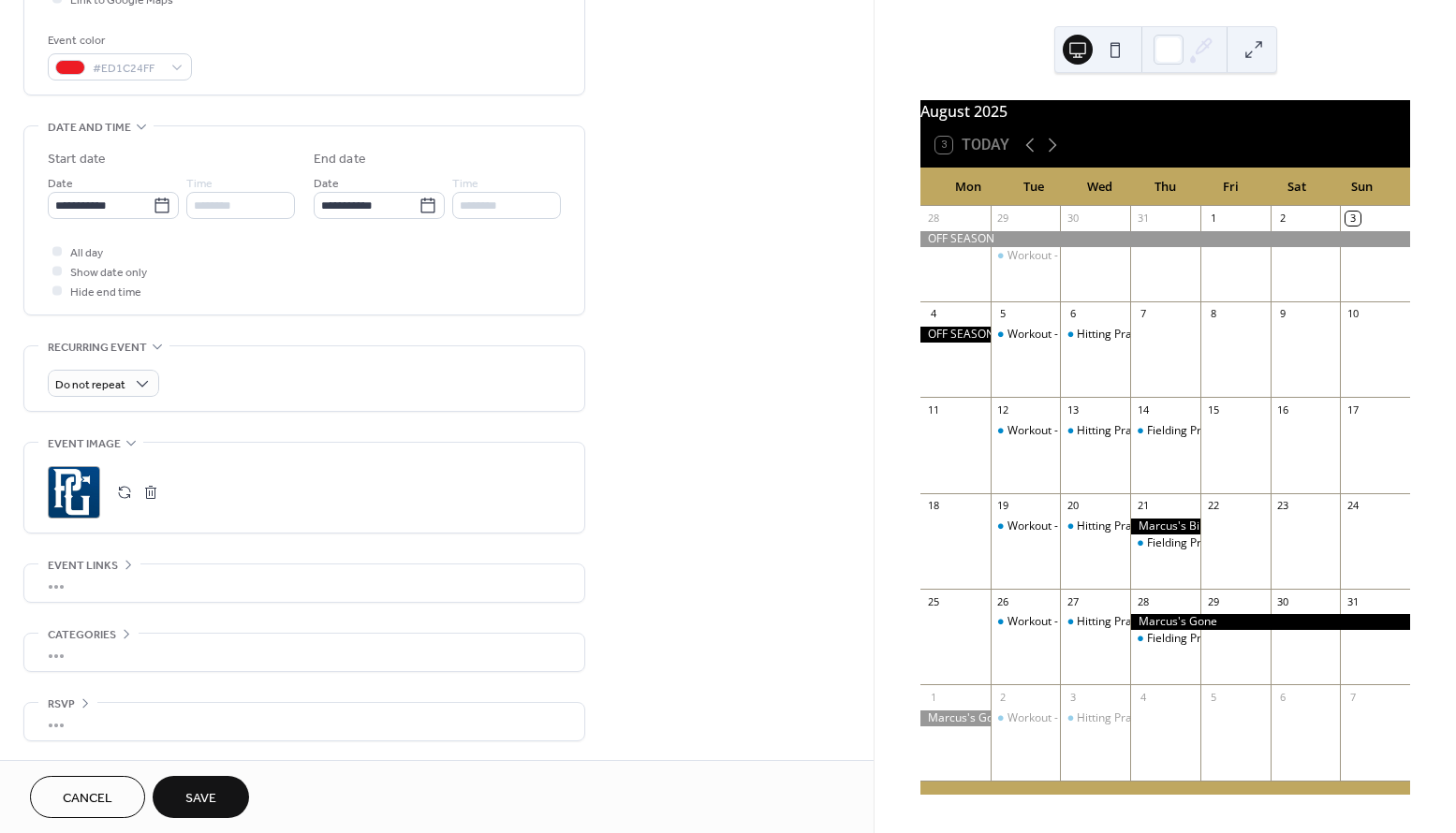 click on "Save" at bounding box center [200, 798] 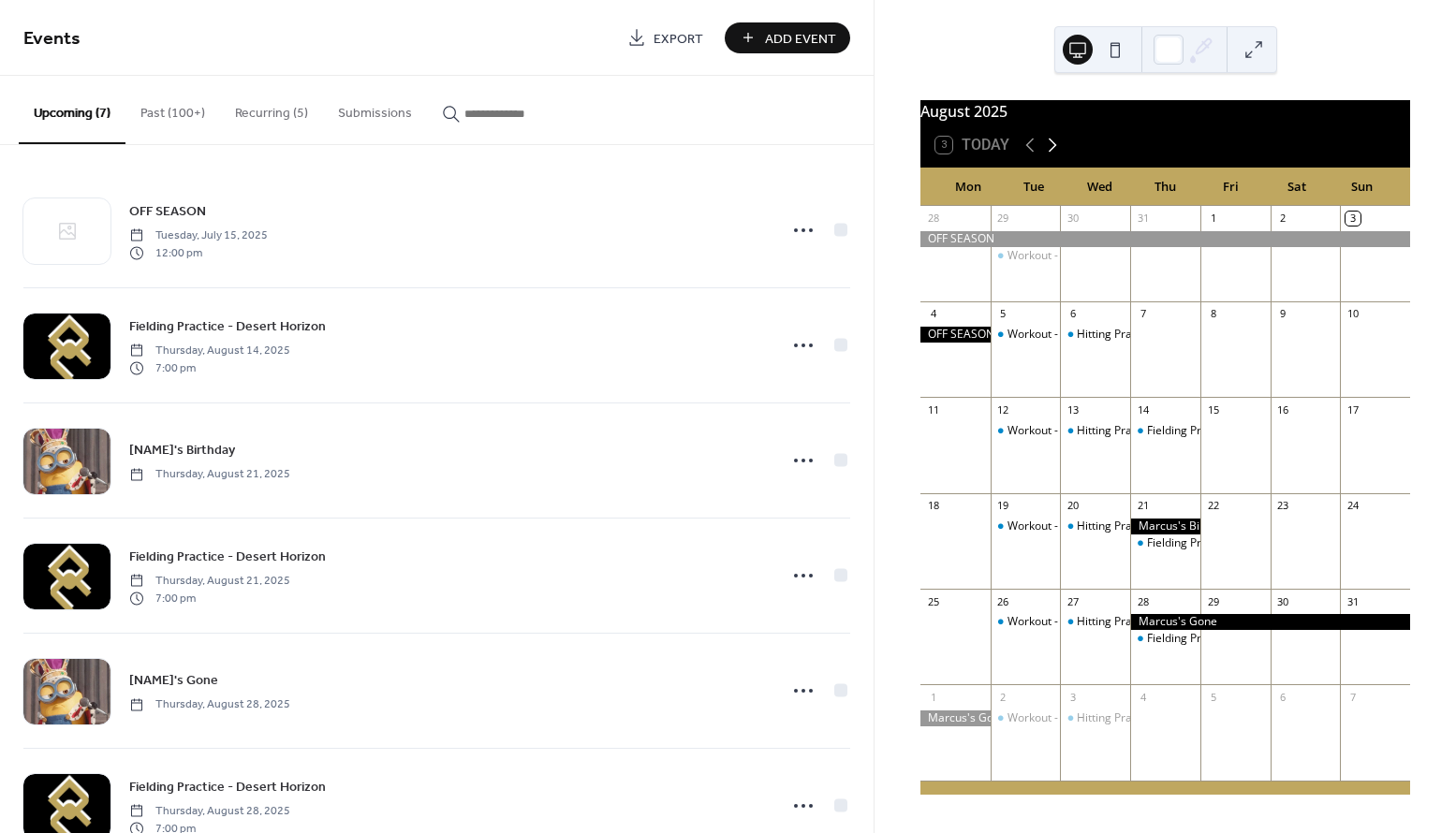 click 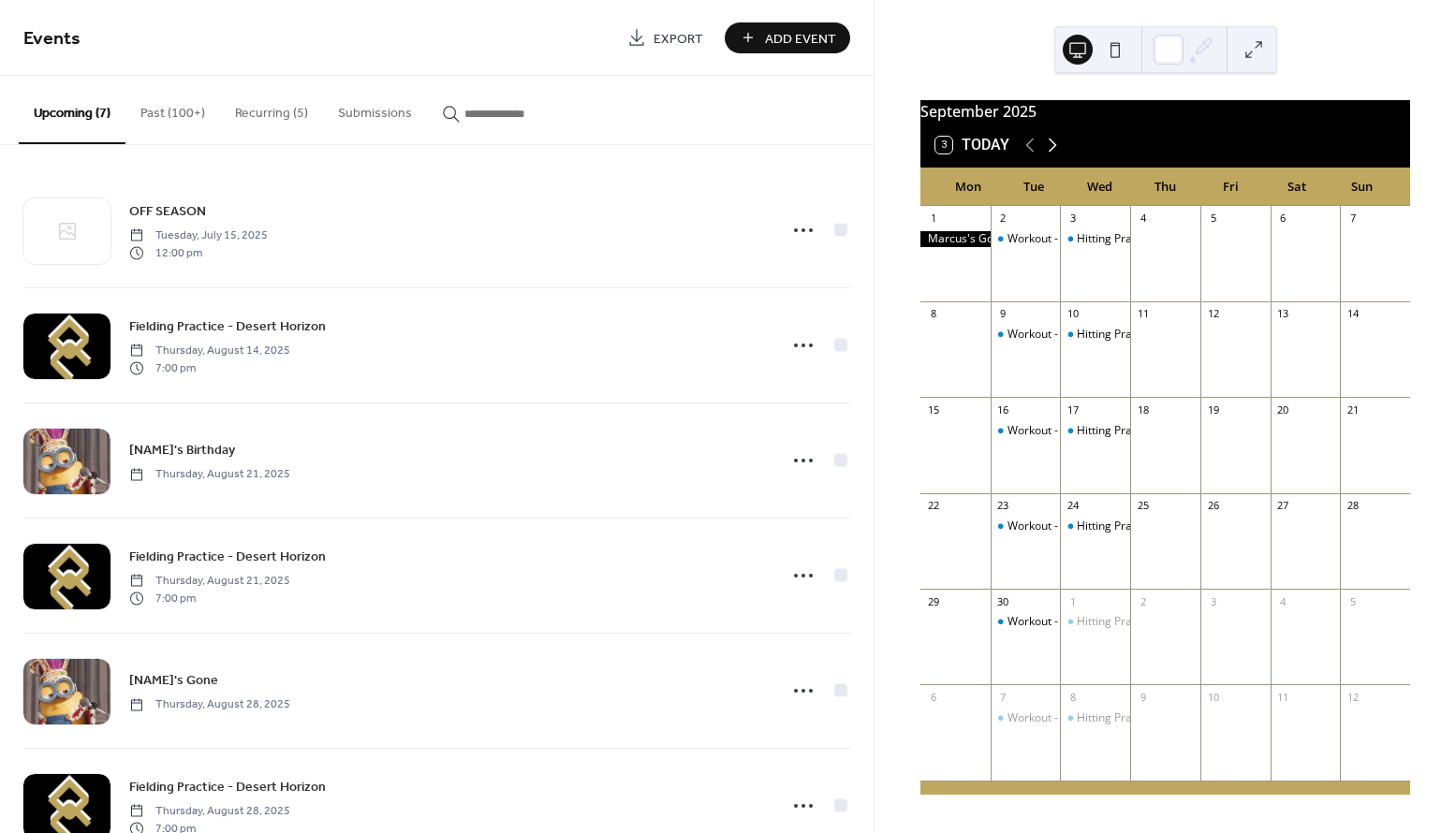 click 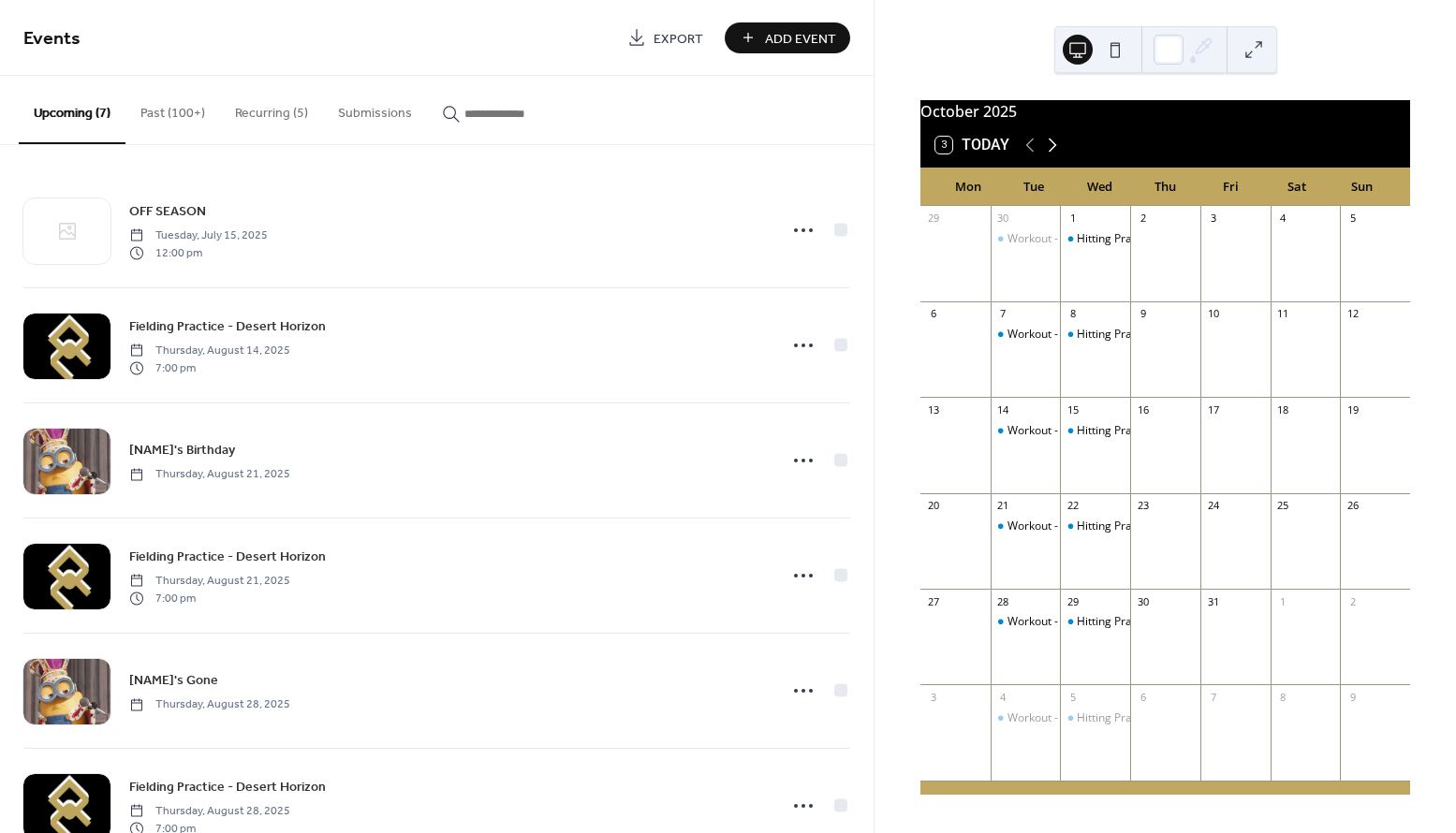 click 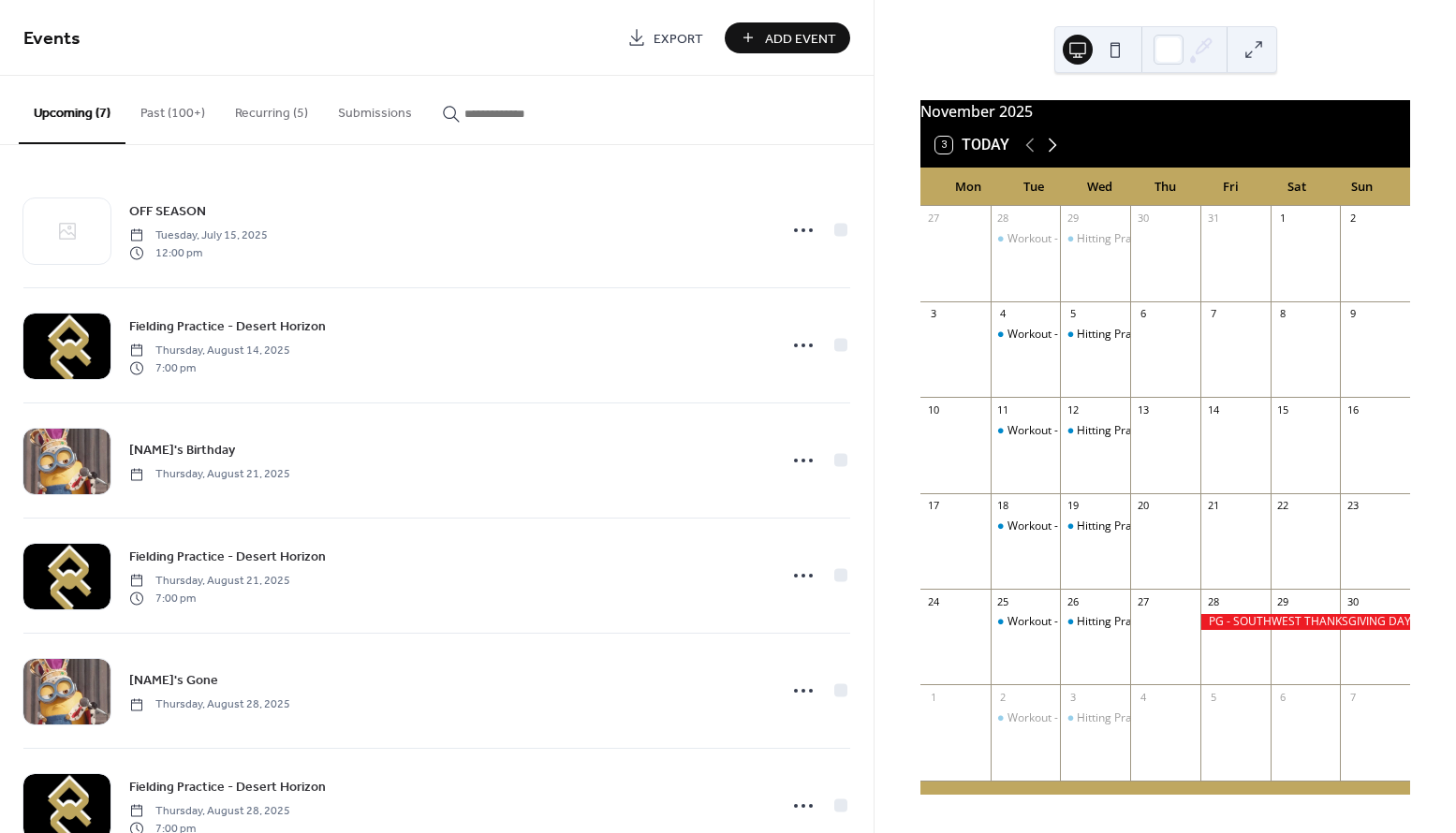 click 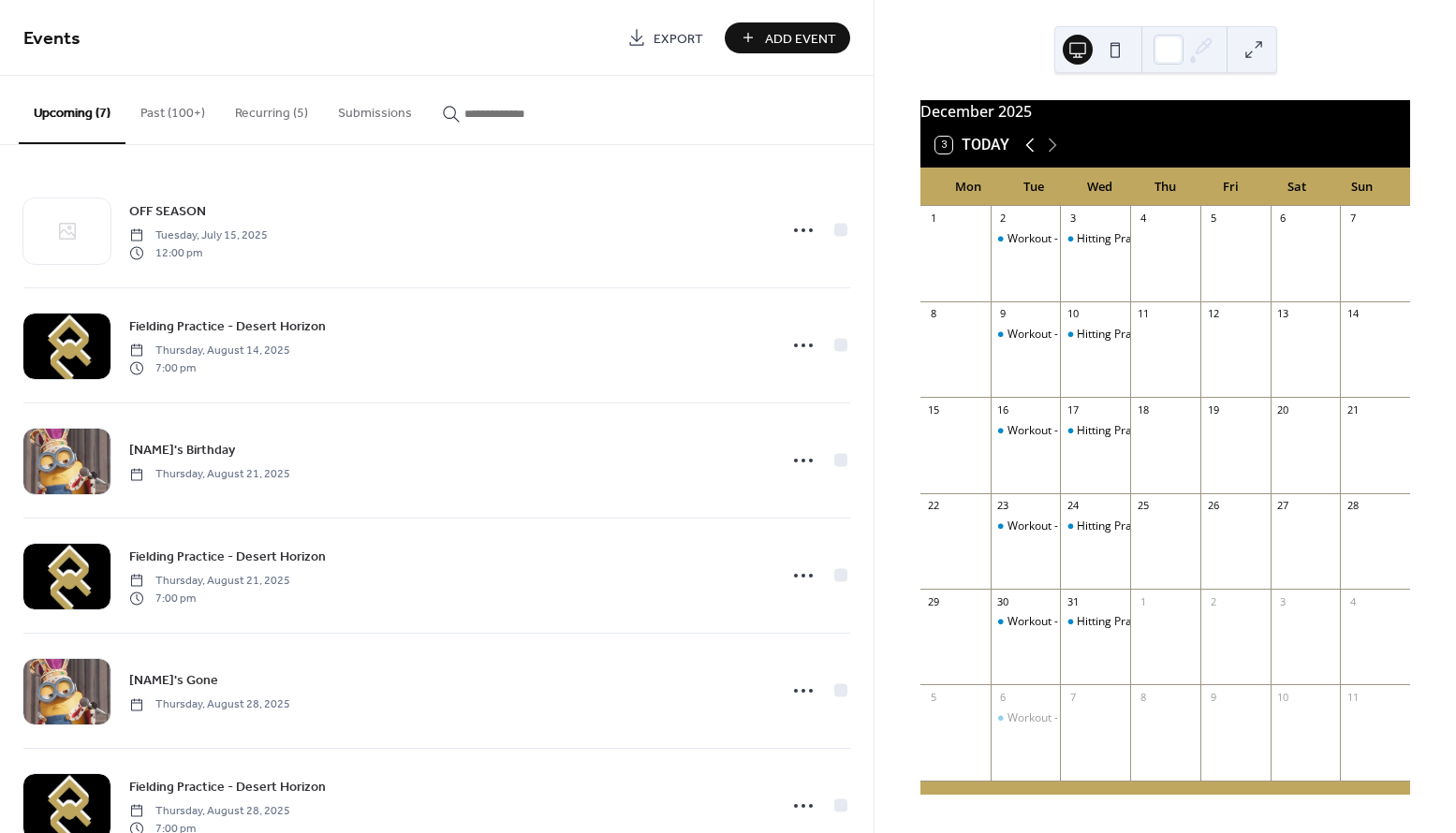 click 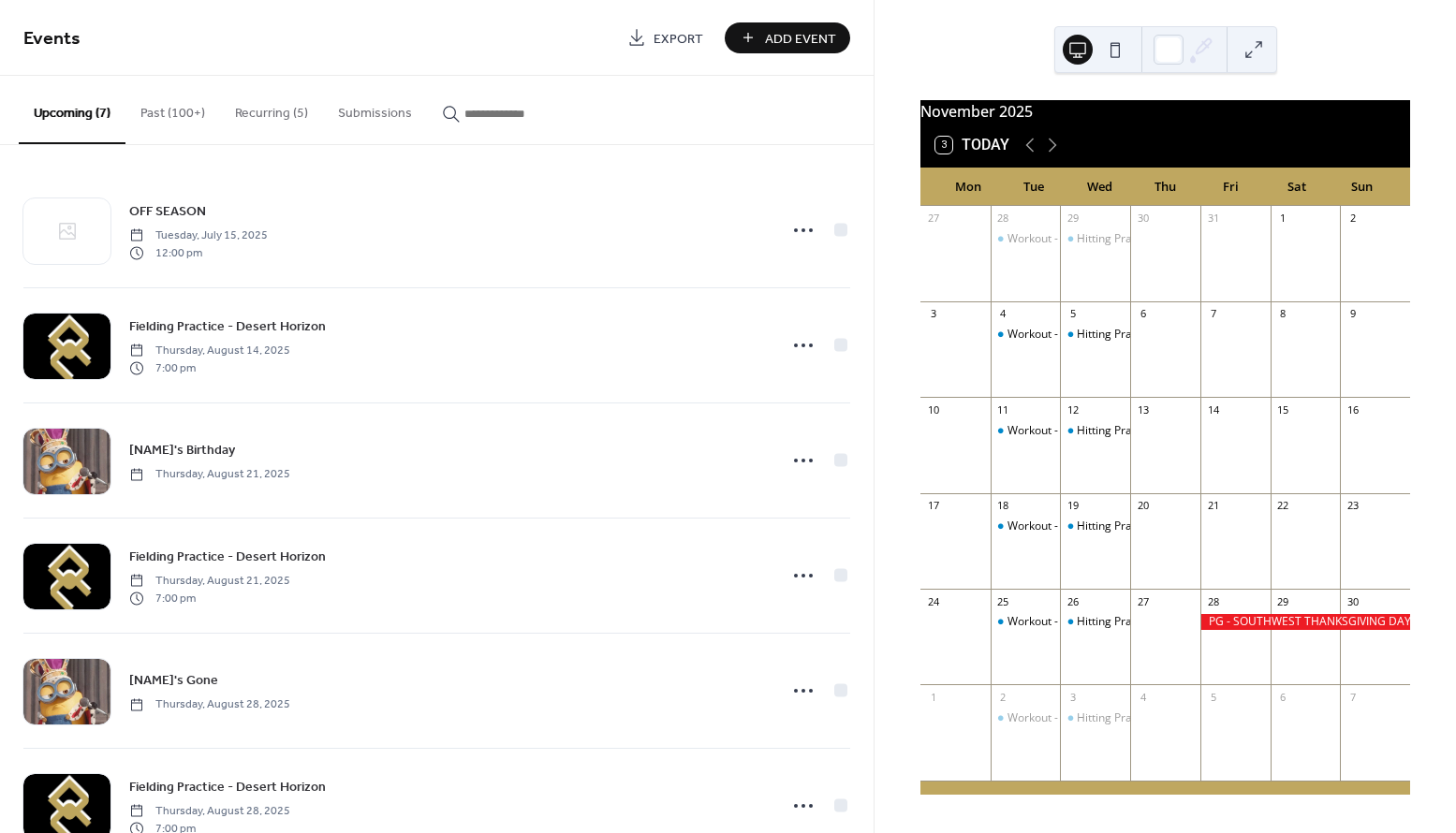 click on "Past (100+)" at bounding box center (172, 109) 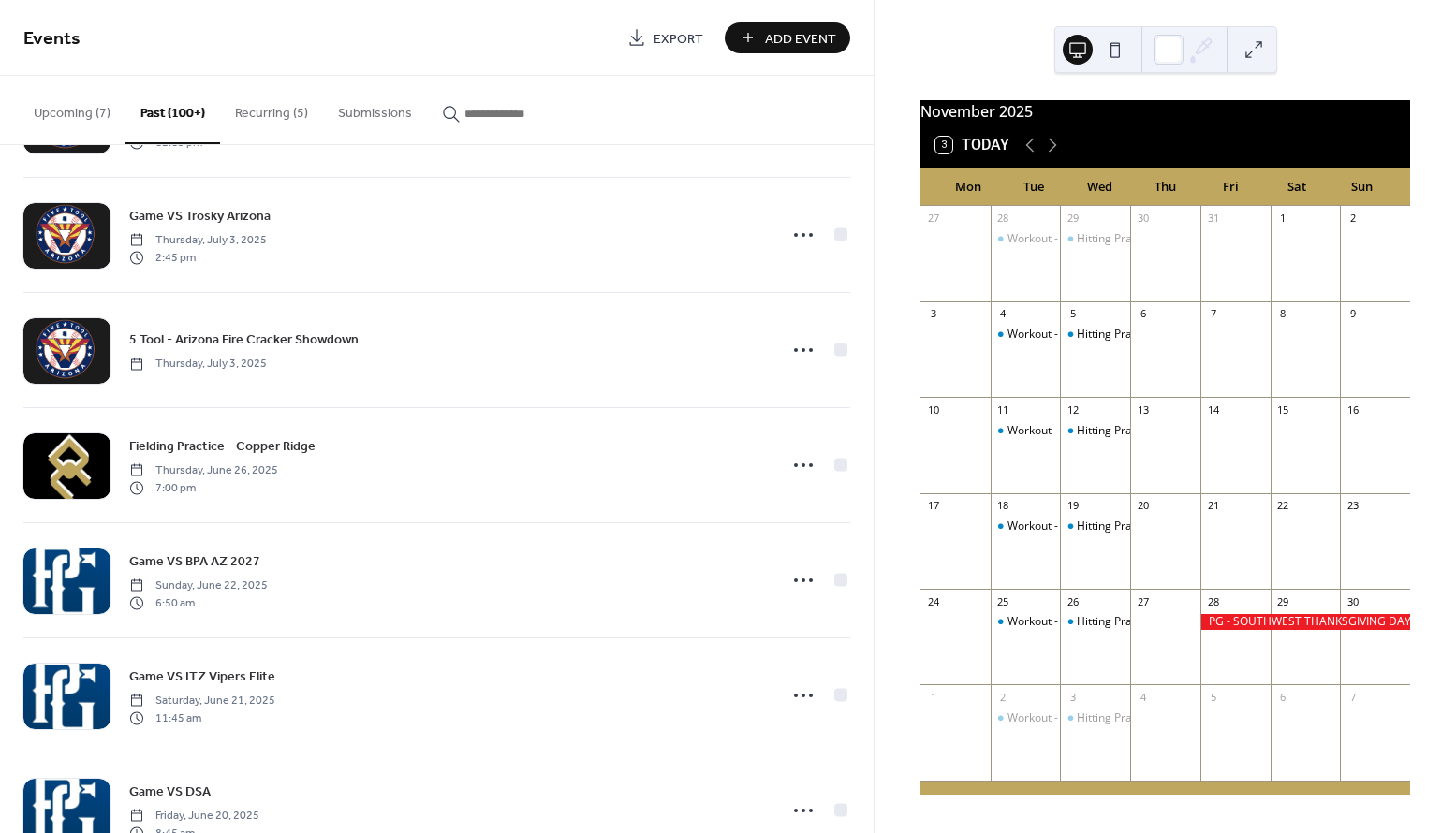 scroll, scrollTop: 478, scrollLeft: 0, axis: vertical 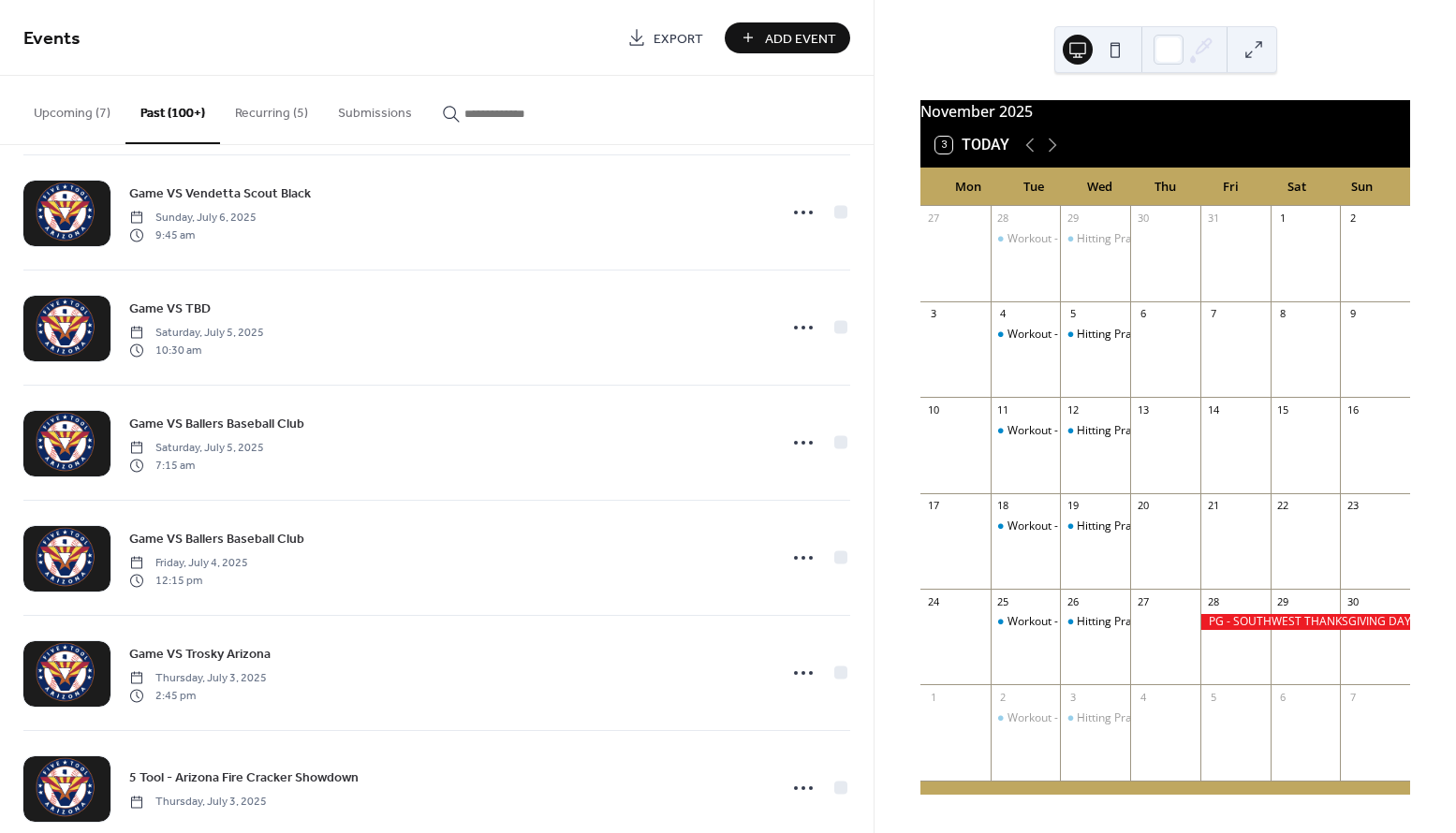 click on "Upcoming (7)" at bounding box center (72, 109) 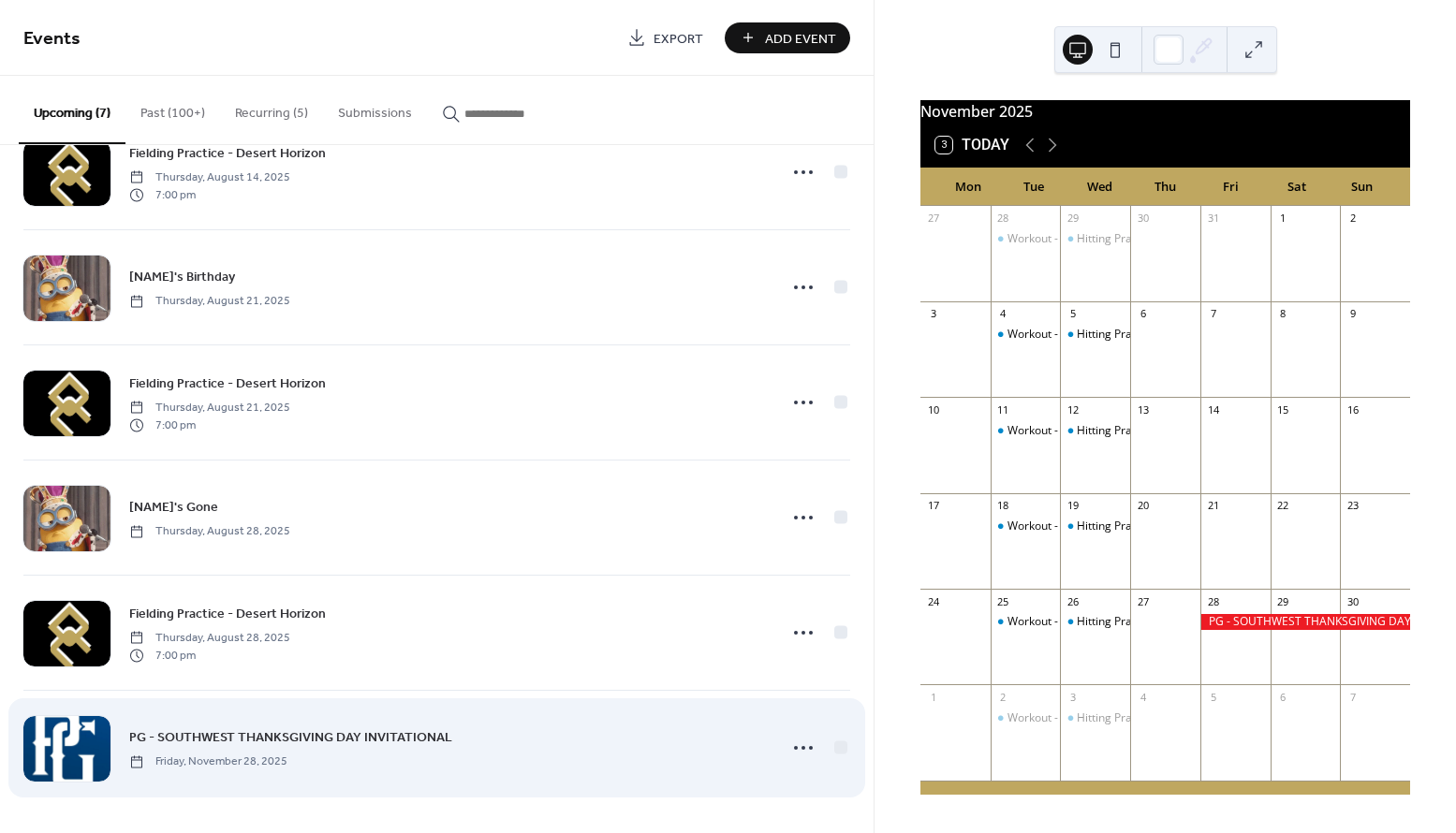 scroll, scrollTop: 173, scrollLeft: 0, axis: vertical 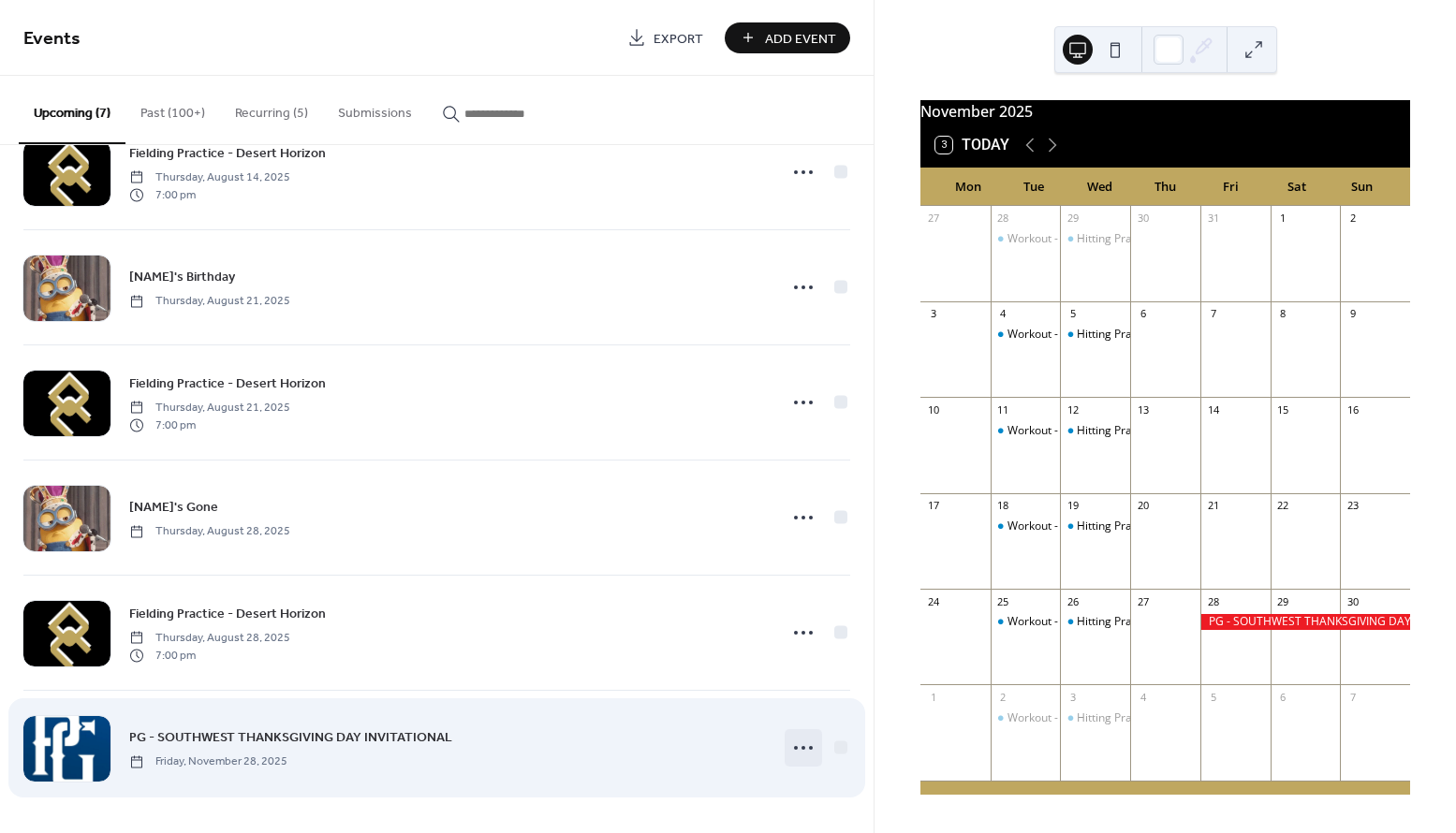 click 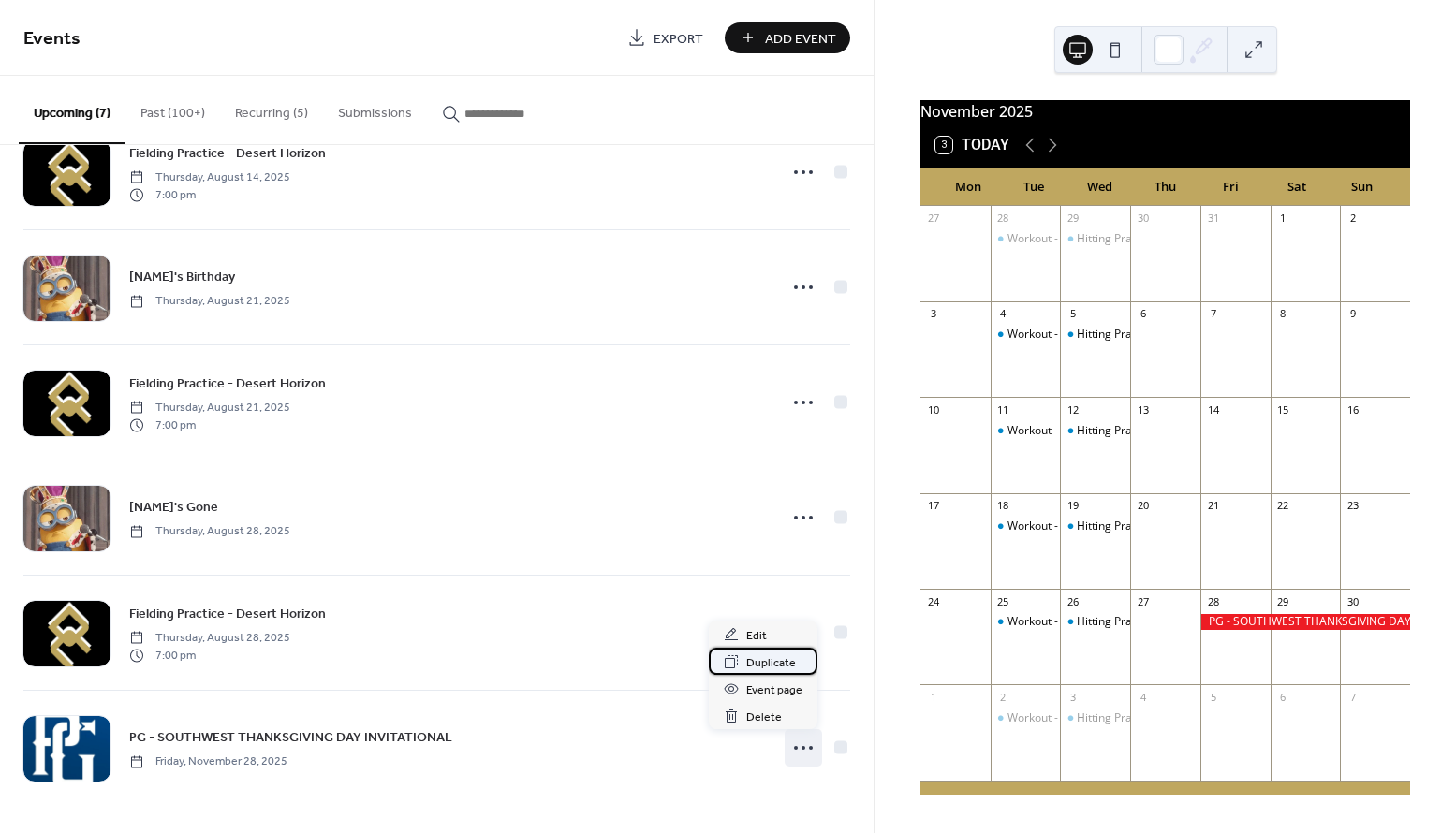 click on "Duplicate" at bounding box center (771, 663) 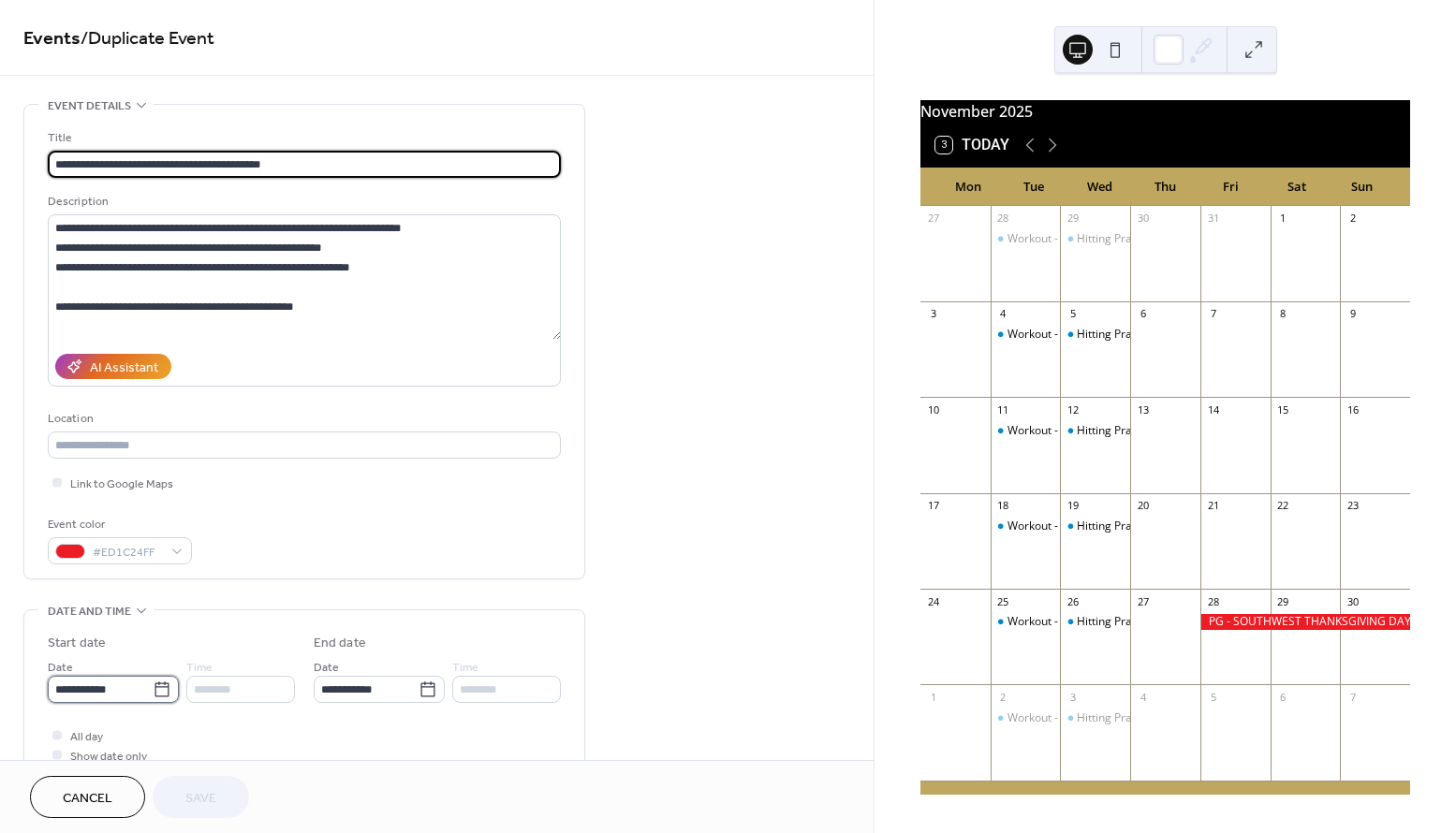 click on "**********" at bounding box center [100, 689] 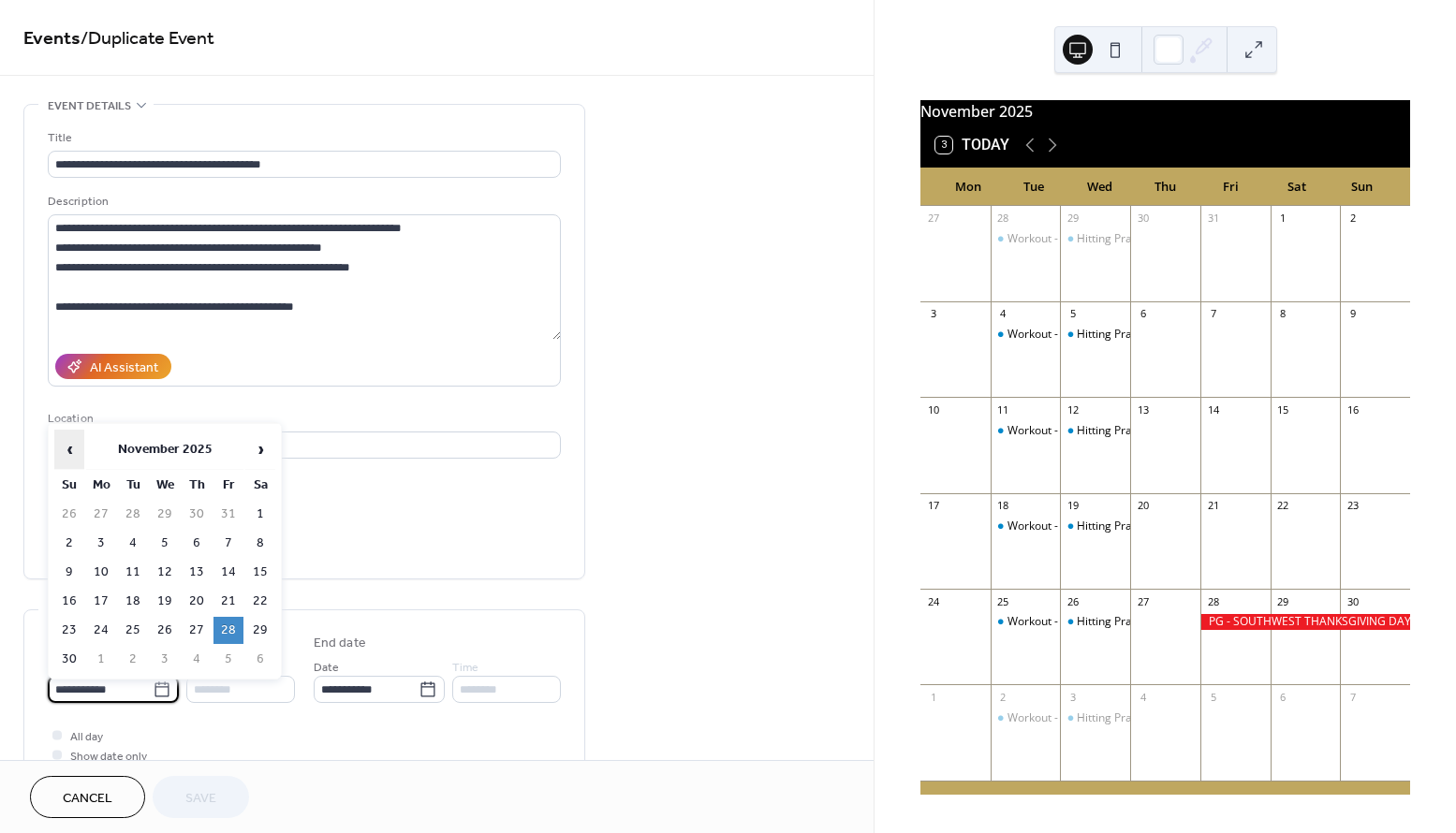 click on "‹" at bounding box center (69, 449) 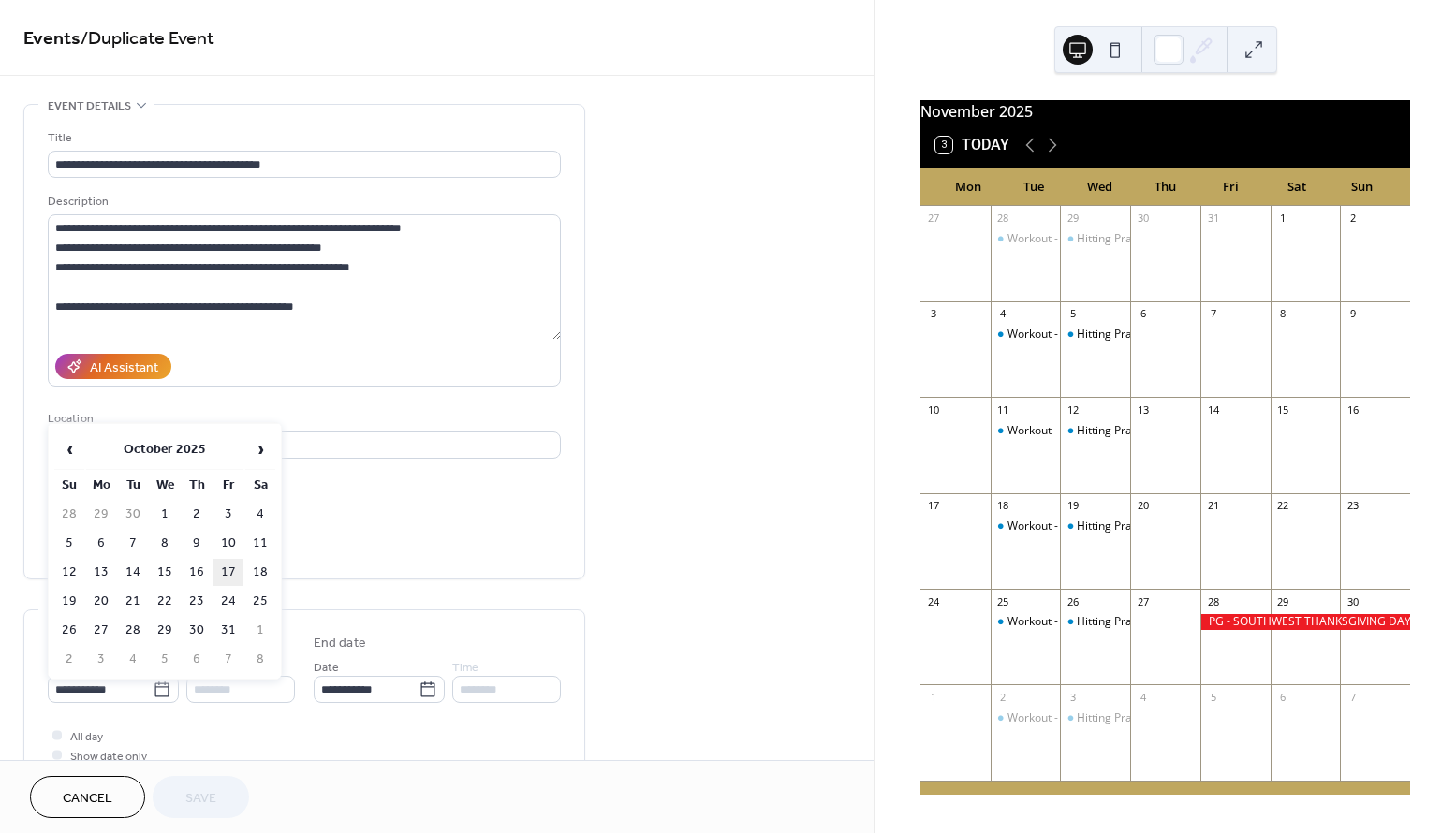 click on "17" at bounding box center [228, 572] 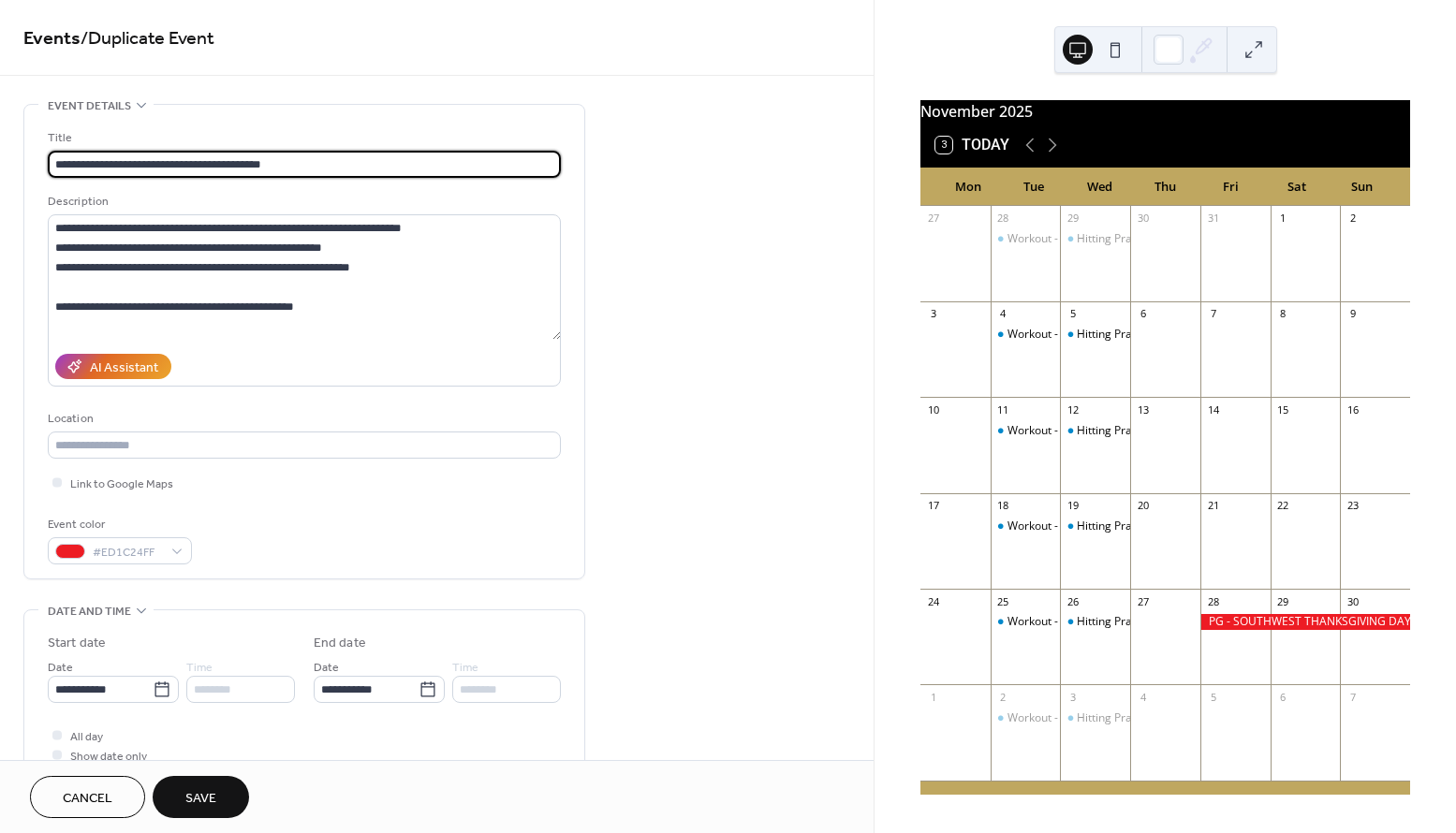 drag, startPoint x: 81, startPoint y: 168, endPoint x: 363, endPoint y: 188, distance: 282.70833 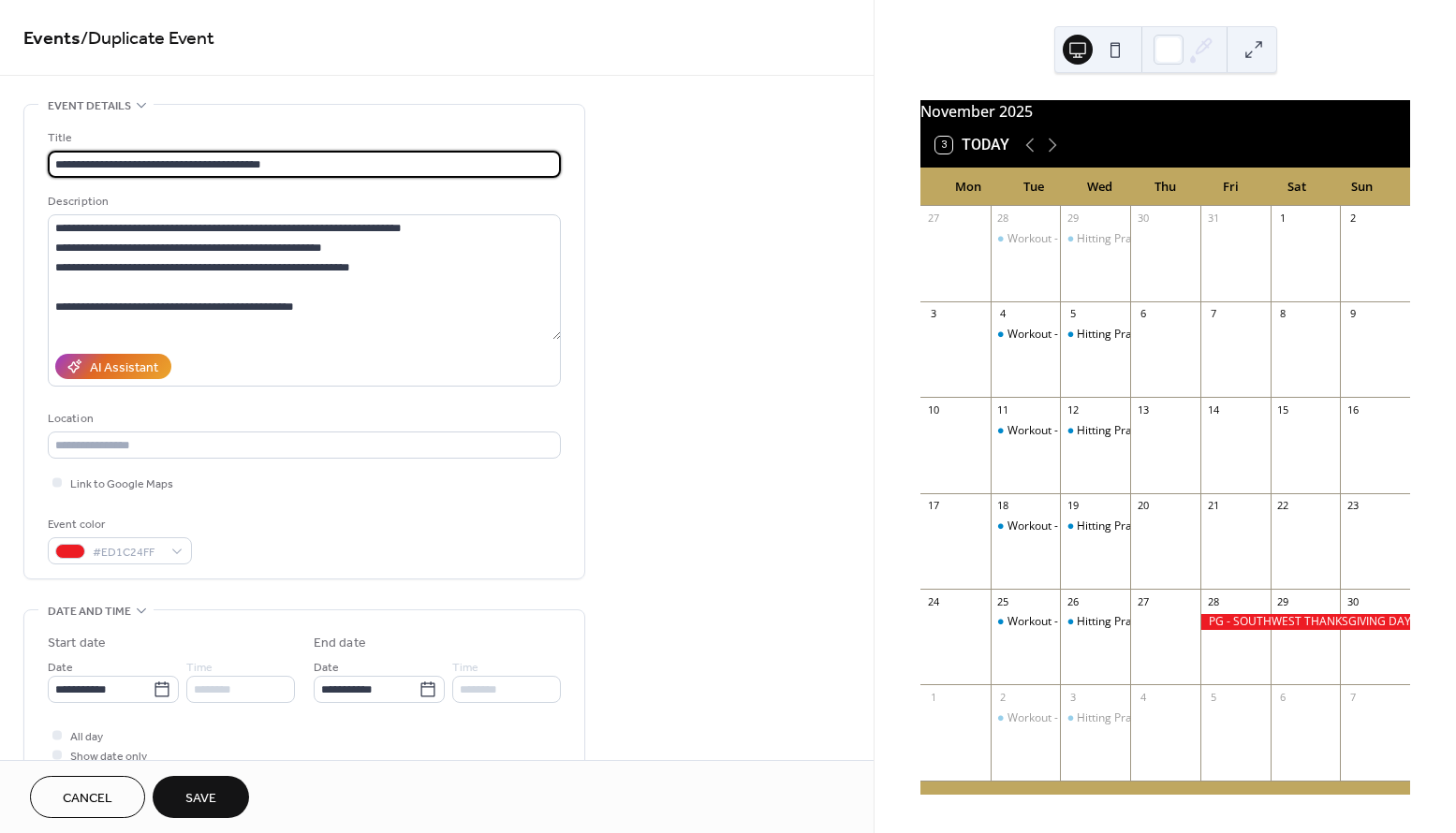 click on "**********" at bounding box center (304, 346) 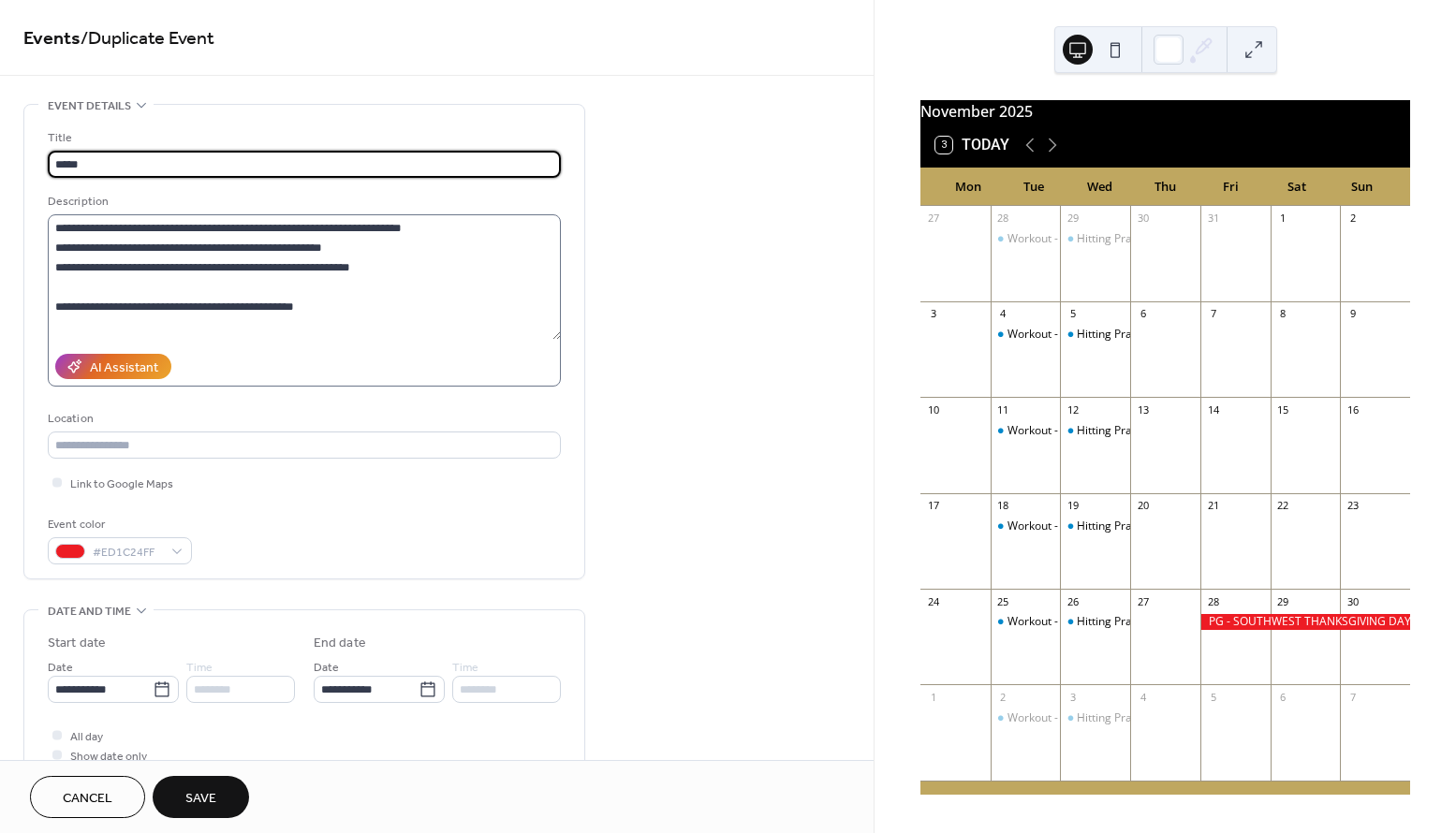 paste on "**********" 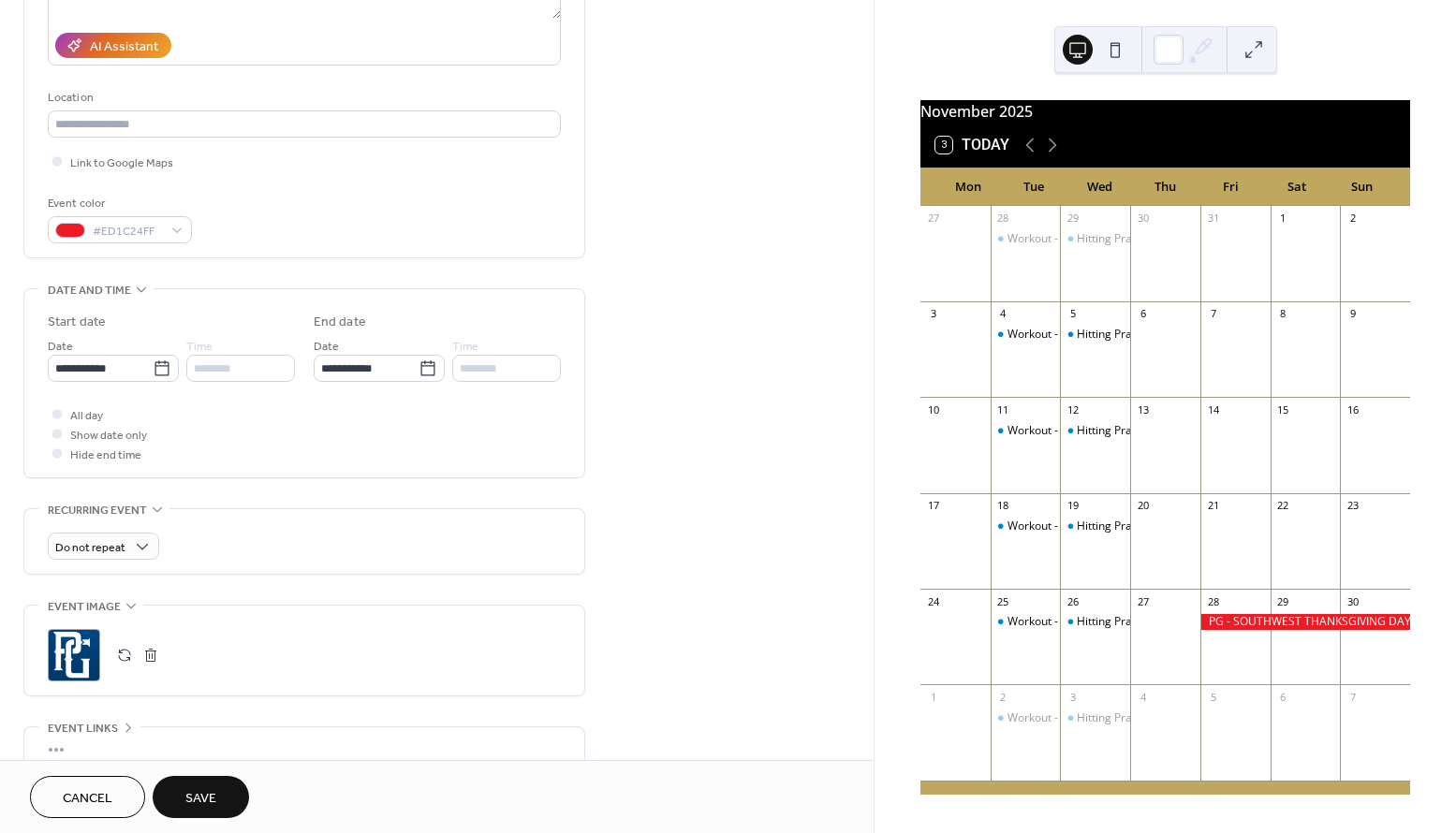 scroll, scrollTop: 329, scrollLeft: 0, axis: vertical 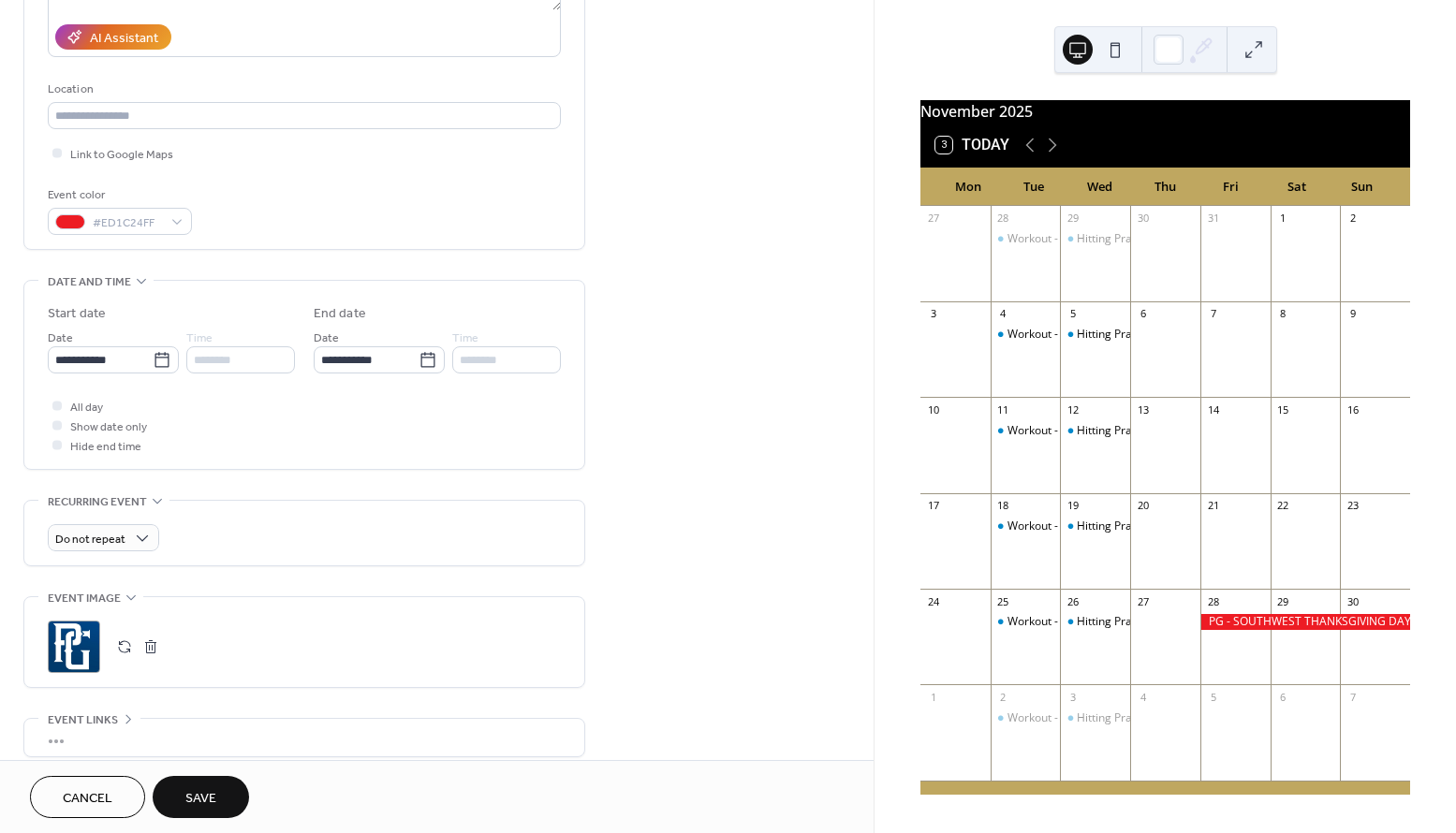 type on "**********" 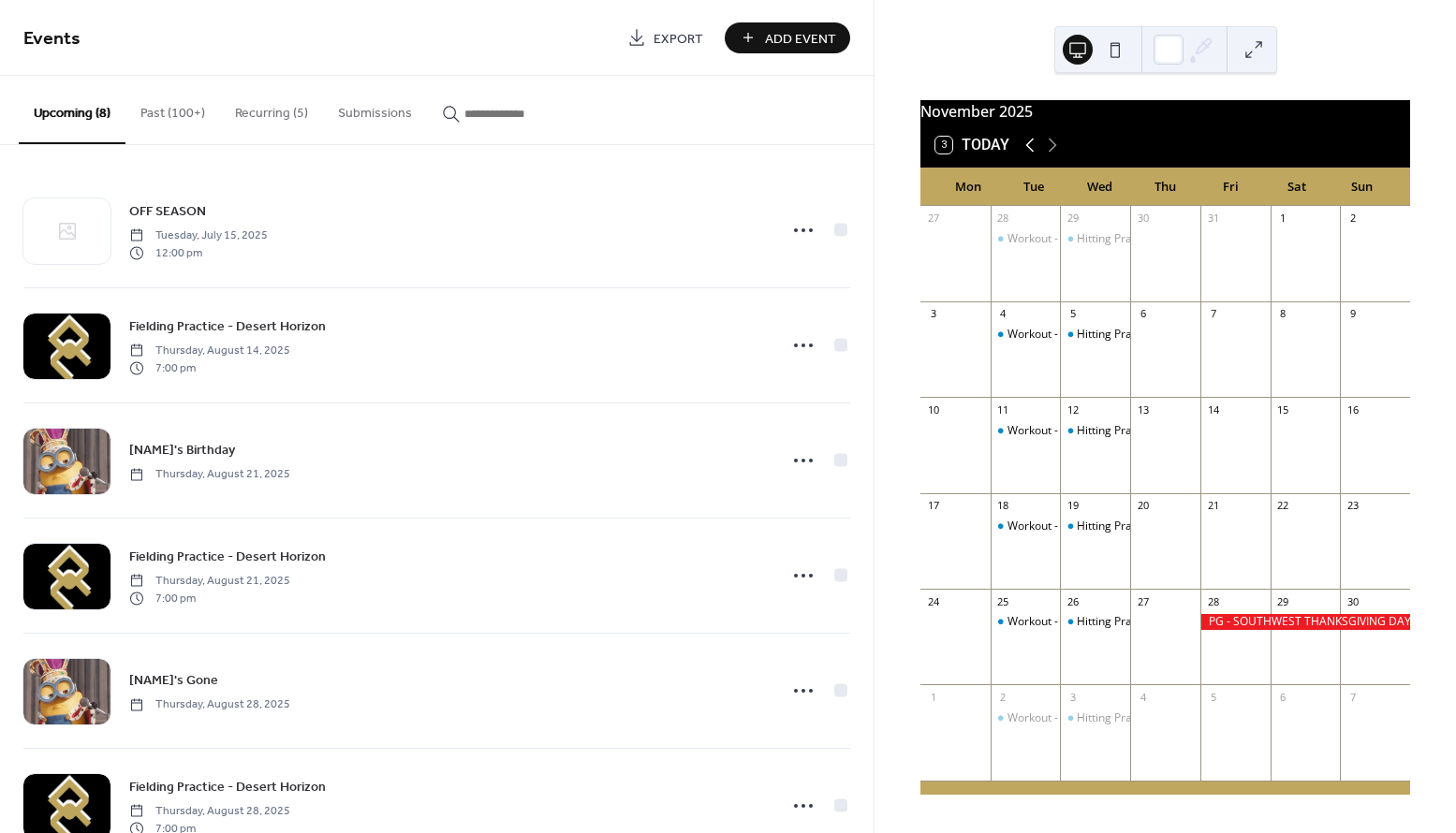 click 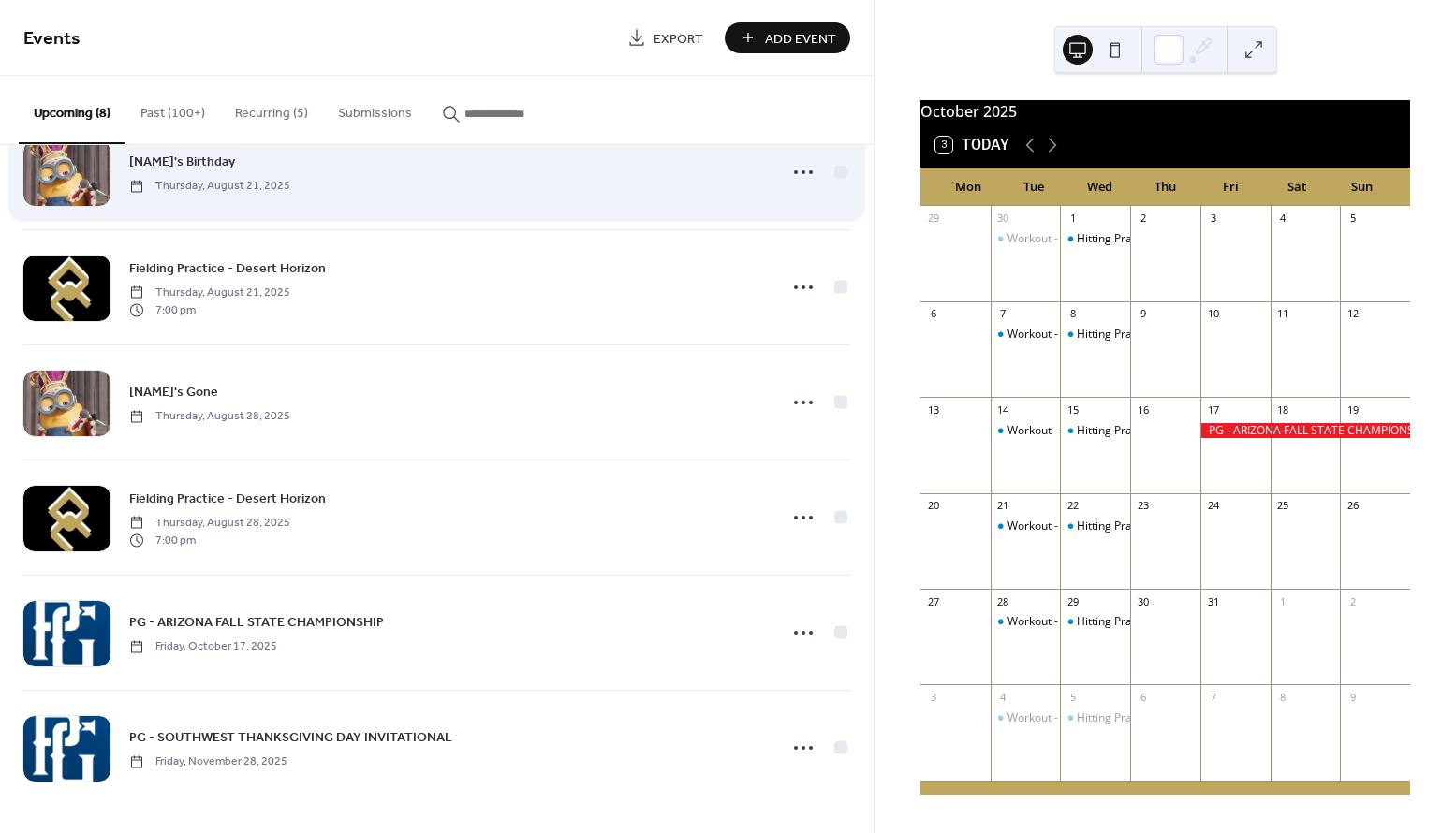scroll, scrollTop: 288, scrollLeft: 0, axis: vertical 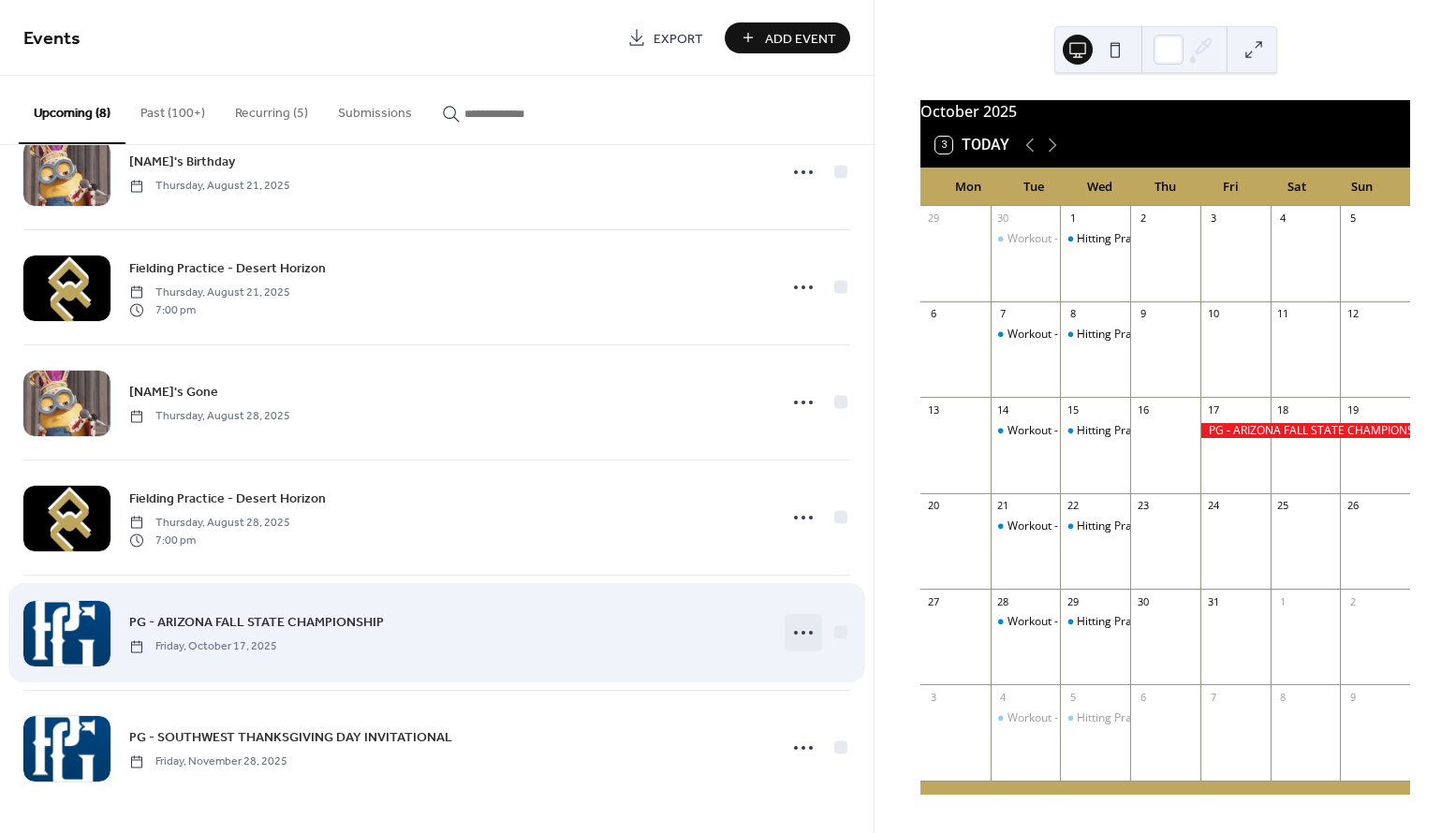 click 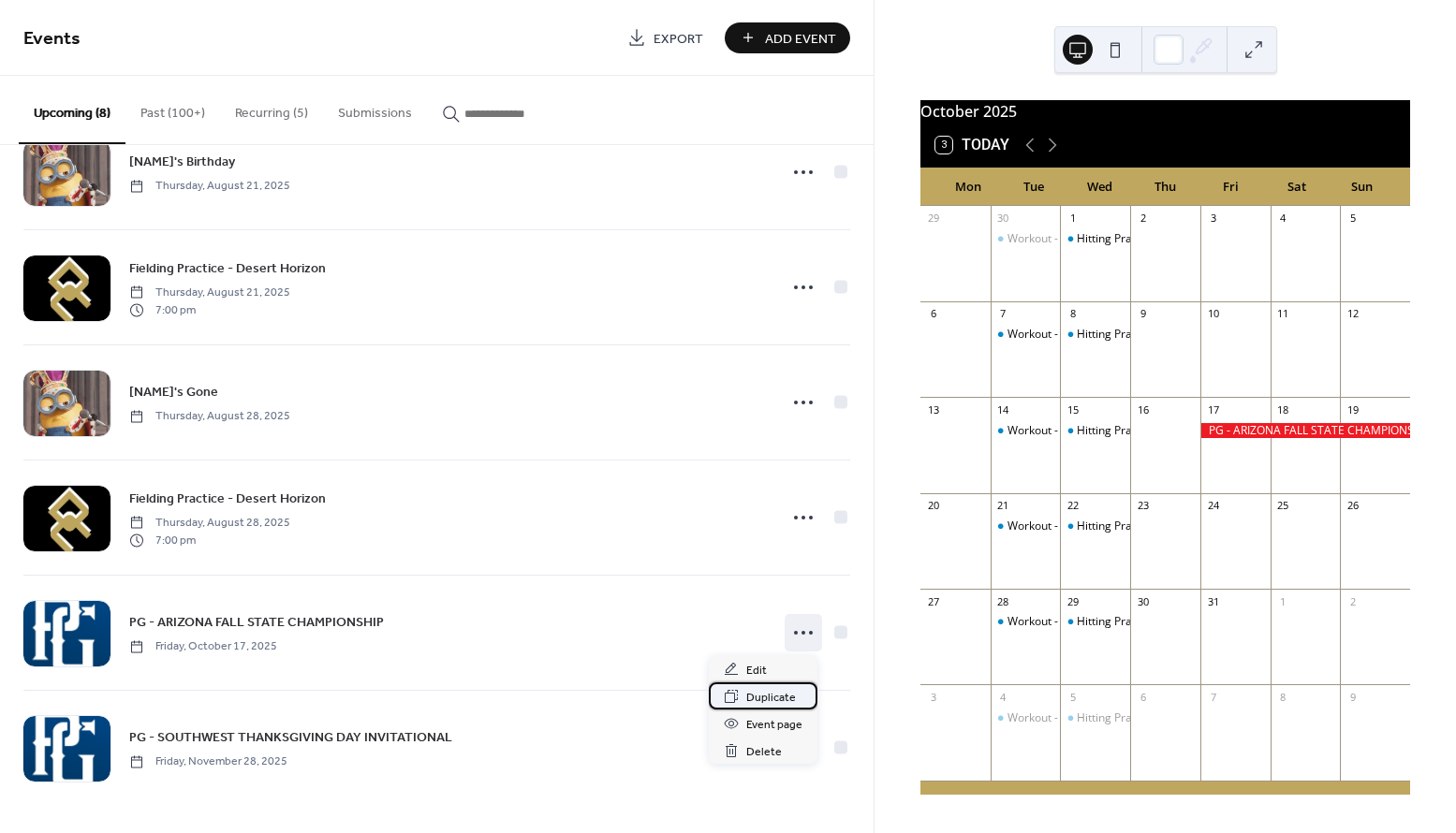 click on "Duplicate" at bounding box center [771, 697] 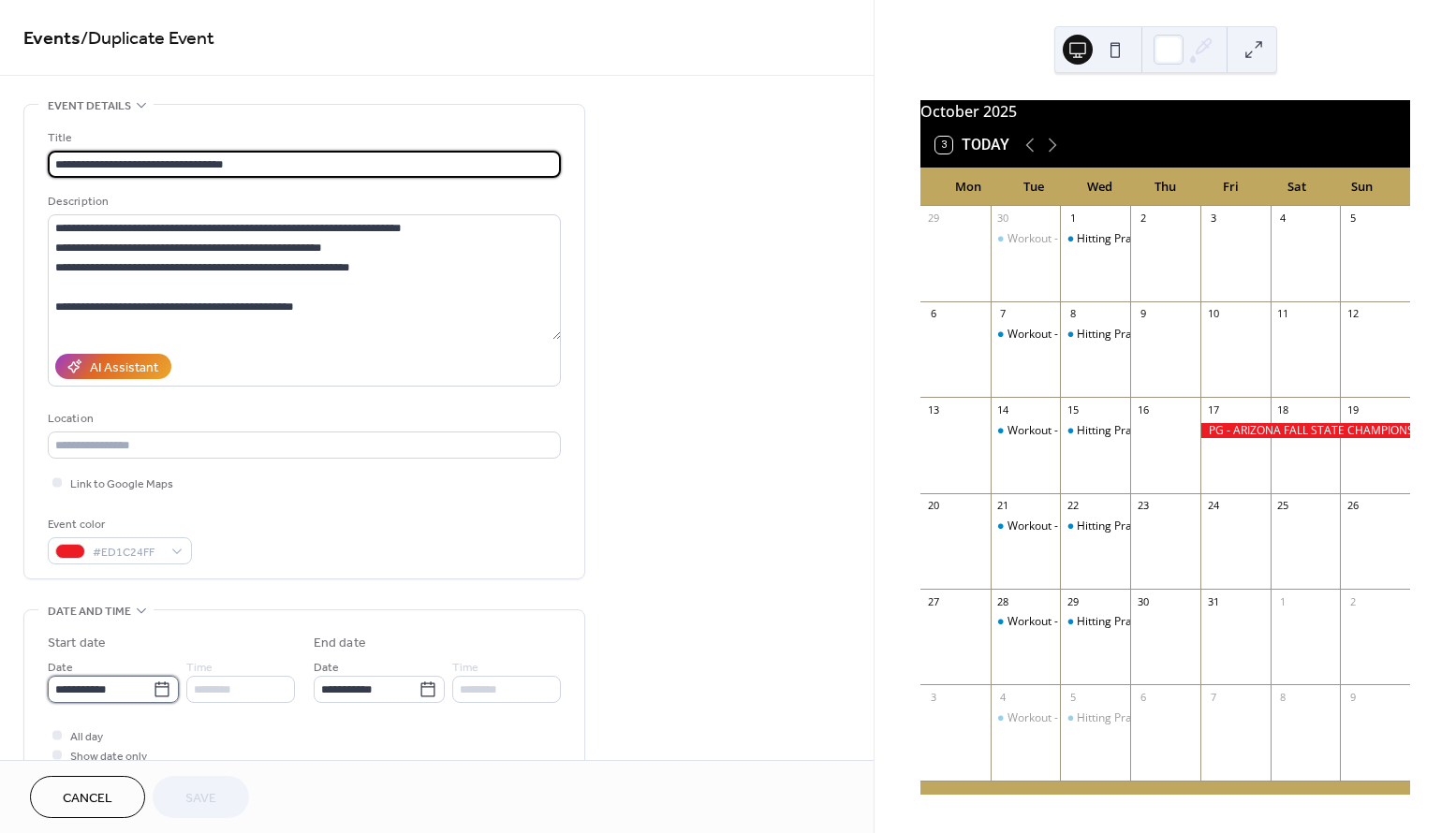 click on "**********" at bounding box center (100, 689) 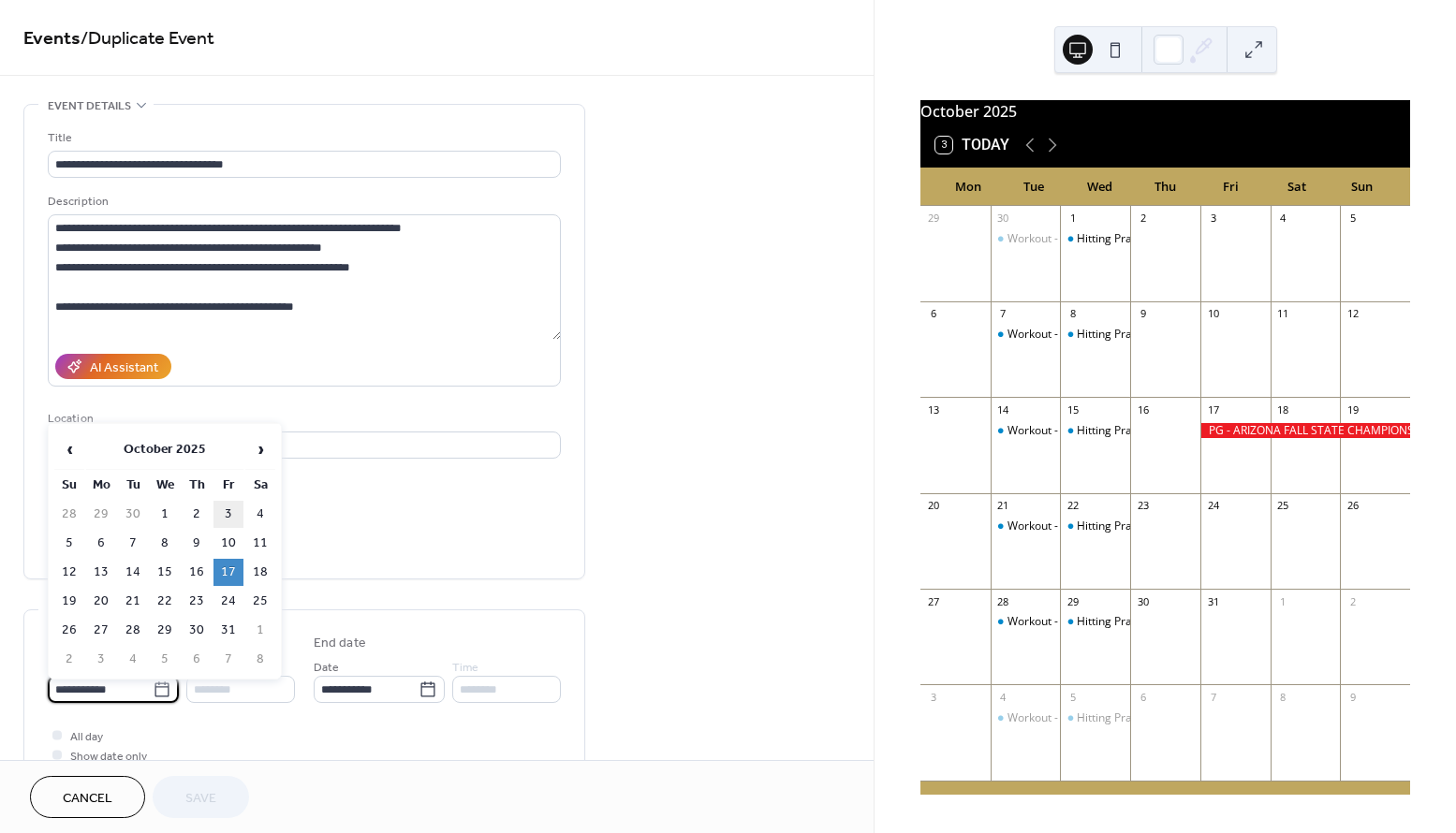 click on "3" at bounding box center (228, 514) 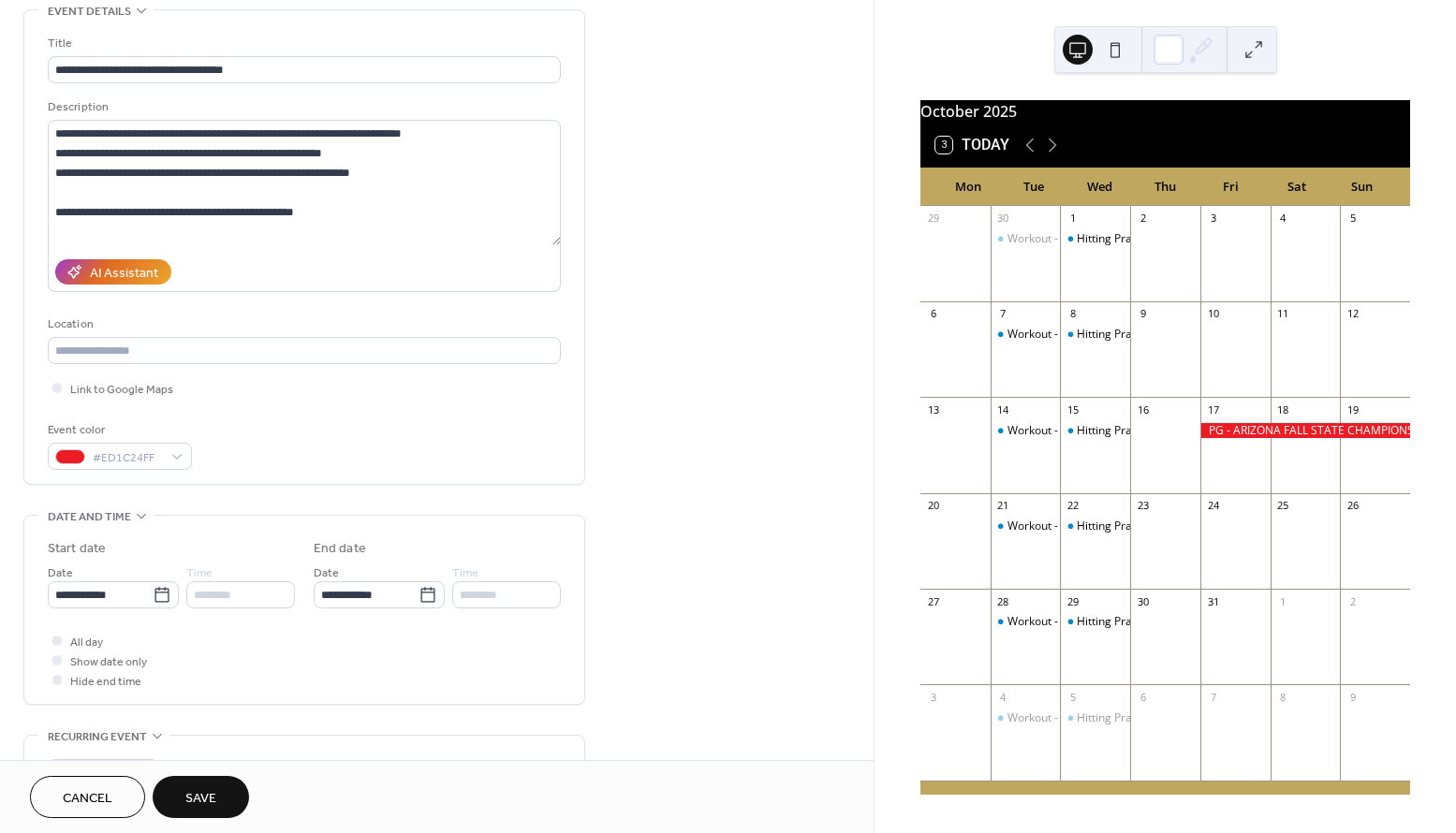 scroll, scrollTop: 100, scrollLeft: 0, axis: vertical 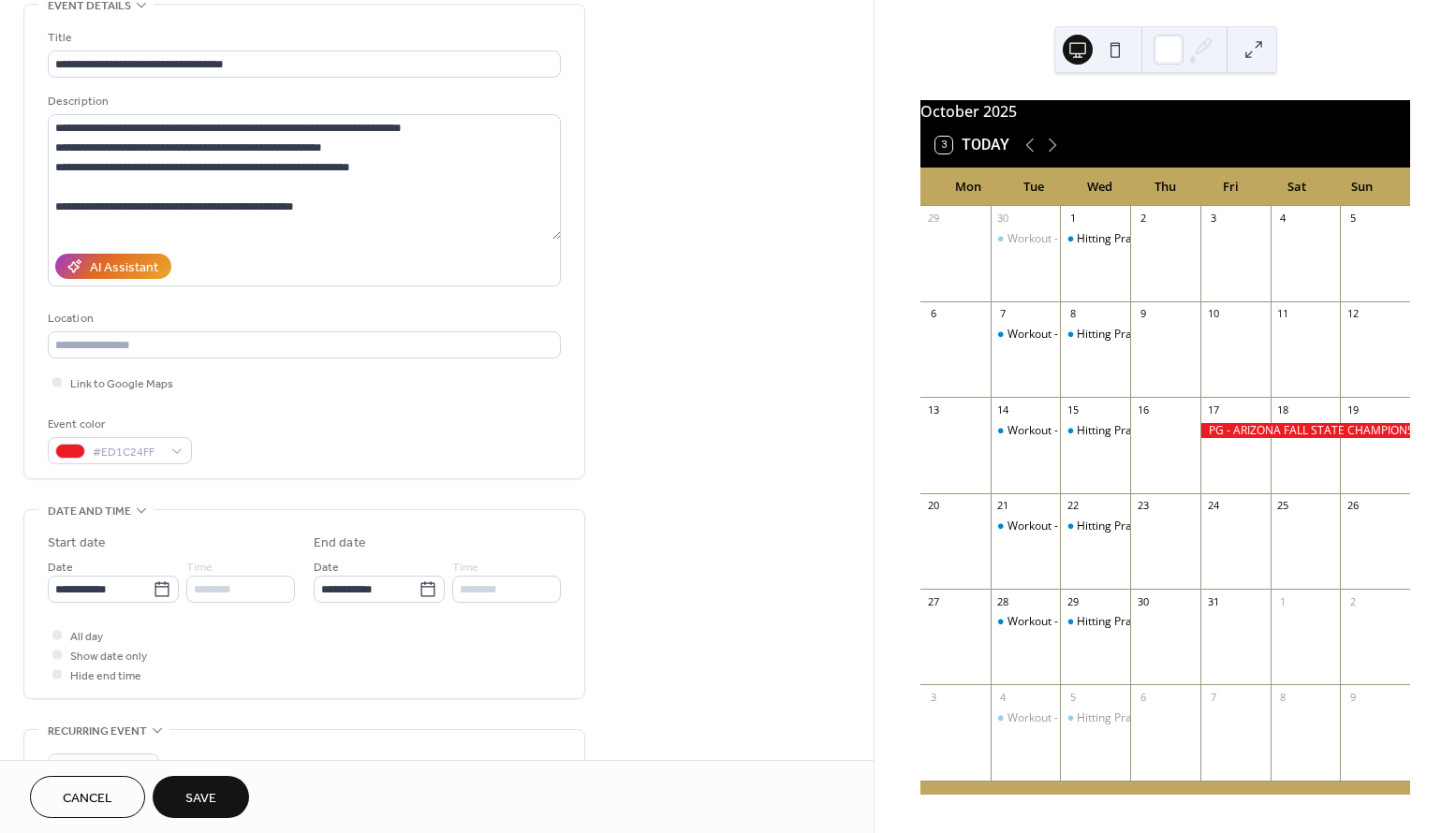 click on "Save" at bounding box center (200, 798) 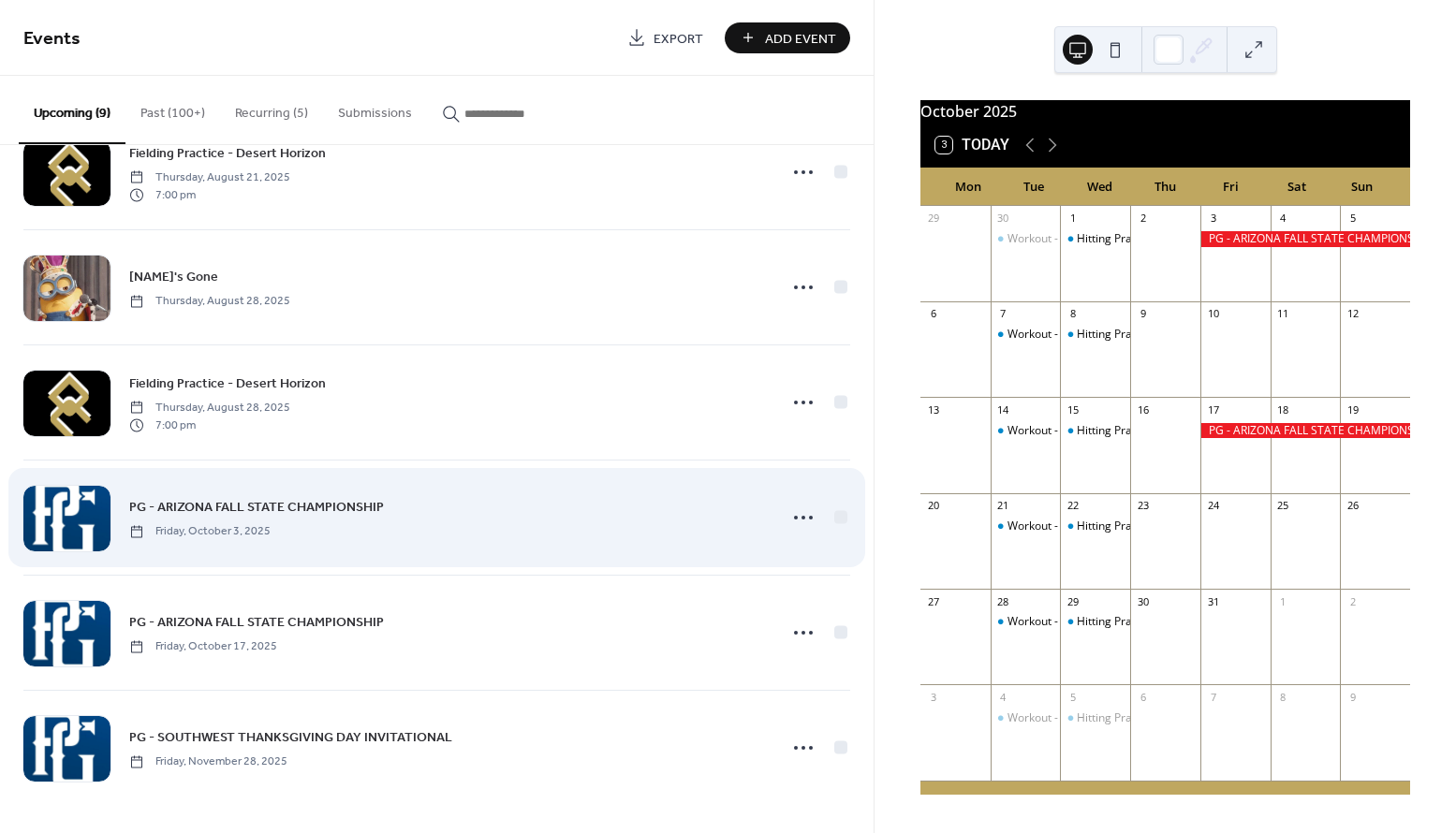 scroll, scrollTop: 403, scrollLeft: 0, axis: vertical 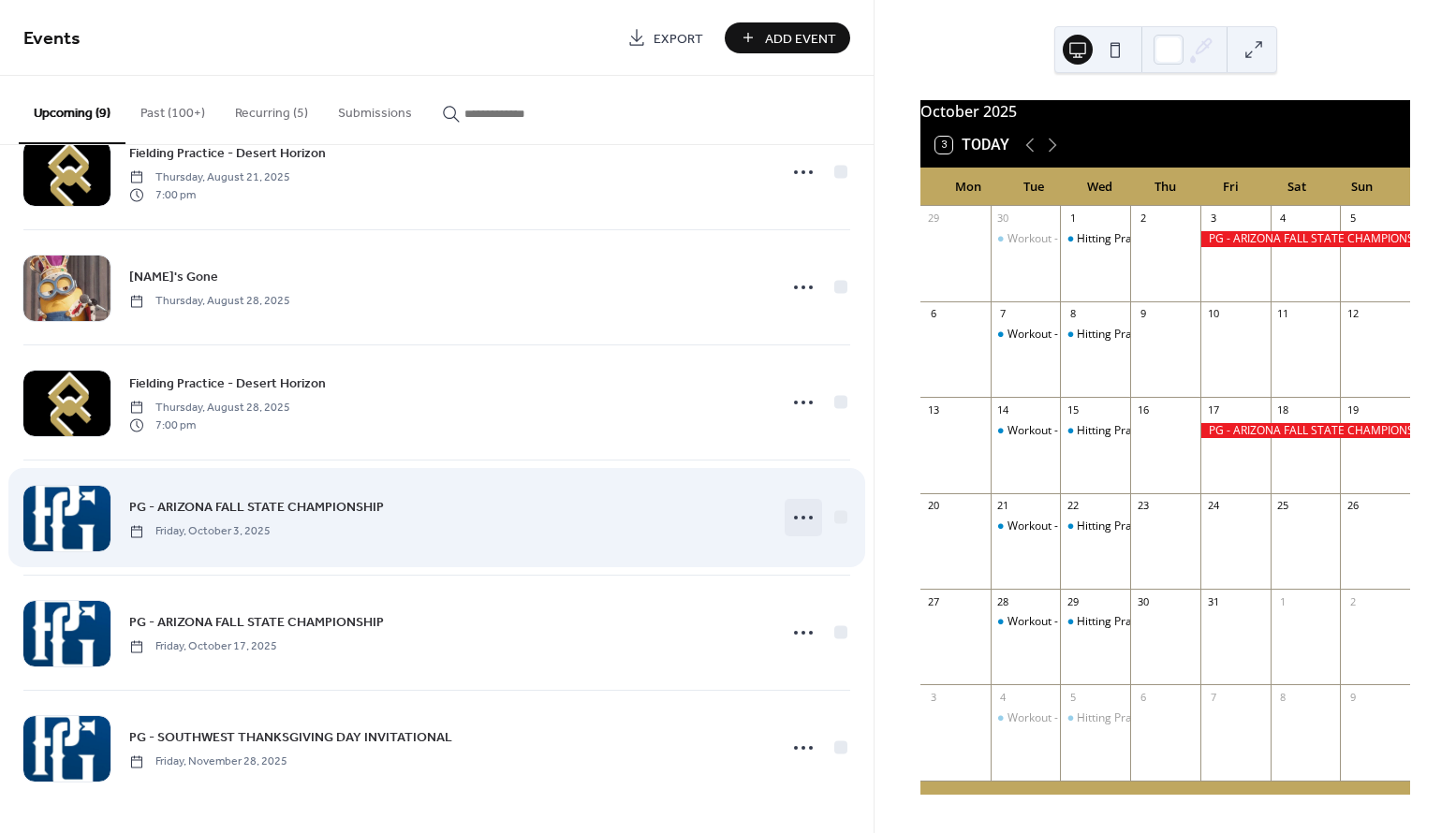click 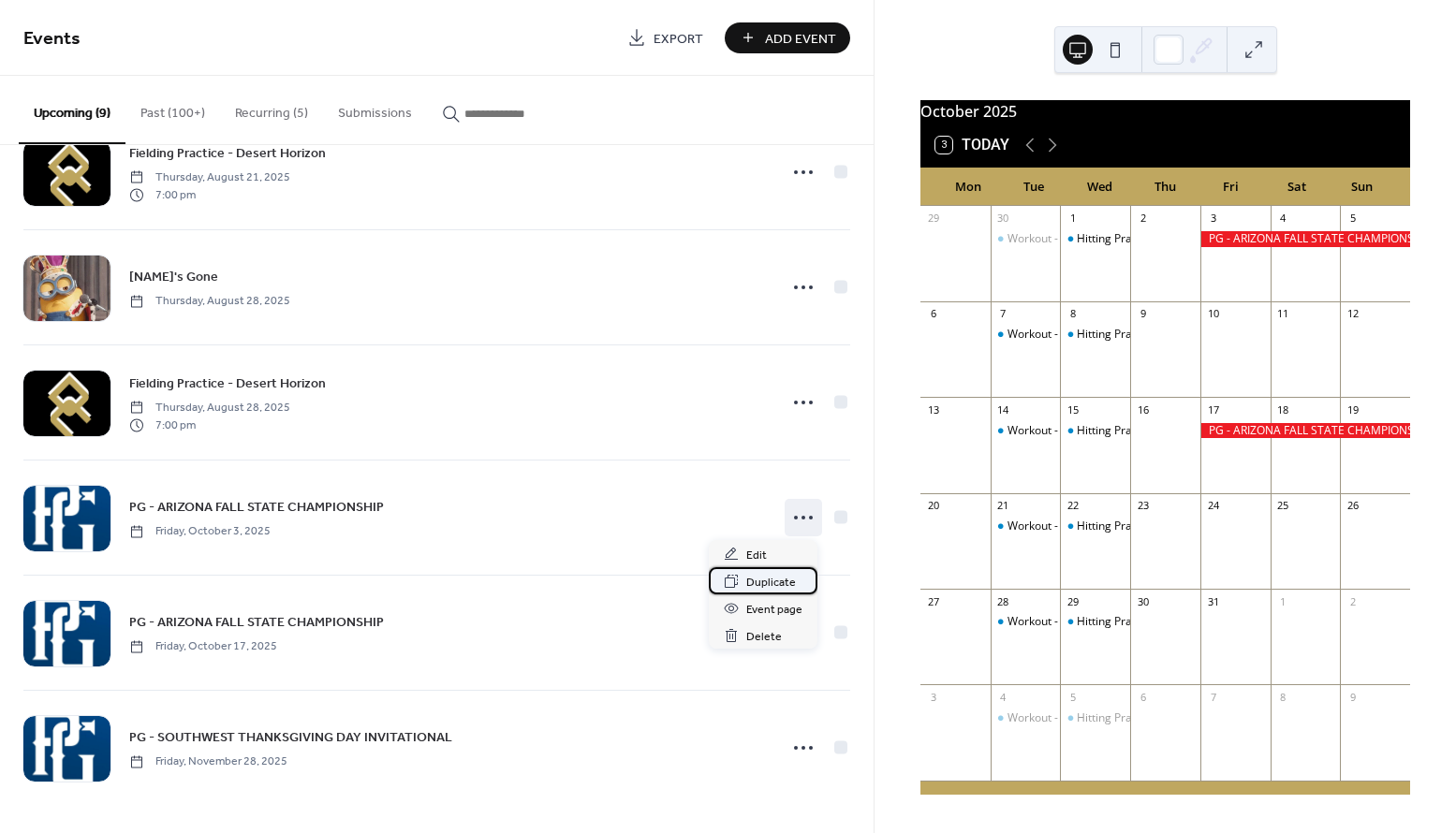 click on "Duplicate" at bounding box center (771, 582) 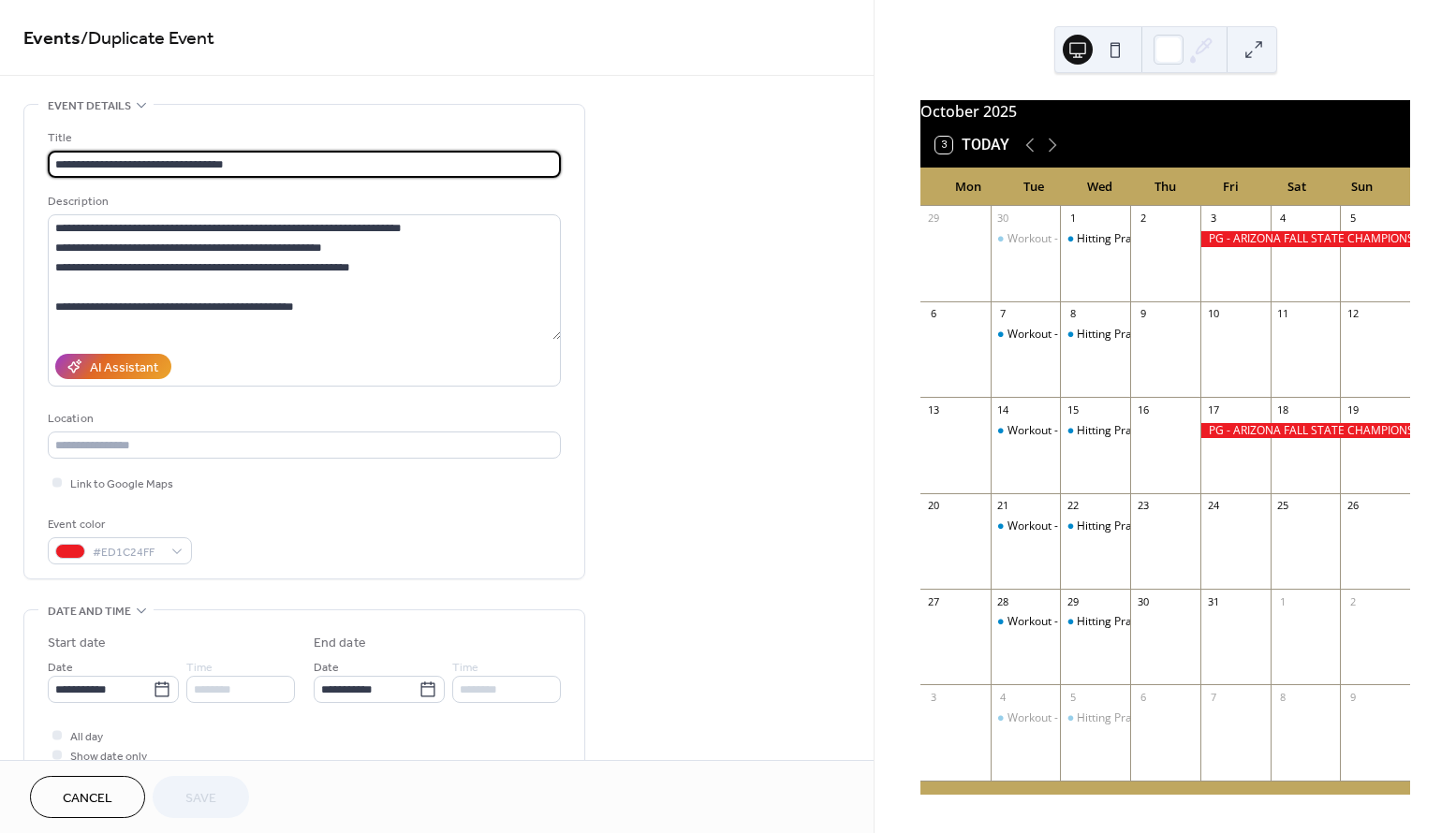 drag, startPoint x: 285, startPoint y: 159, endPoint x: 80, endPoint y: 170, distance: 205.29491 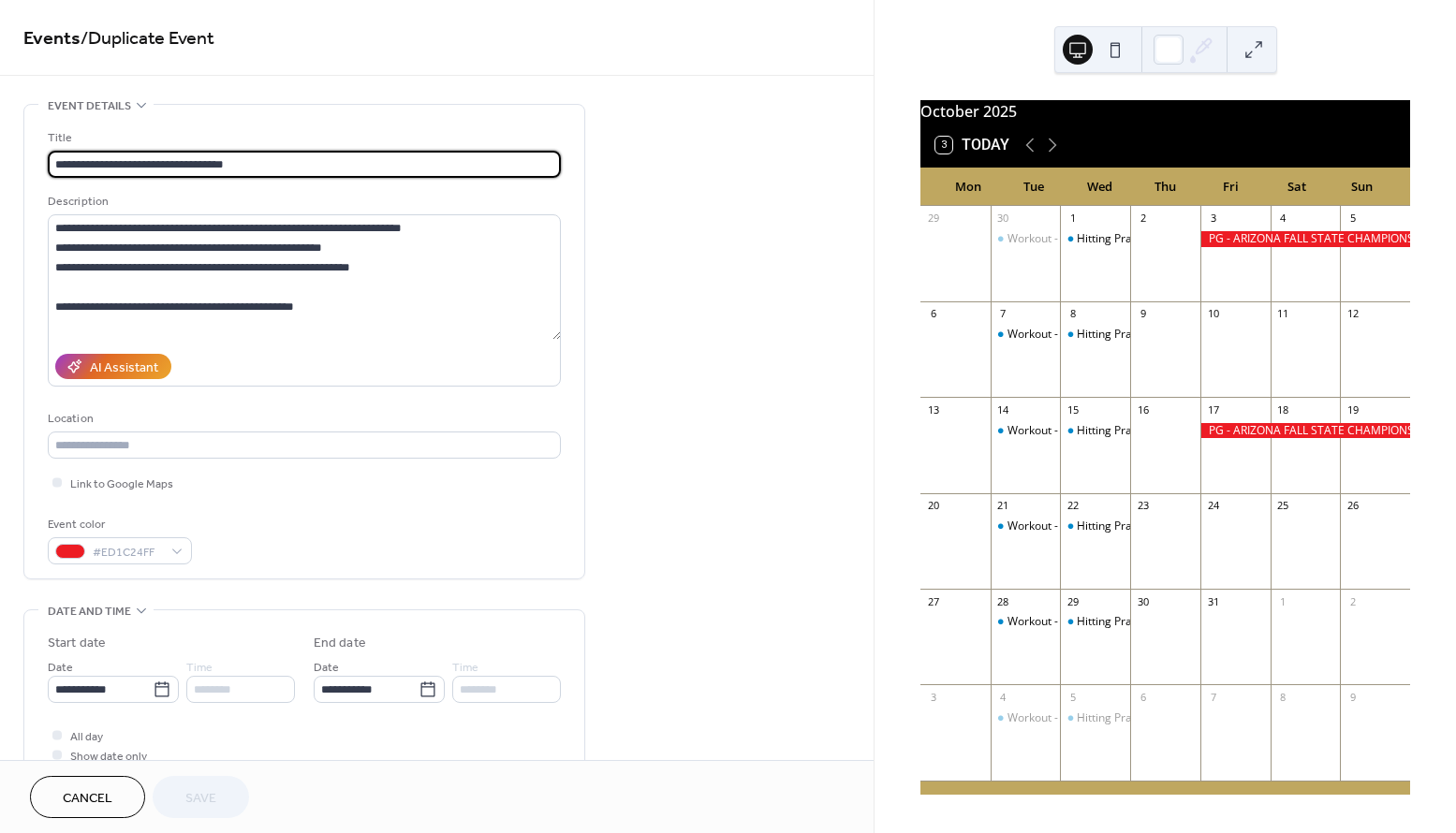click on "**********" at bounding box center [304, 164] 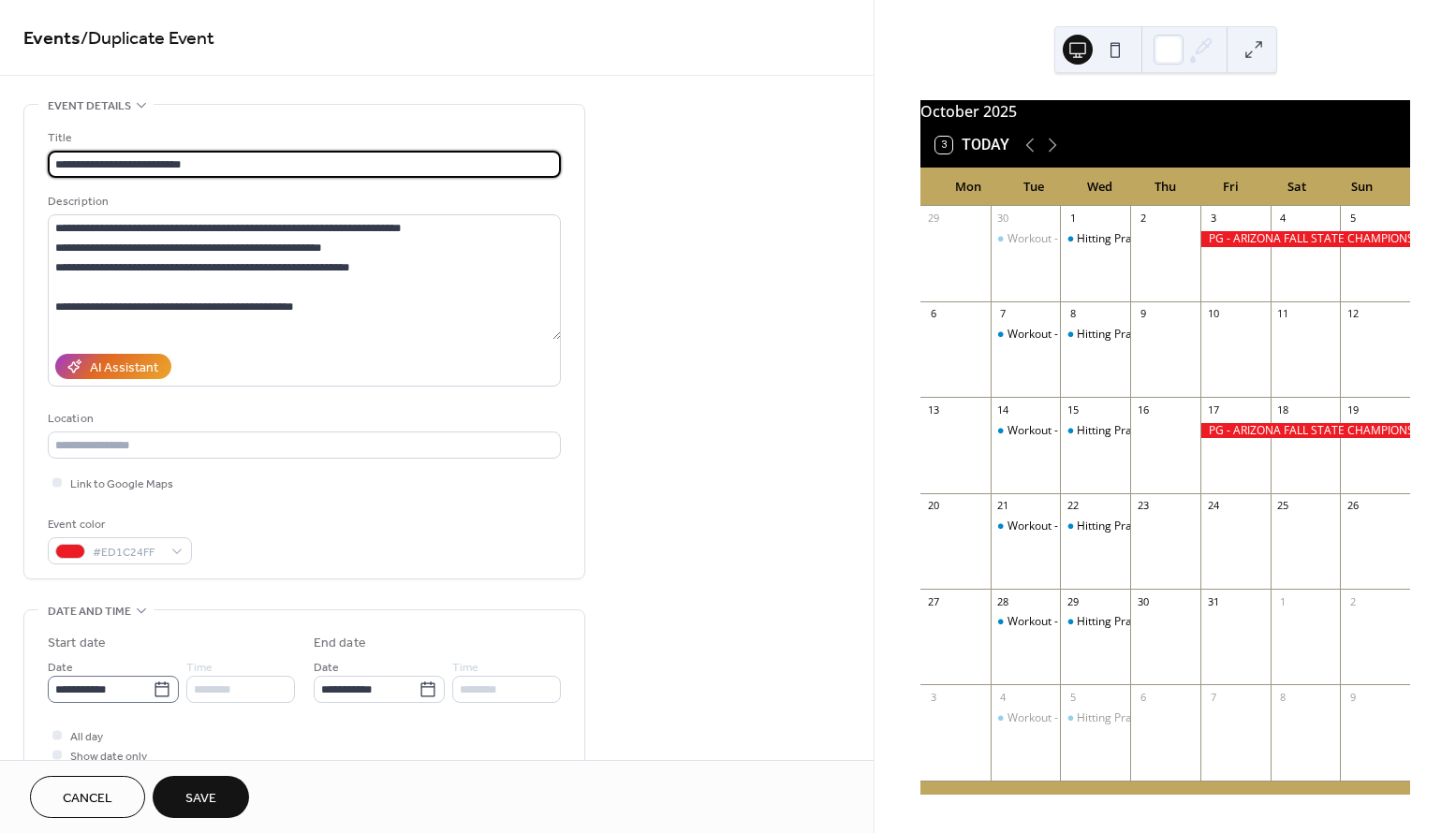type on "**********" 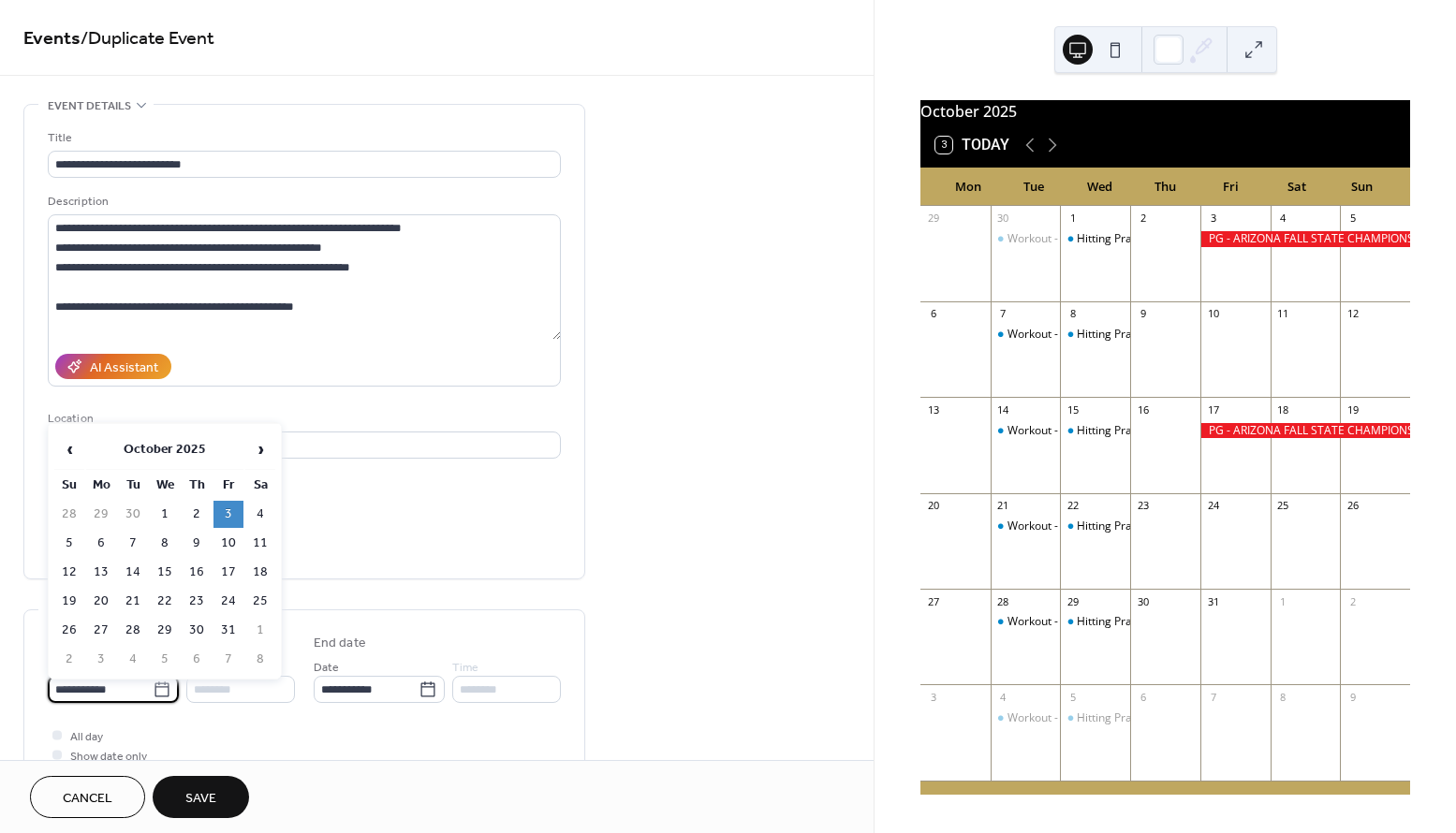 click on "**********" at bounding box center (100, 689) 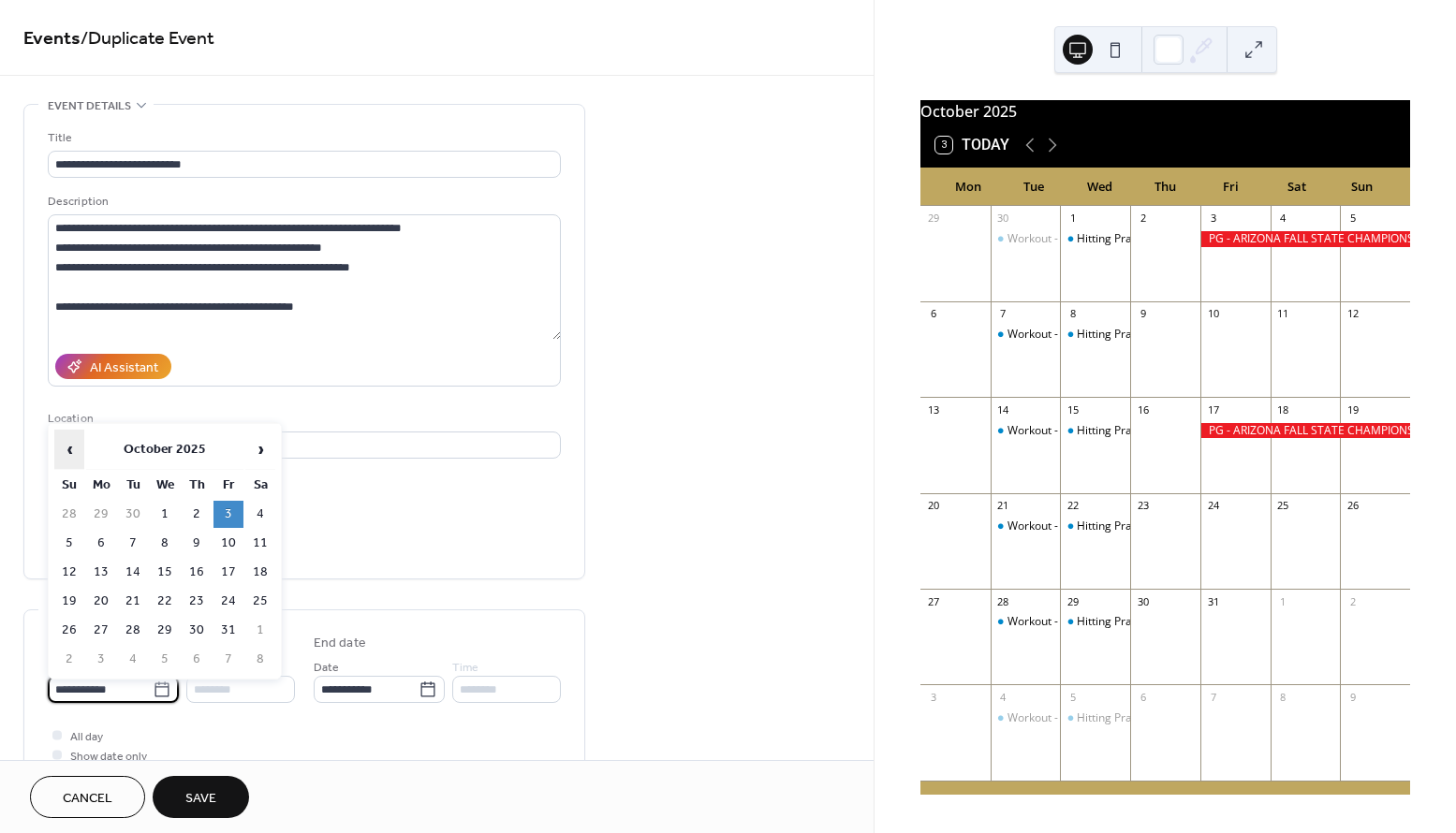 click on "‹" at bounding box center (69, 449) 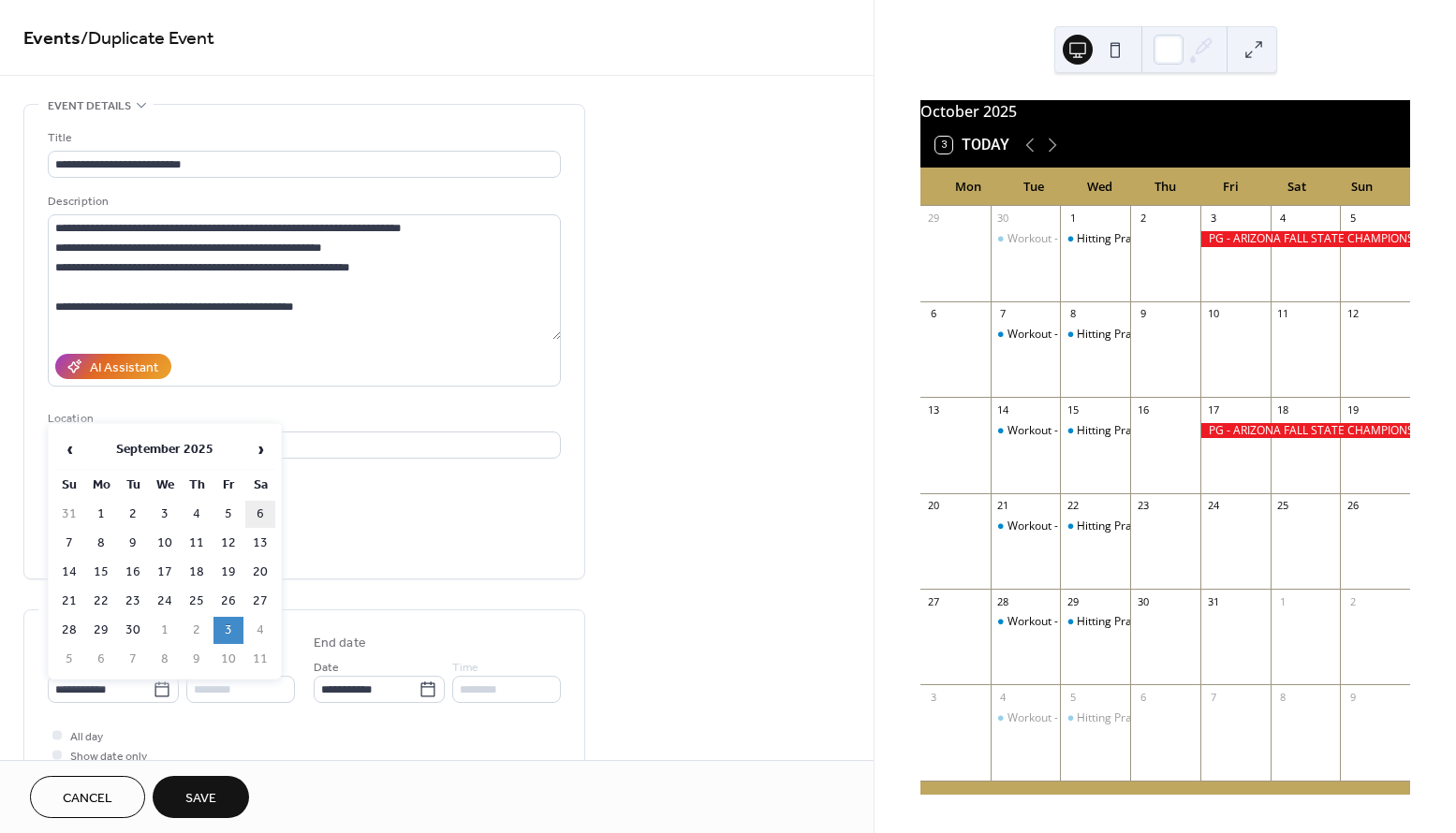 click on "6" at bounding box center [260, 514] 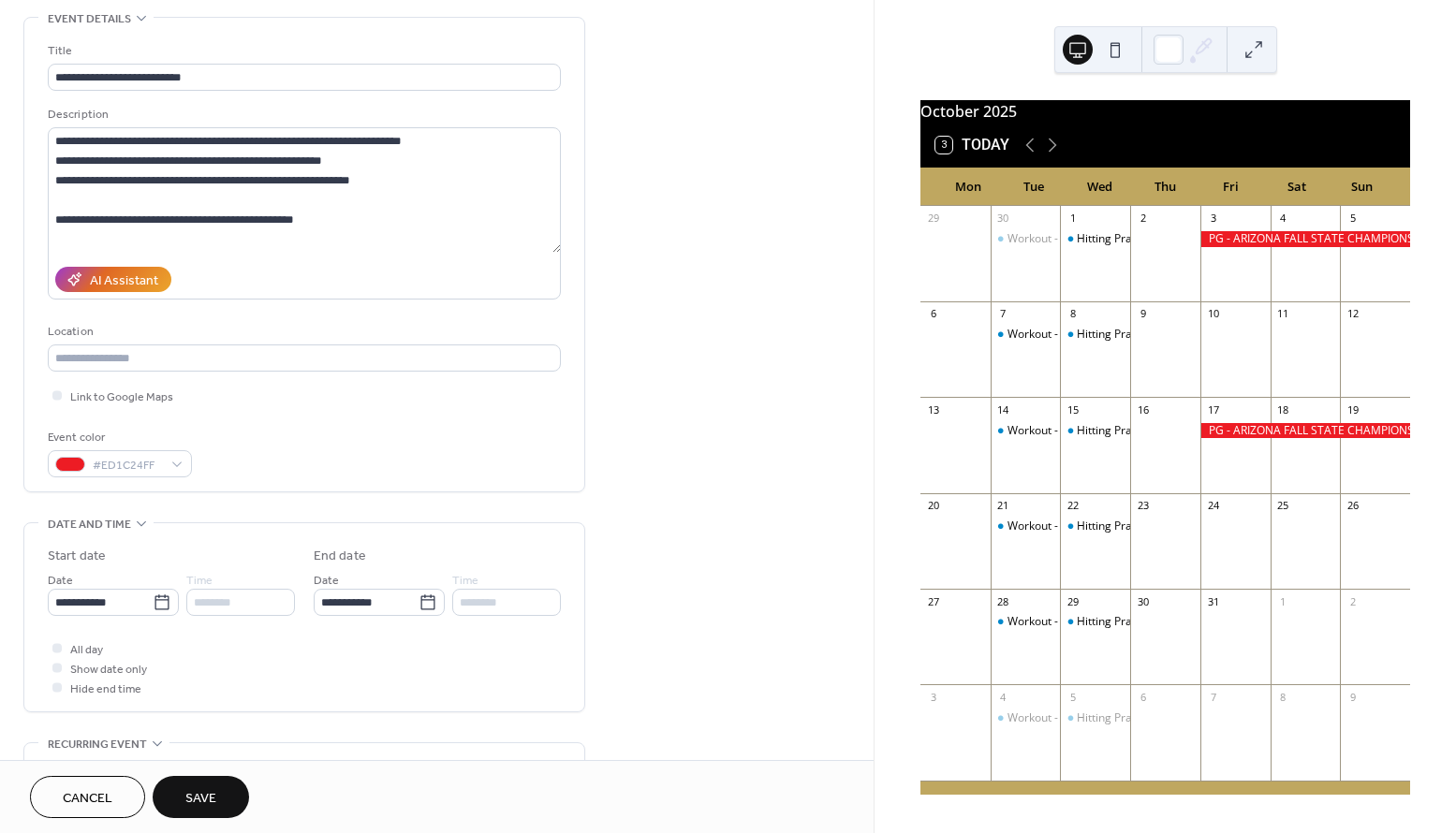 scroll, scrollTop: 102, scrollLeft: 0, axis: vertical 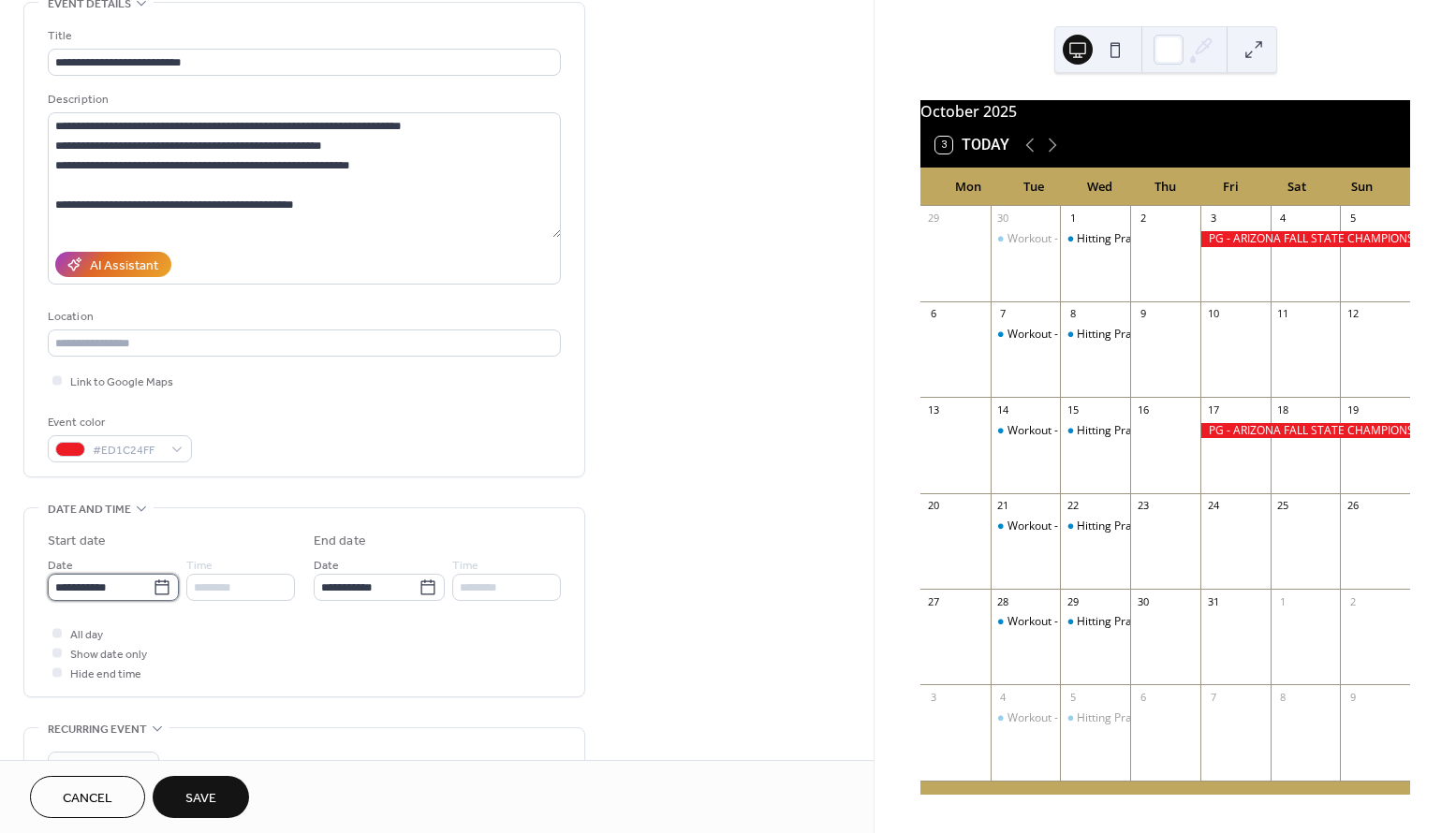 click on "**********" at bounding box center (100, 587) 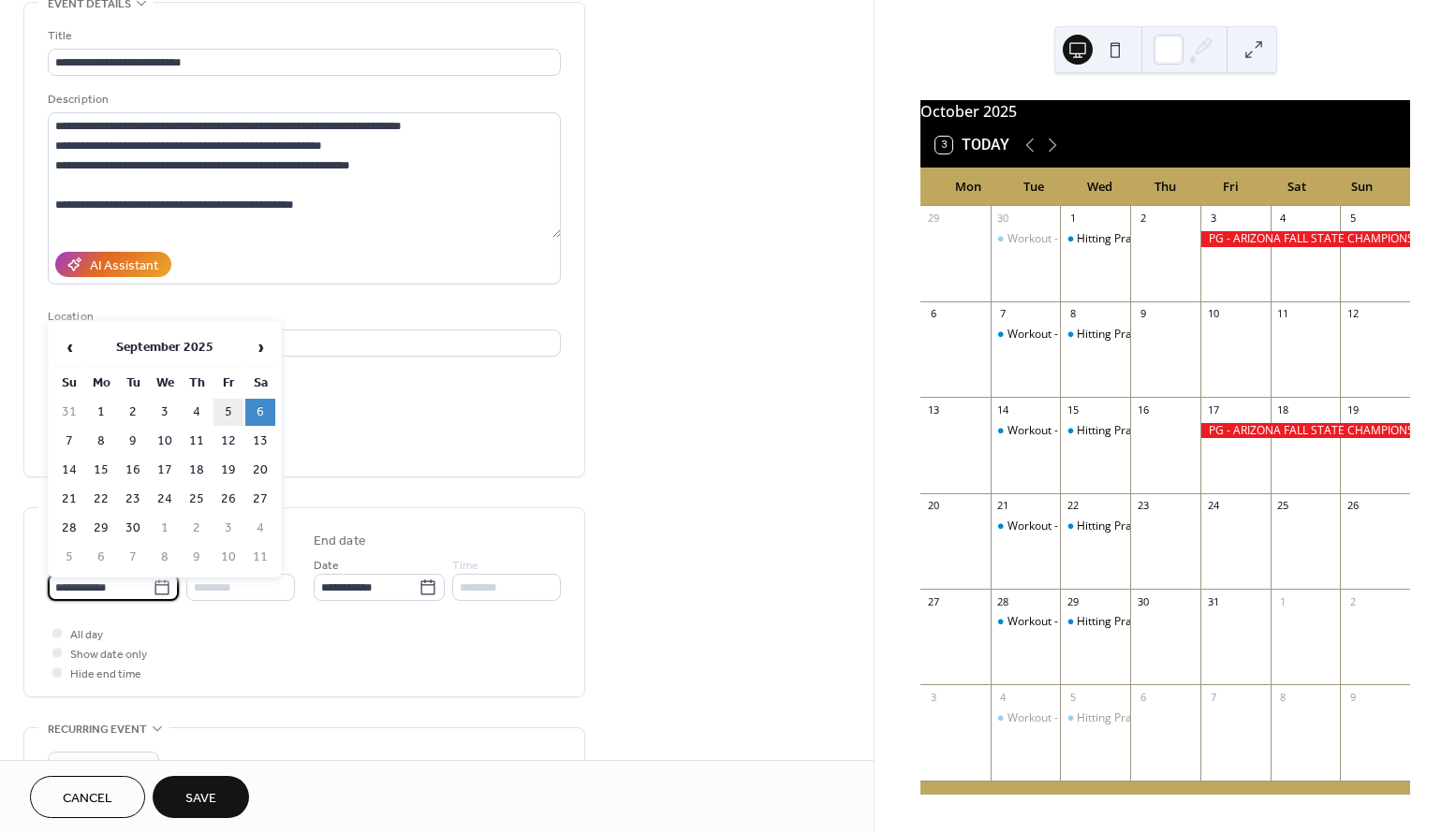 click on "5" at bounding box center [228, 412] 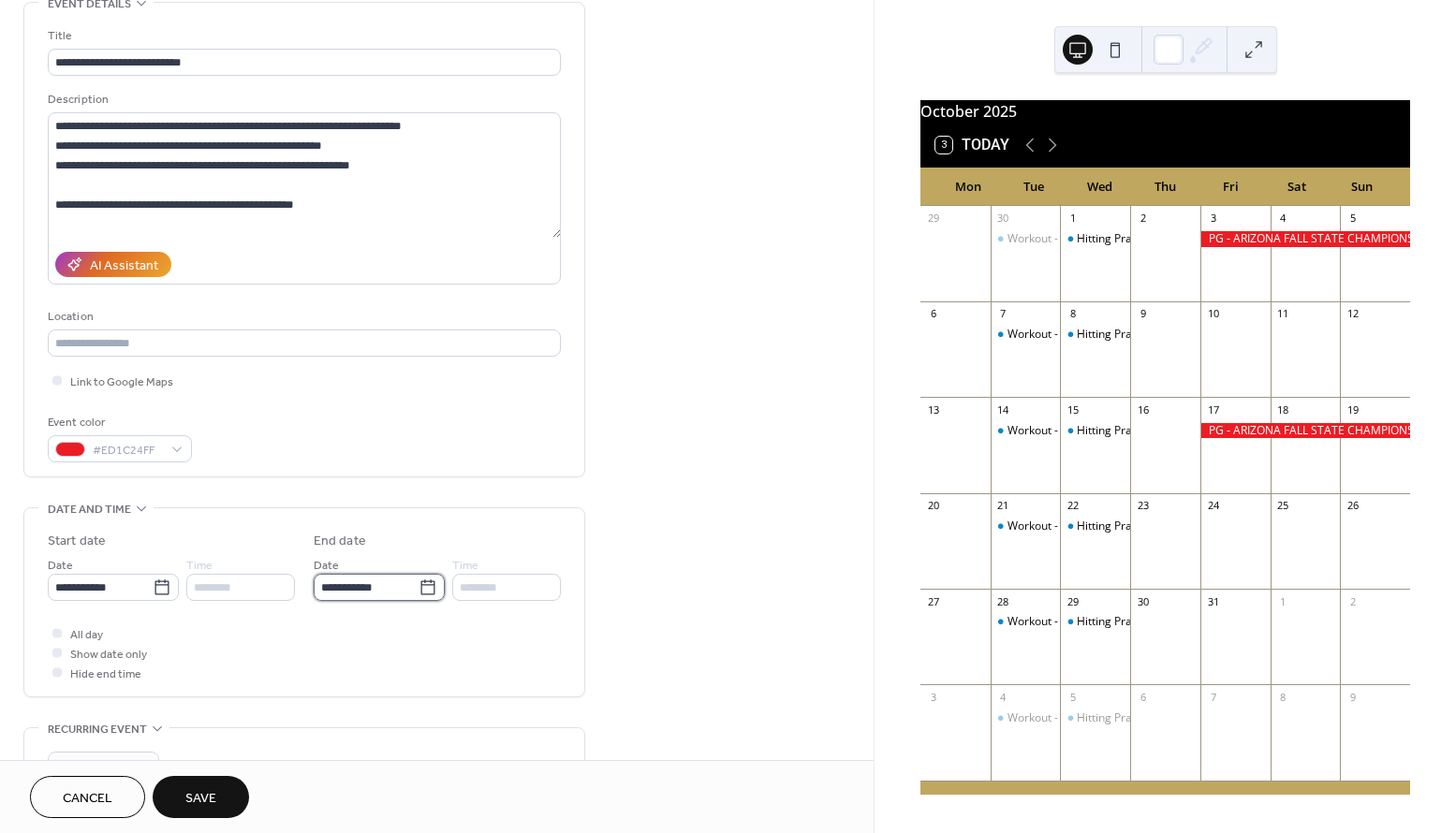 click on "**********" at bounding box center (366, 587) 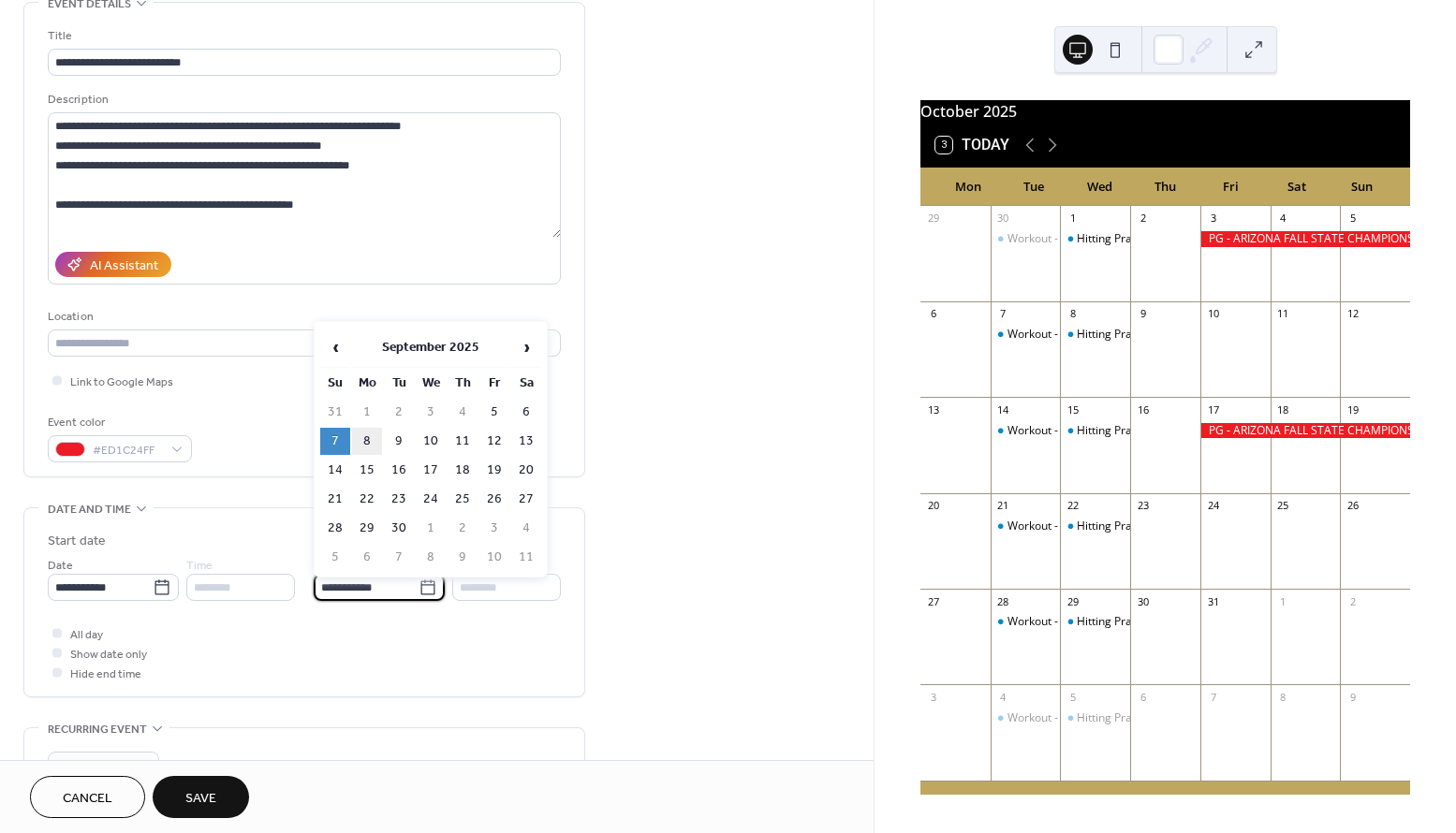 click on "8" at bounding box center [367, 441] 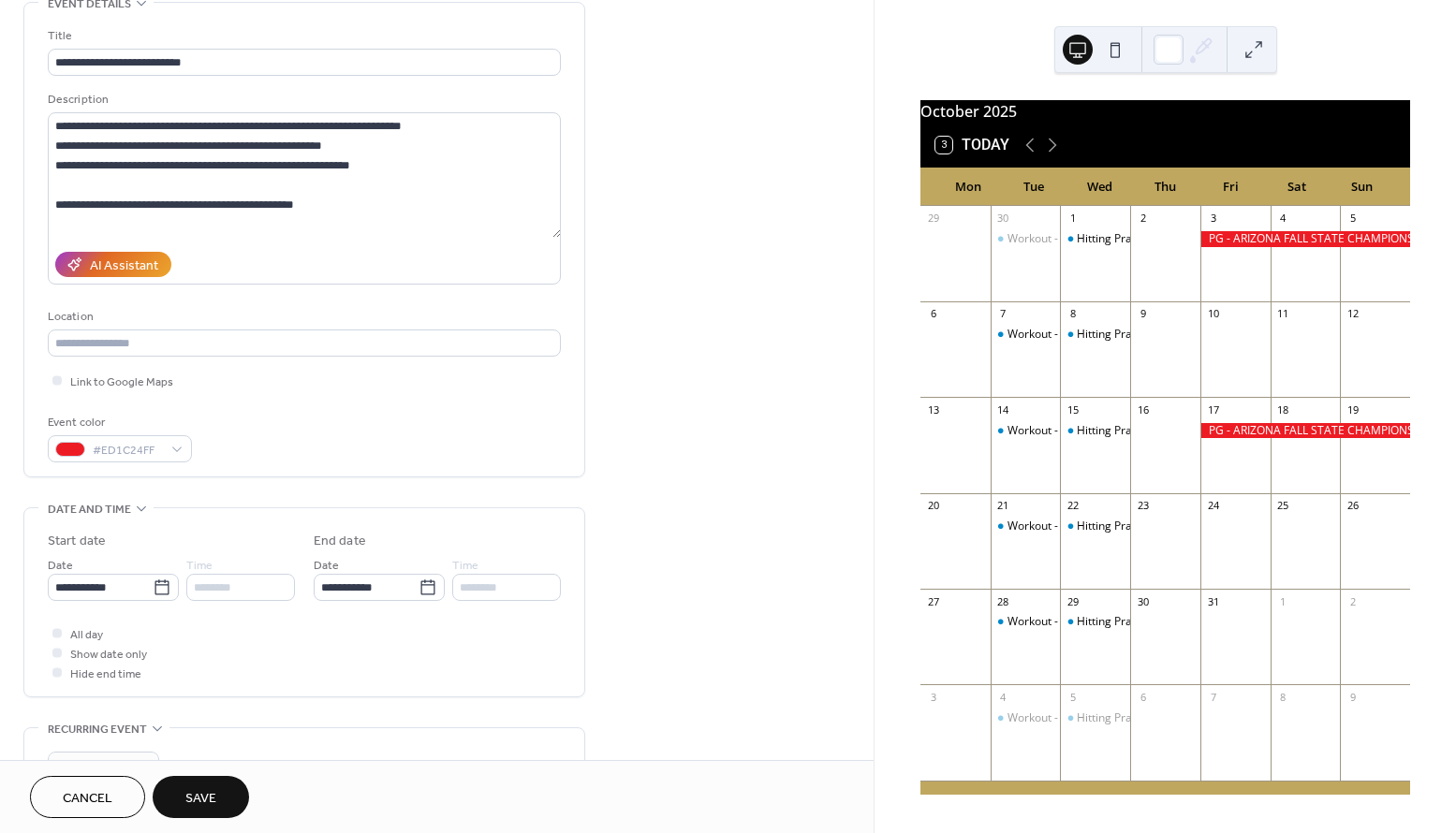 type on "**********" 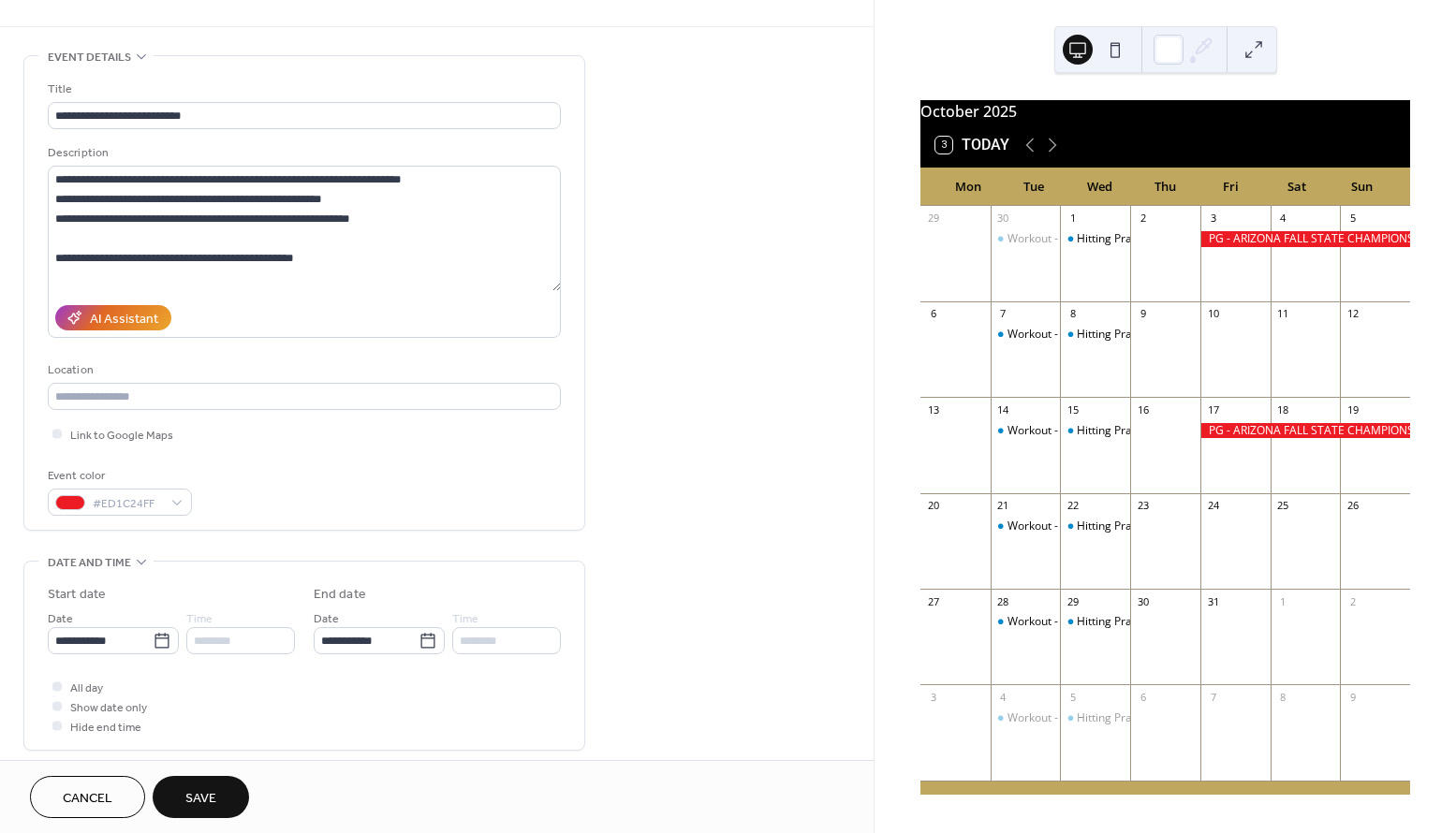 scroll, scrollTop: 107, scrollLeft: 0, axis: vertical 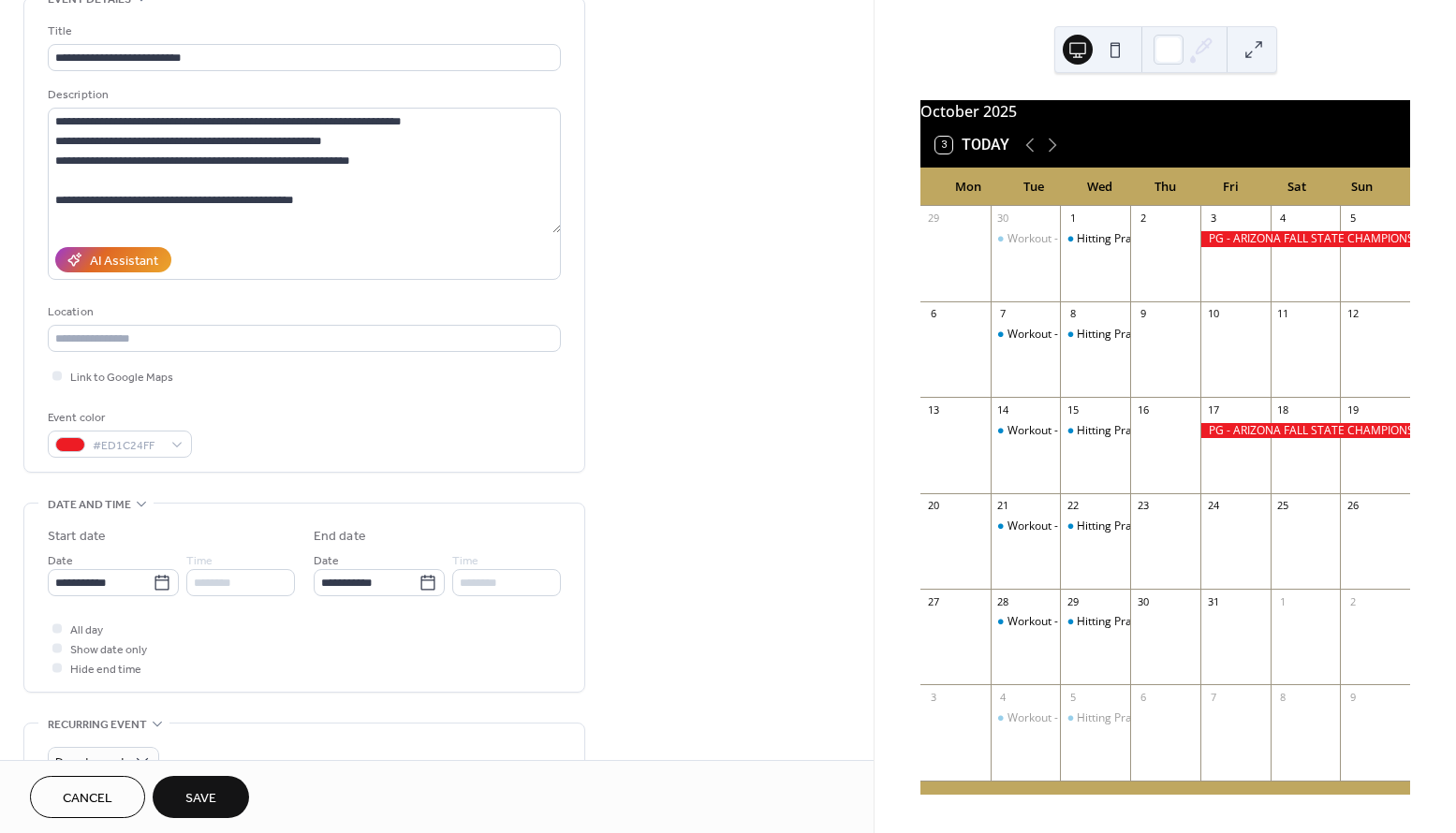 click on "Save" at bounding box center (200, 798) 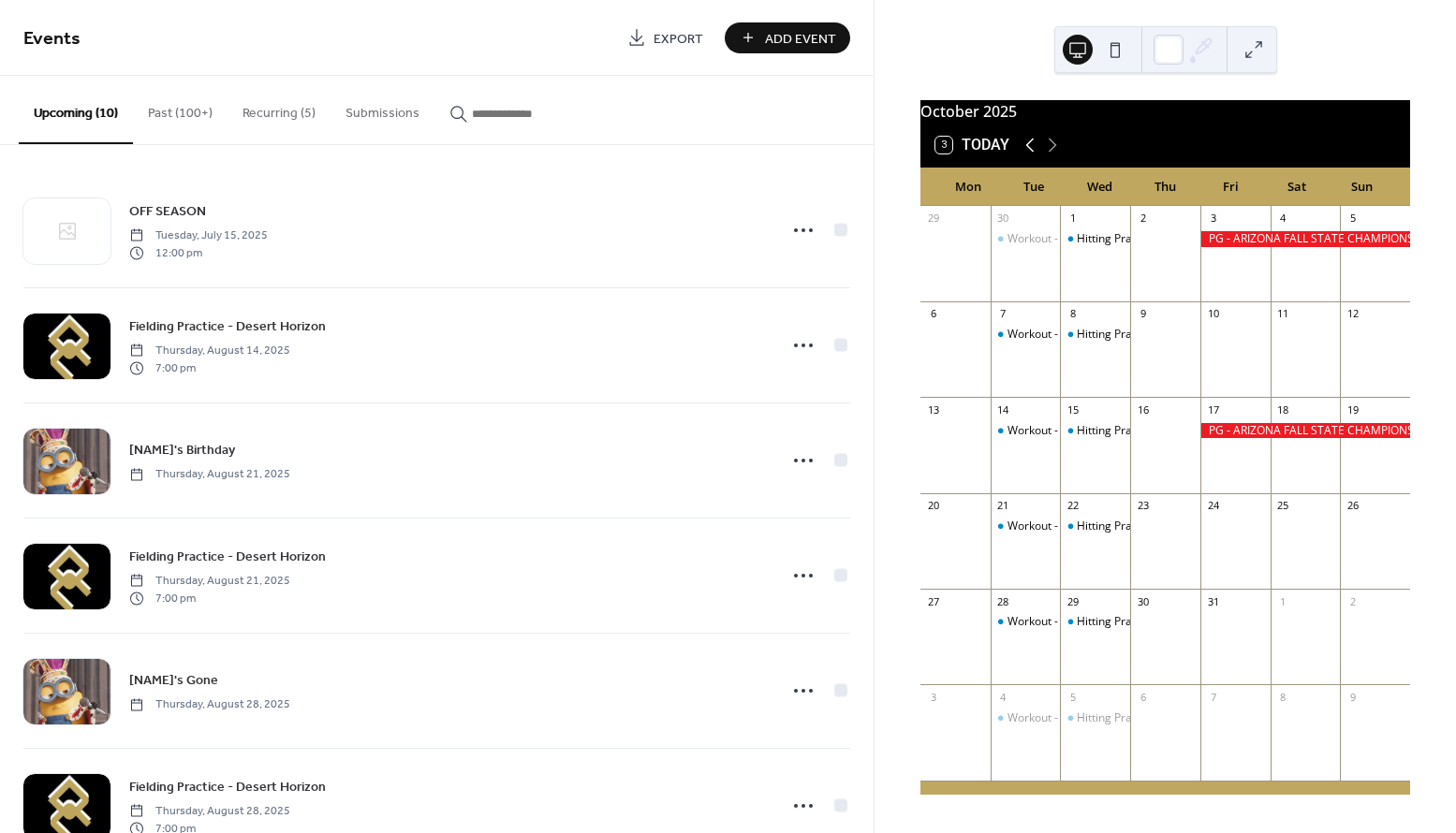 click 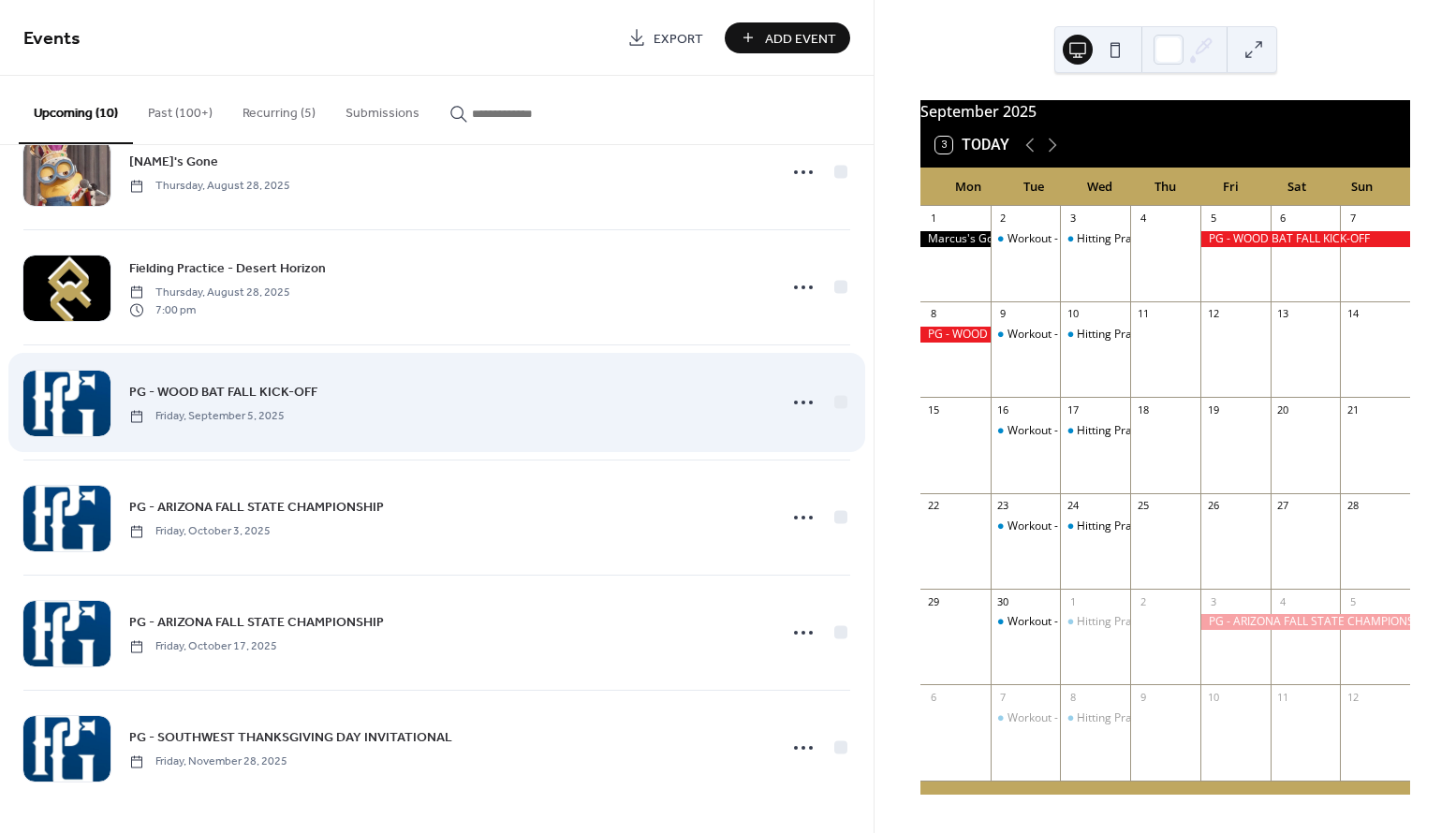 scroll, scrollTop: 519, scrollLeft: 0, axis: vertical 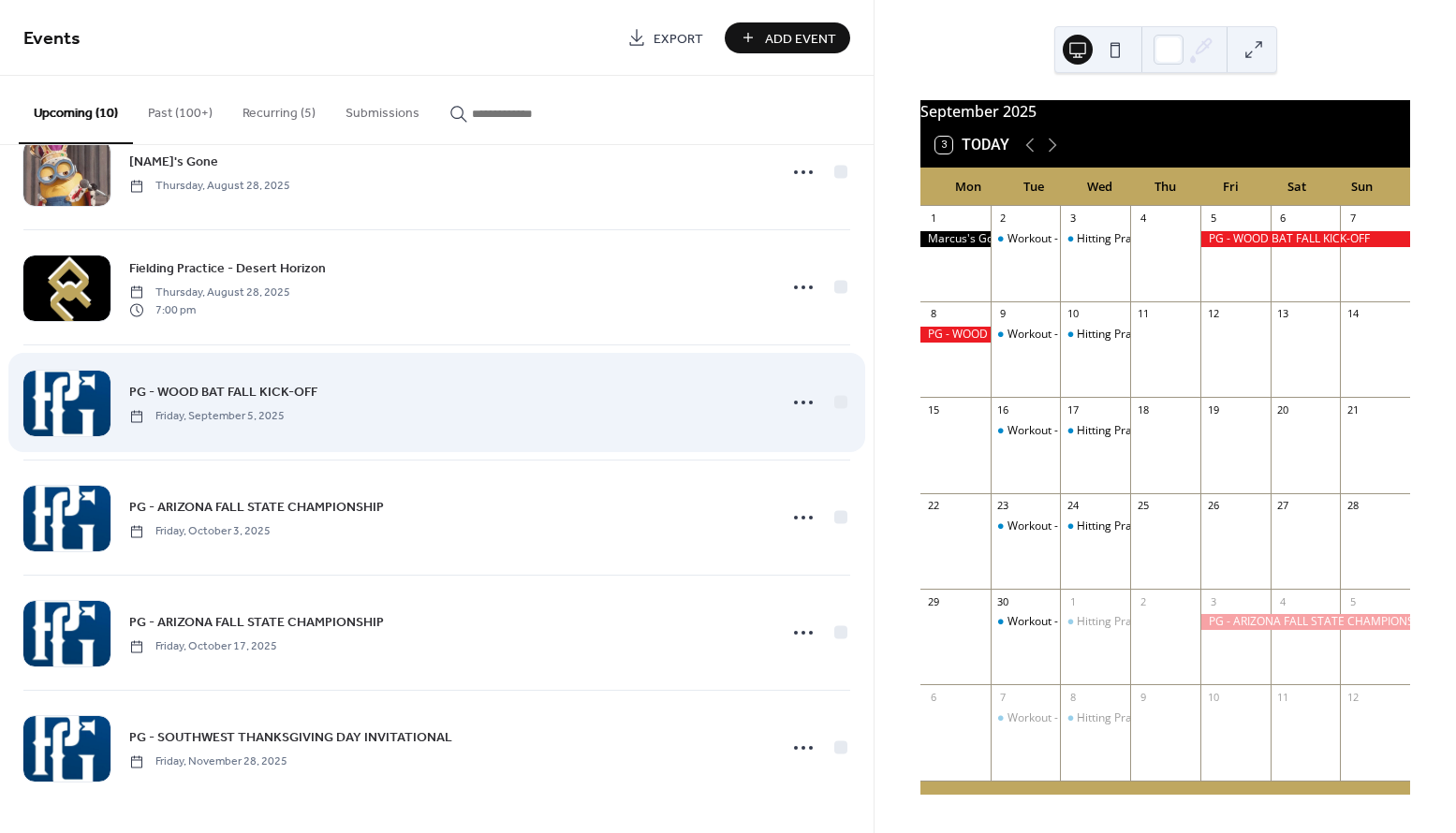 click on "PG - WOOD BAT FALL KICK-OFF" at bounding box center (223, 392) 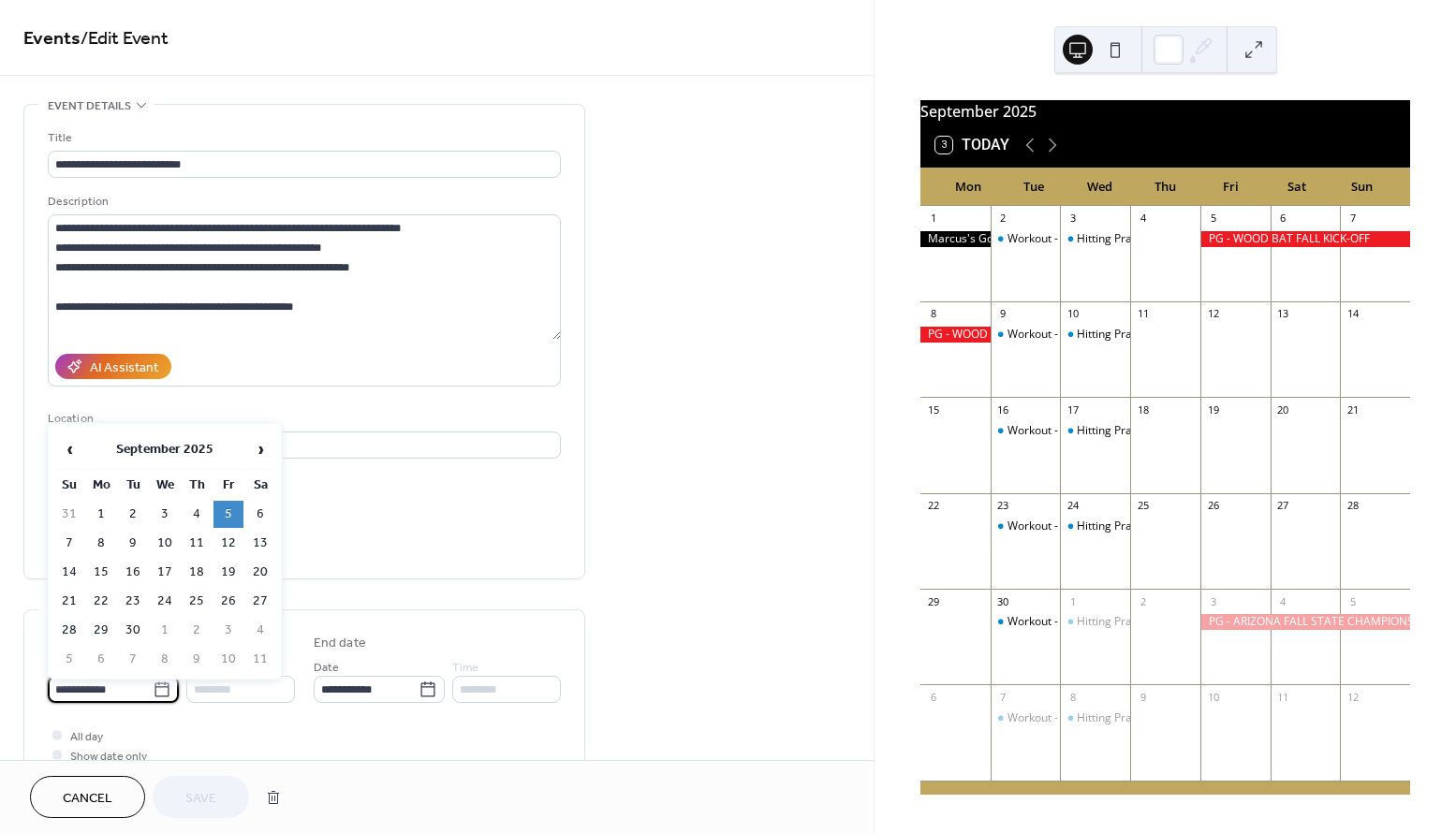 click on "**********" at bounding box center [100, 689] 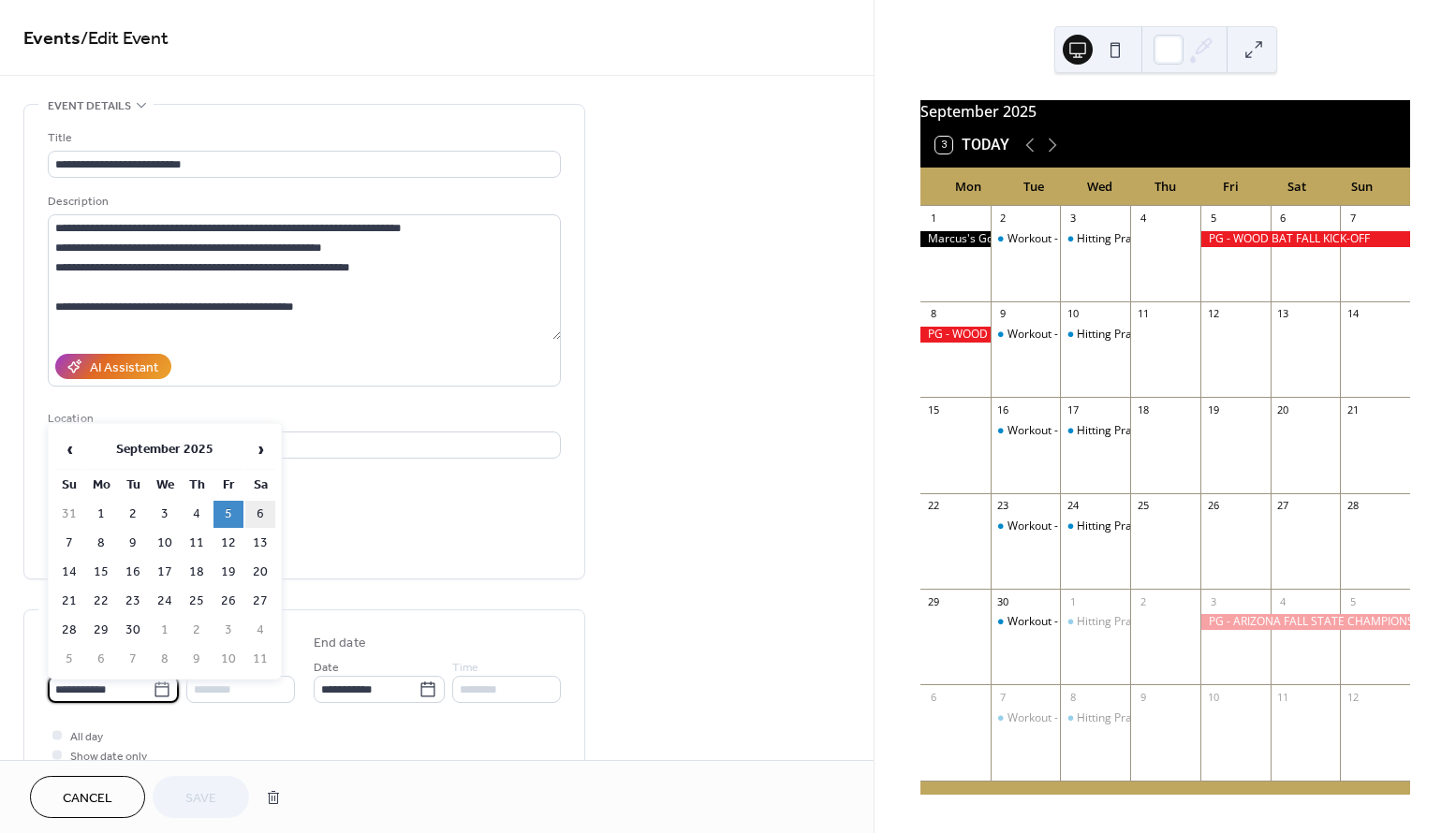 click on "6" at bounding box center (260, 514) 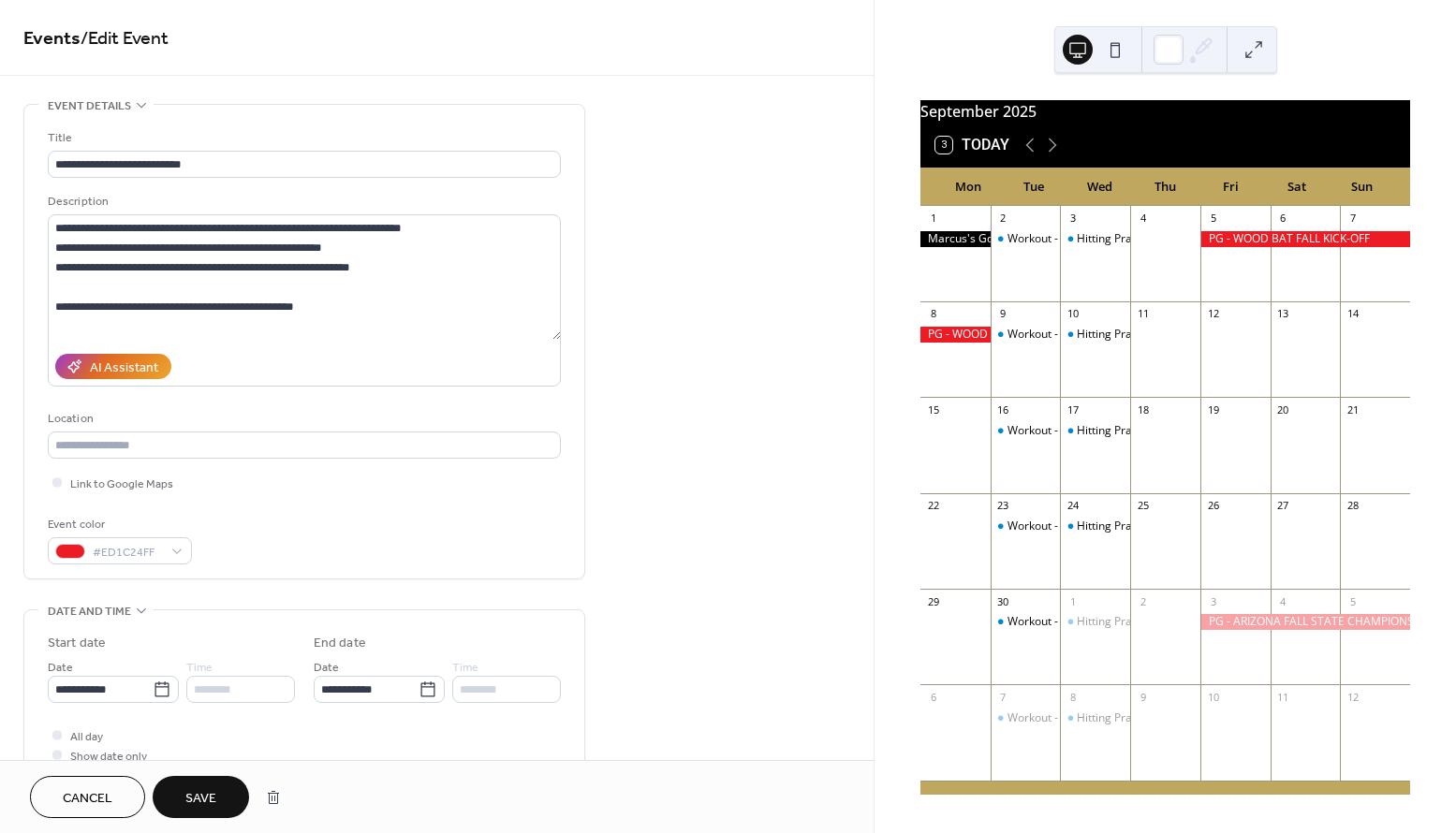 type on "**********" 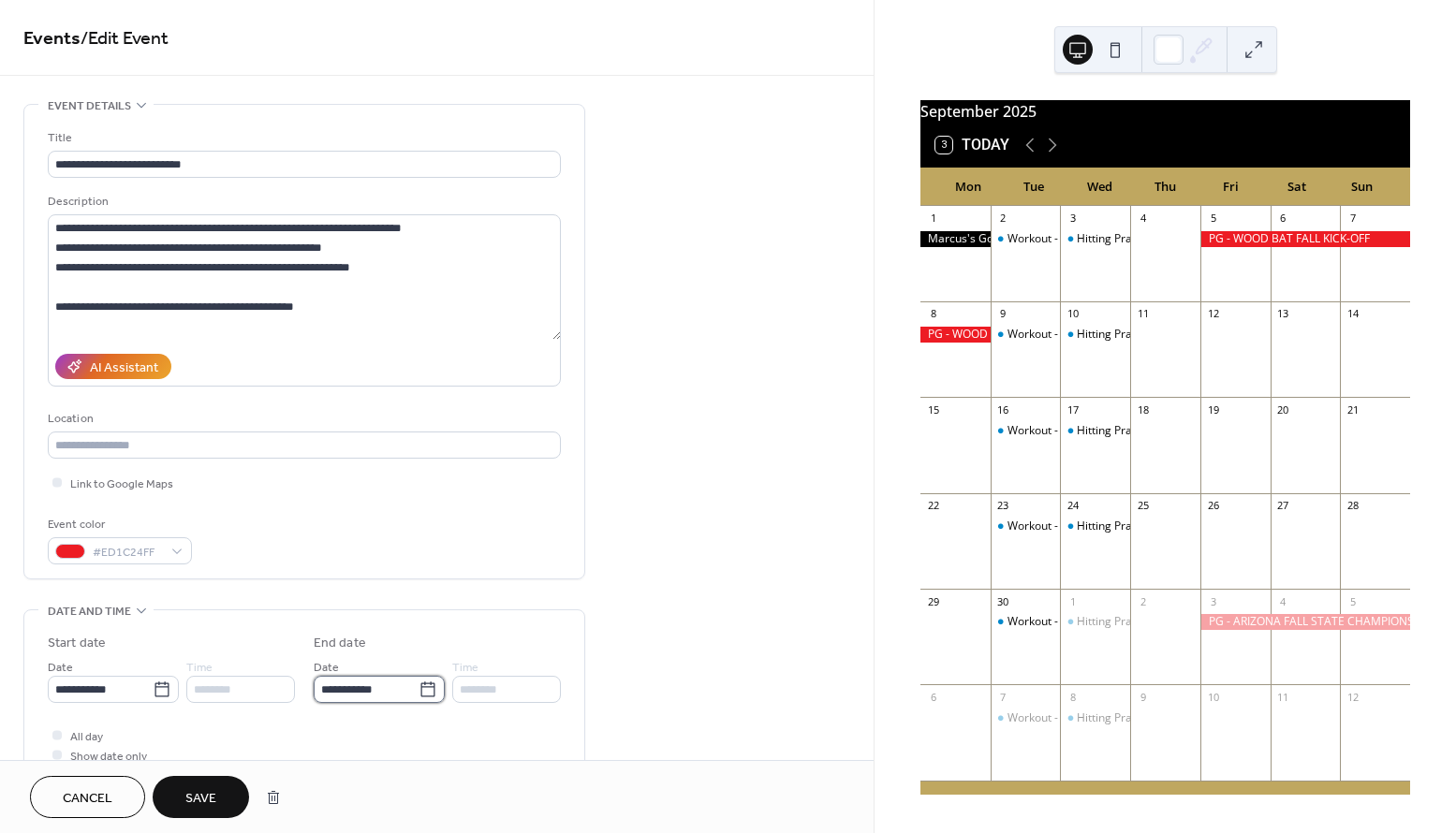 click on "**********" at bounding box center [366, 689] 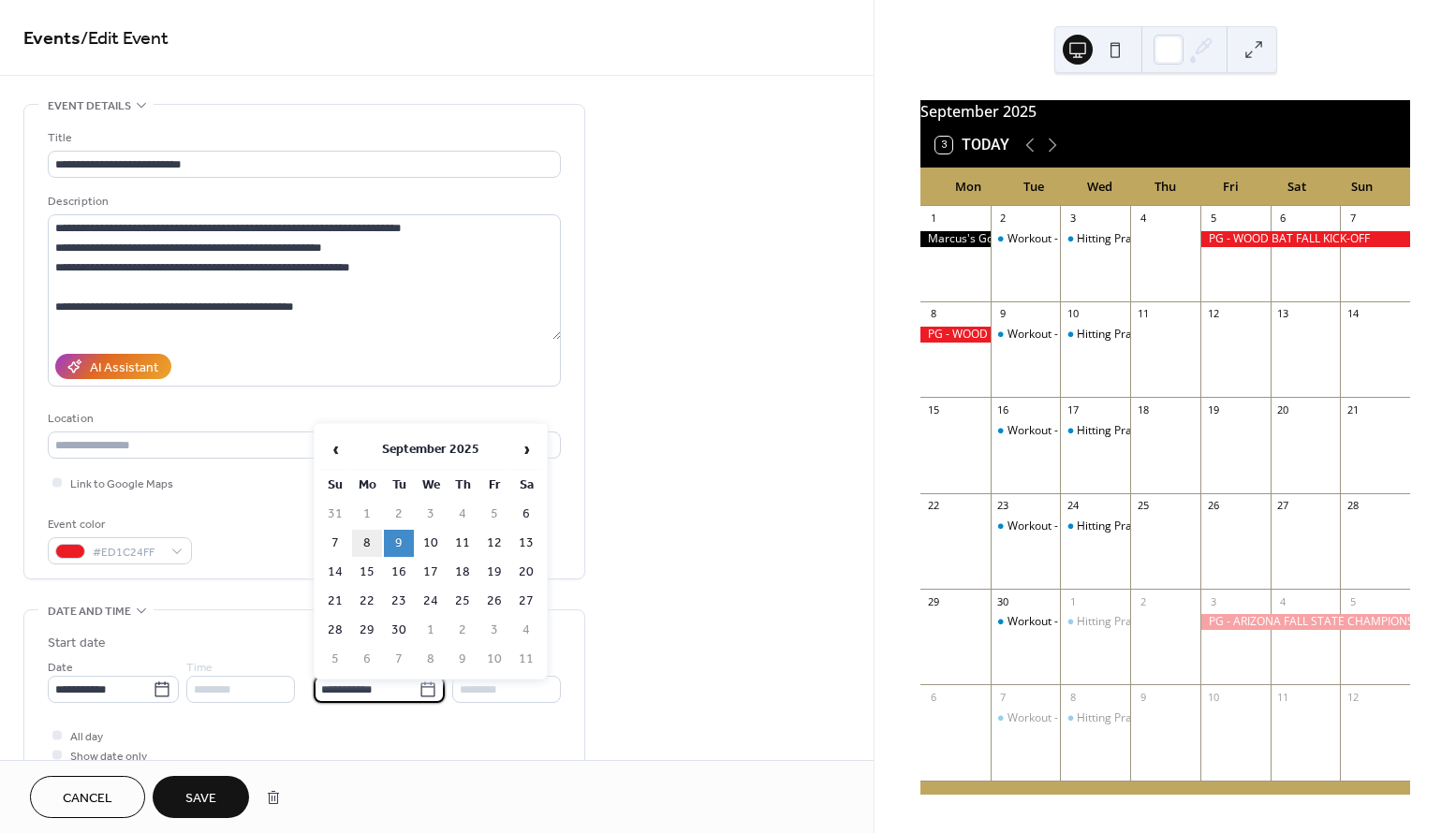 click on "8" at bounding box center [367, 543] 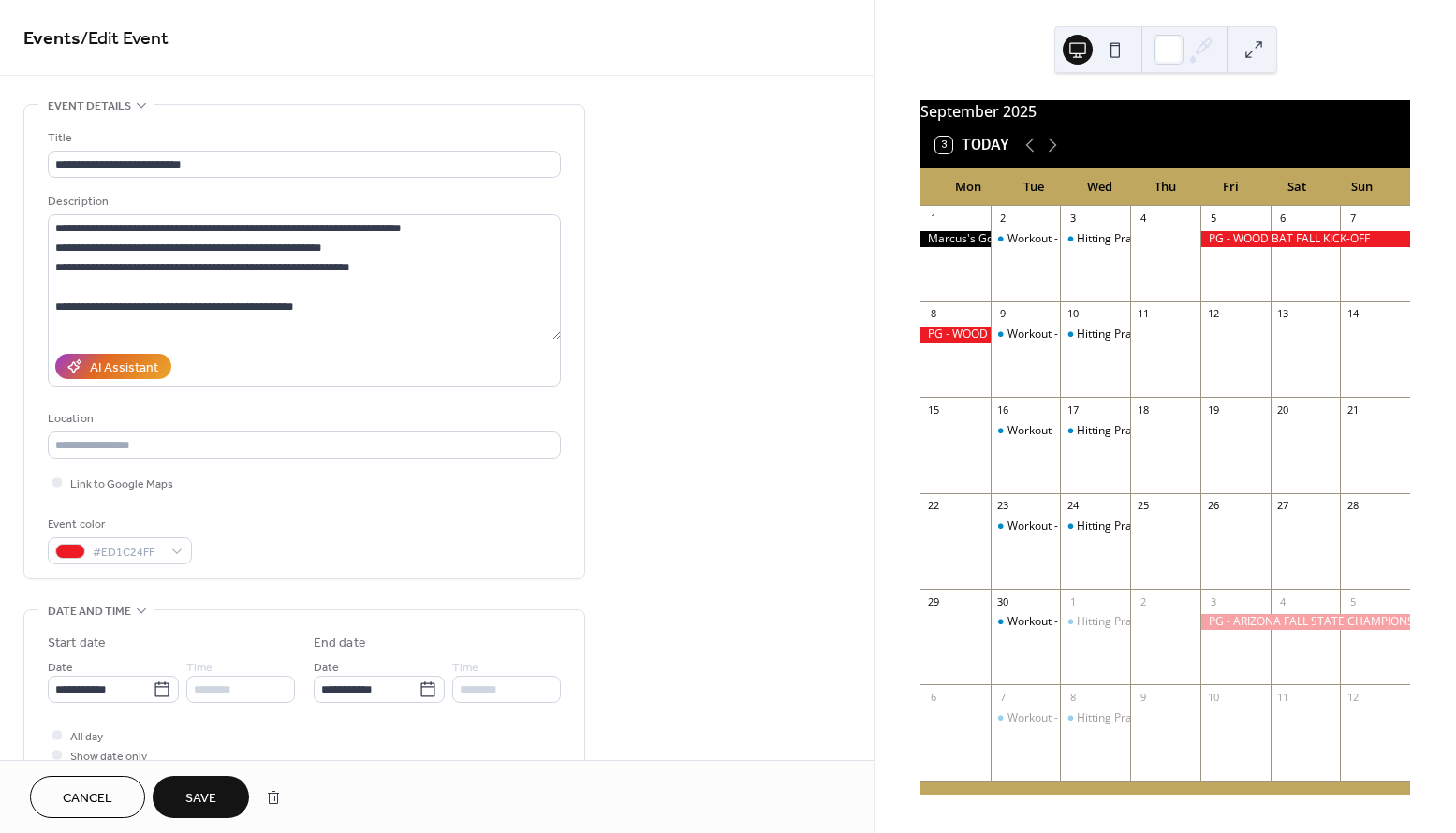 type on "**********" 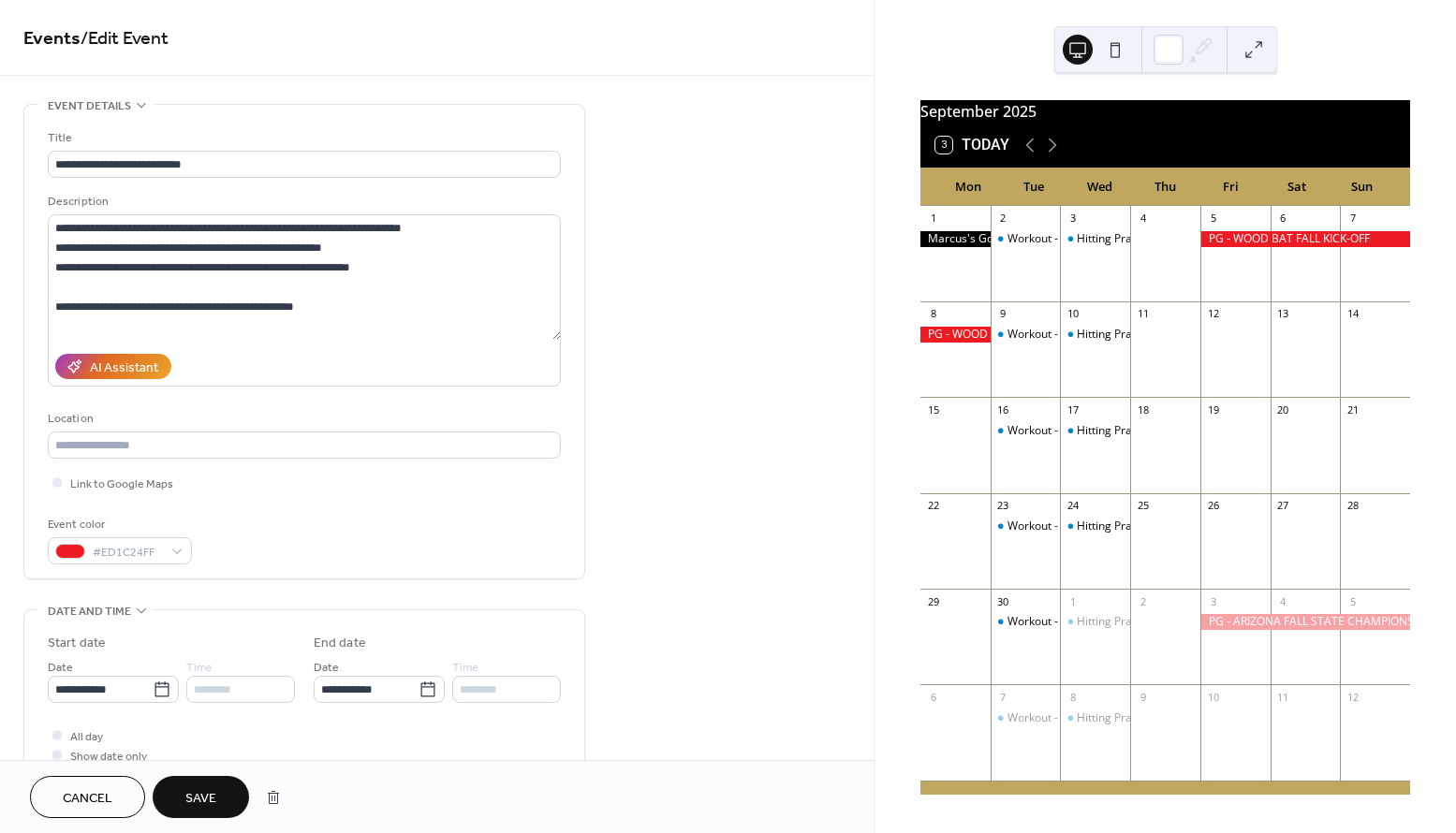click on "Save" at bounding box center [200, 798] 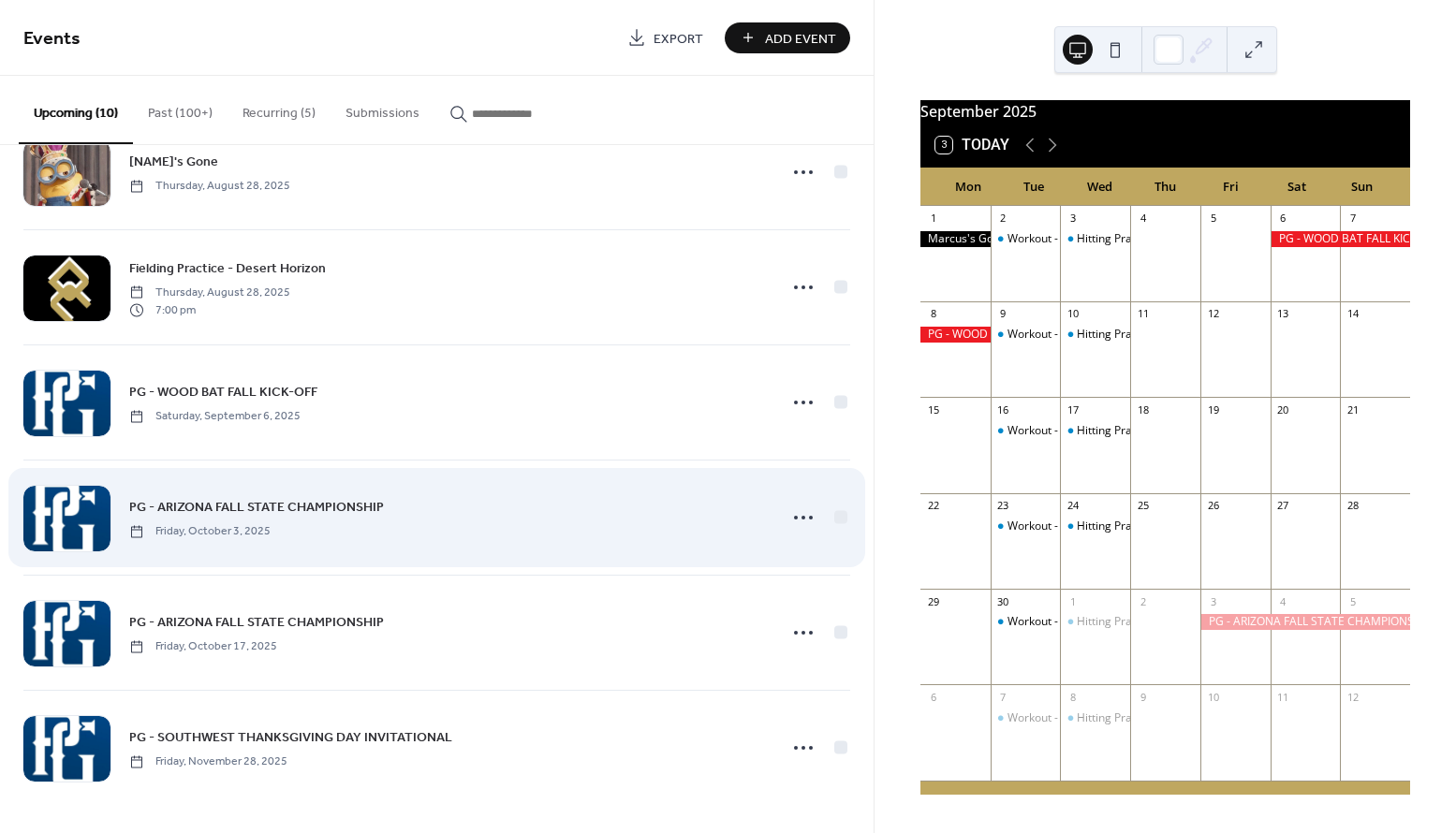 scroll, scrollTop: 519, scrollLeft: 0, axis: vertical 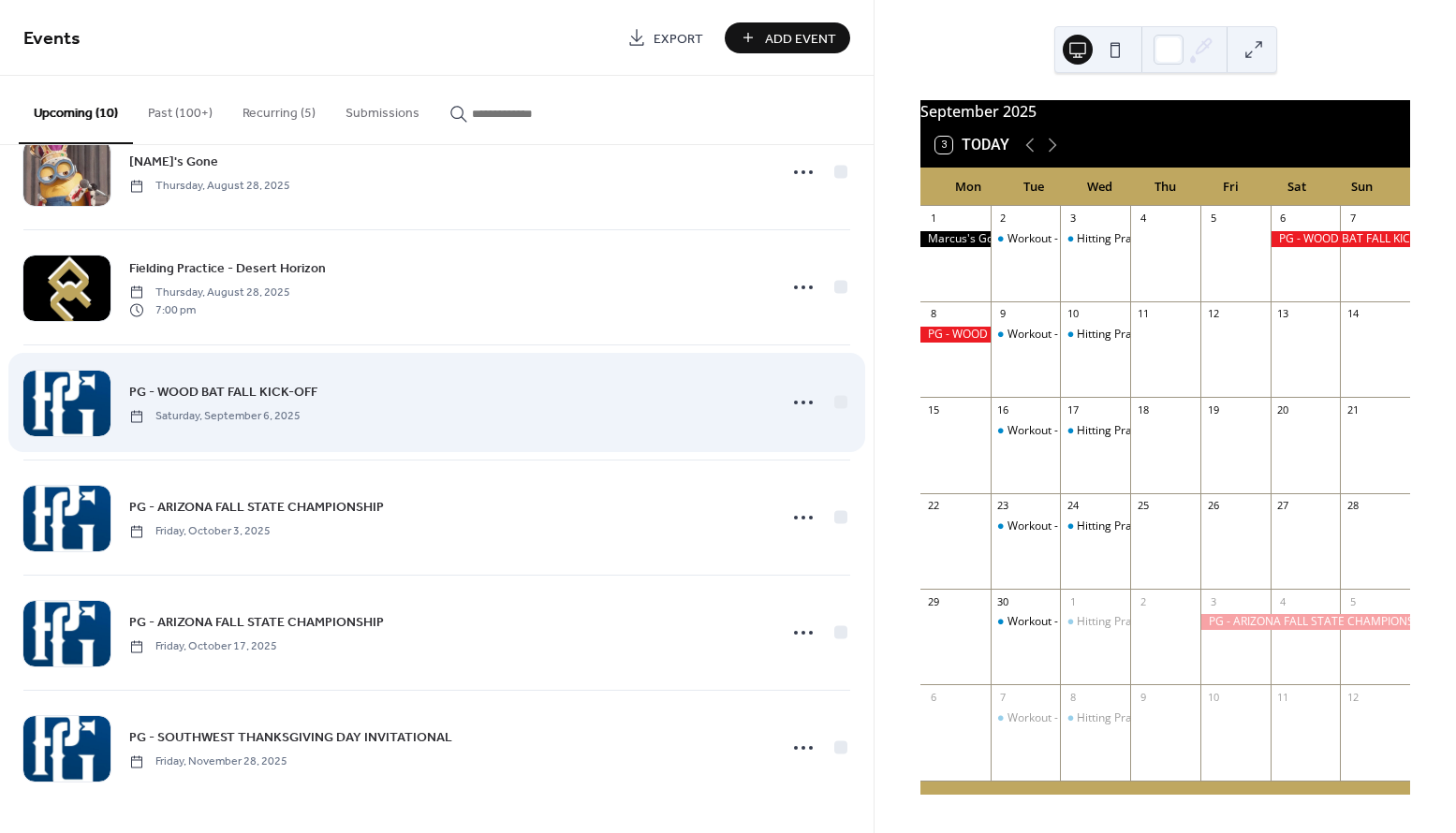 click on "PG - WOOD BAT FALL KICK-OFF" at bounding box center [223, 392] 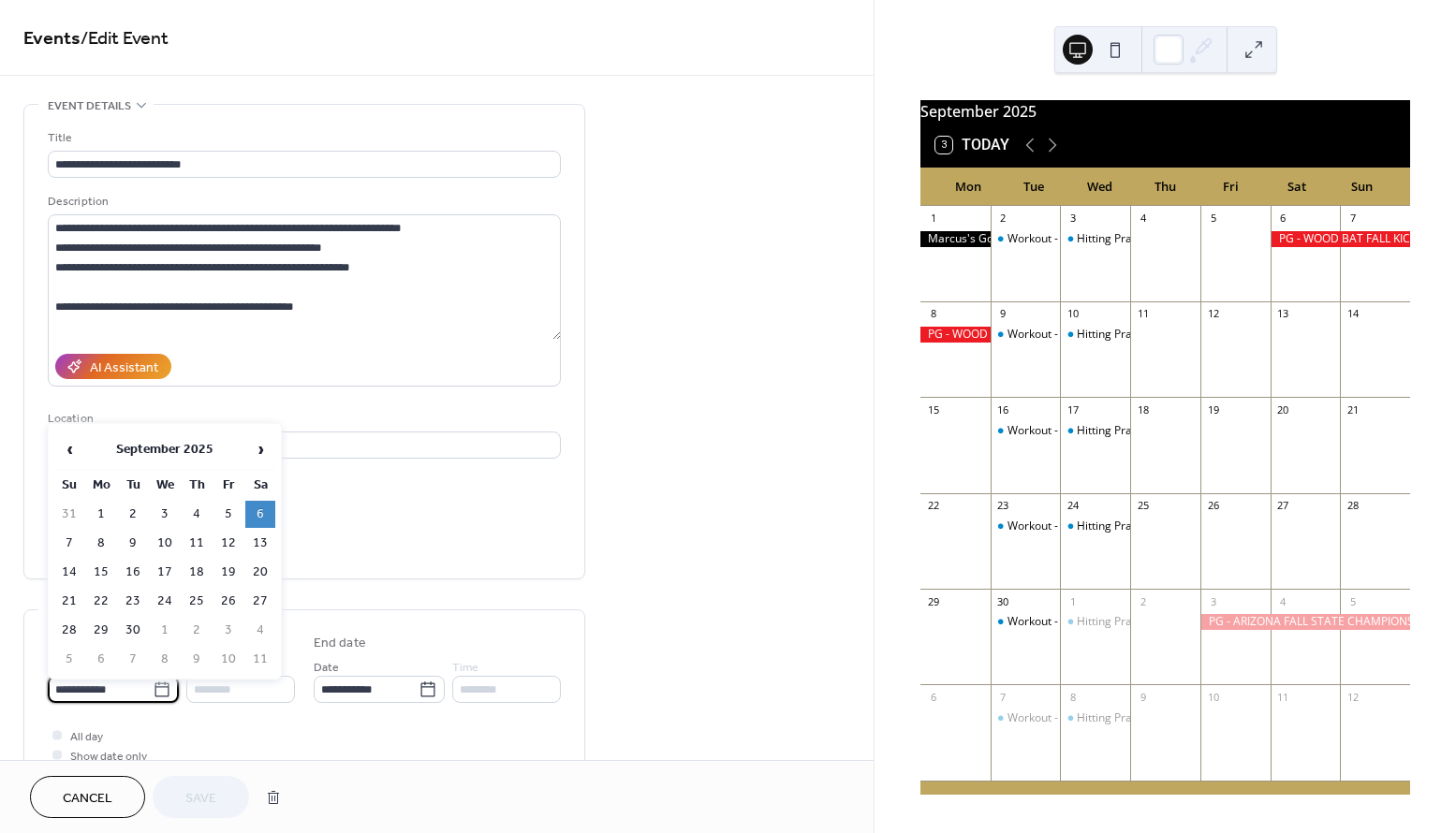 click on "**********" at bounding box center (100, 689) 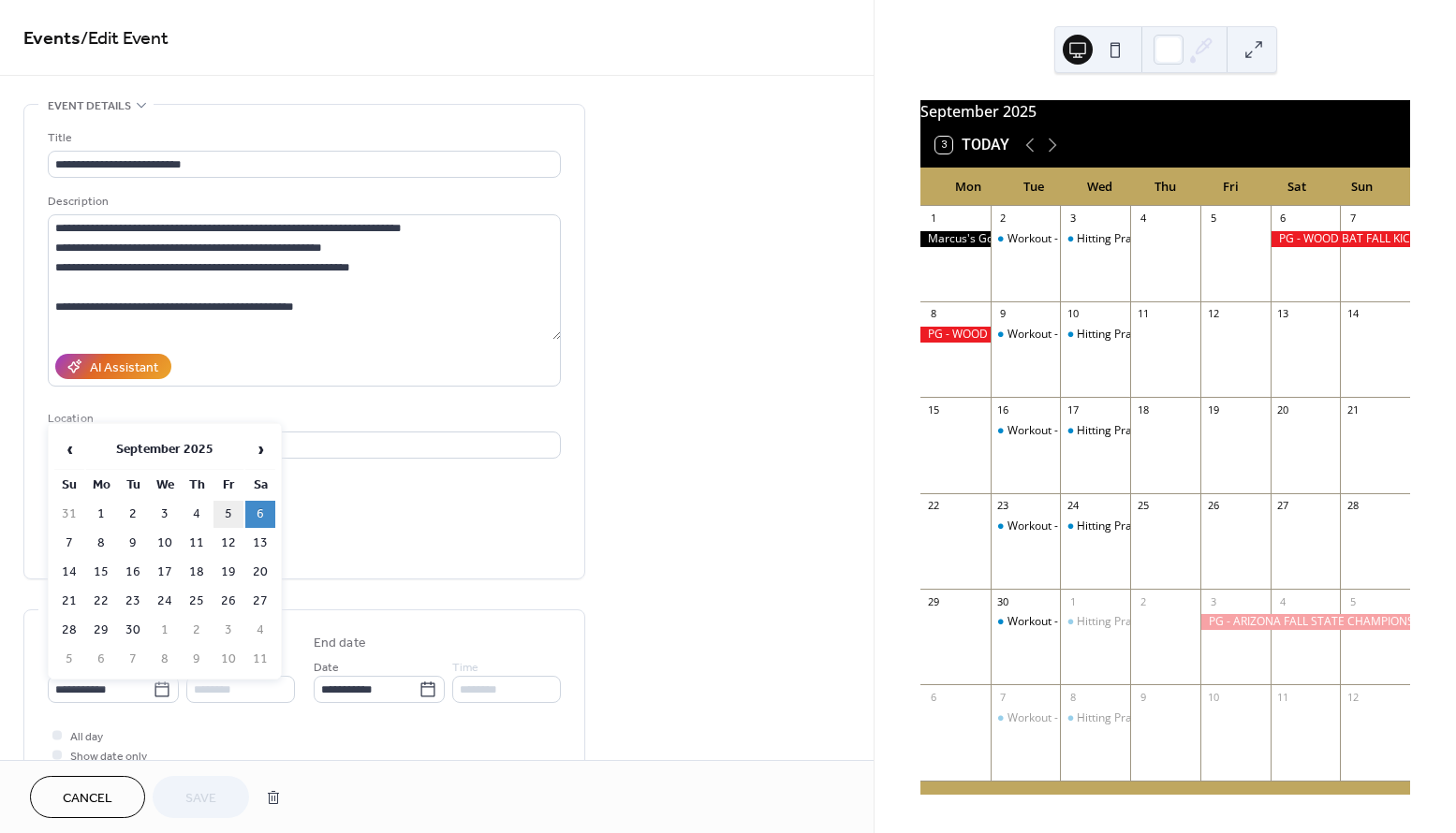 click on "5" at bounding box center [228, 514] 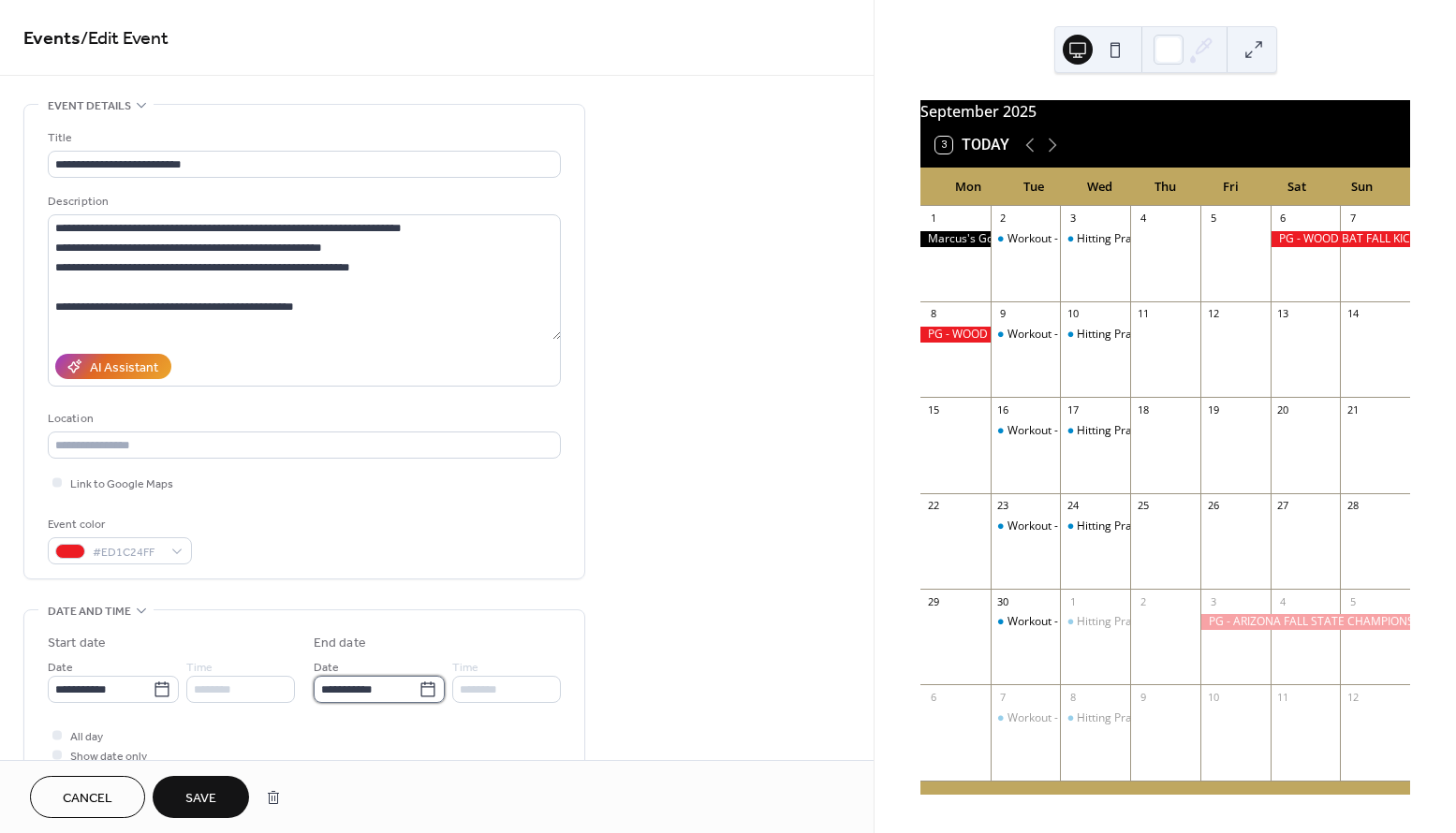 click on "**********" at bounding box center [366, 689] 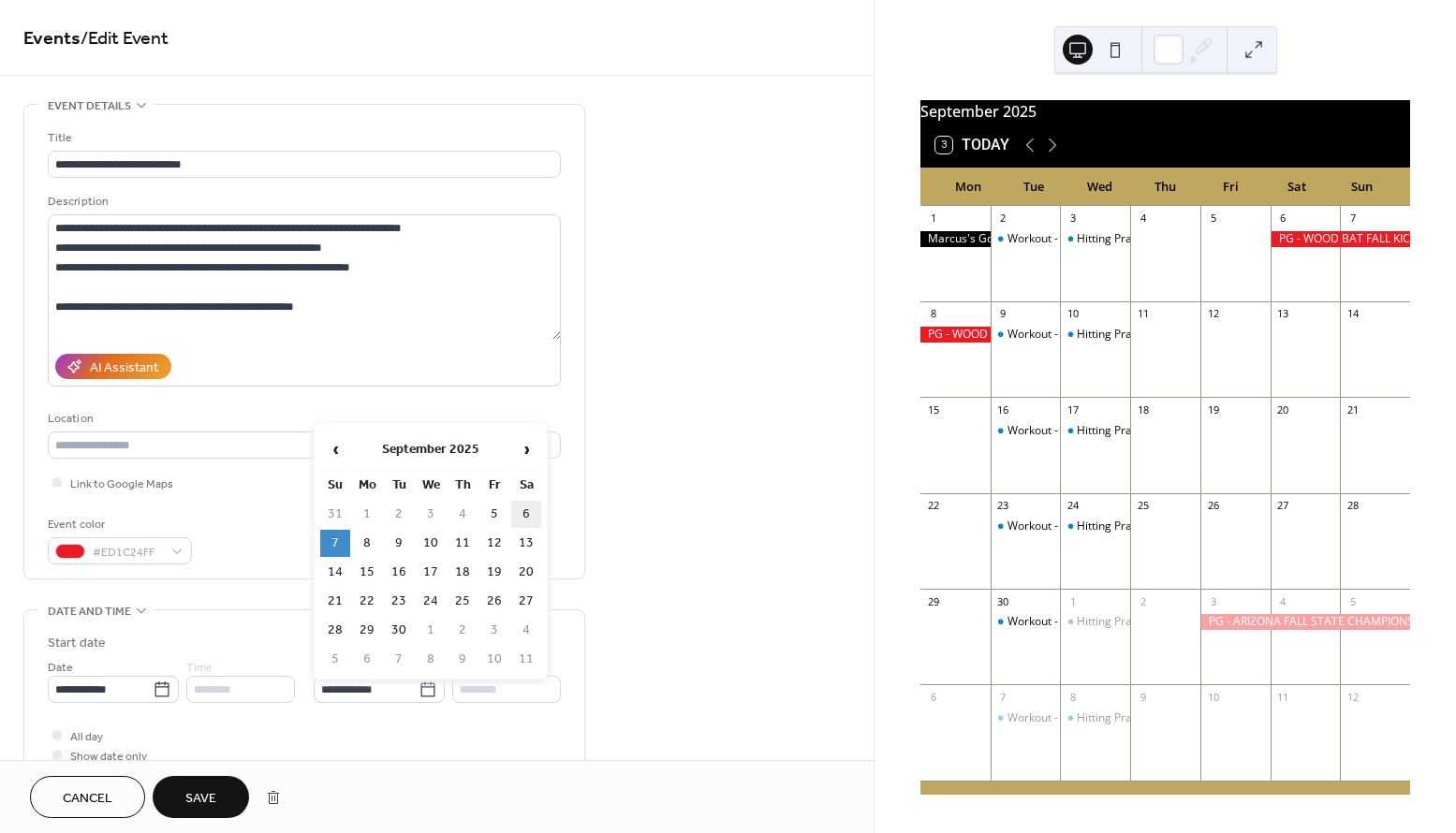 click on "6" at bounding box center (526, 514) 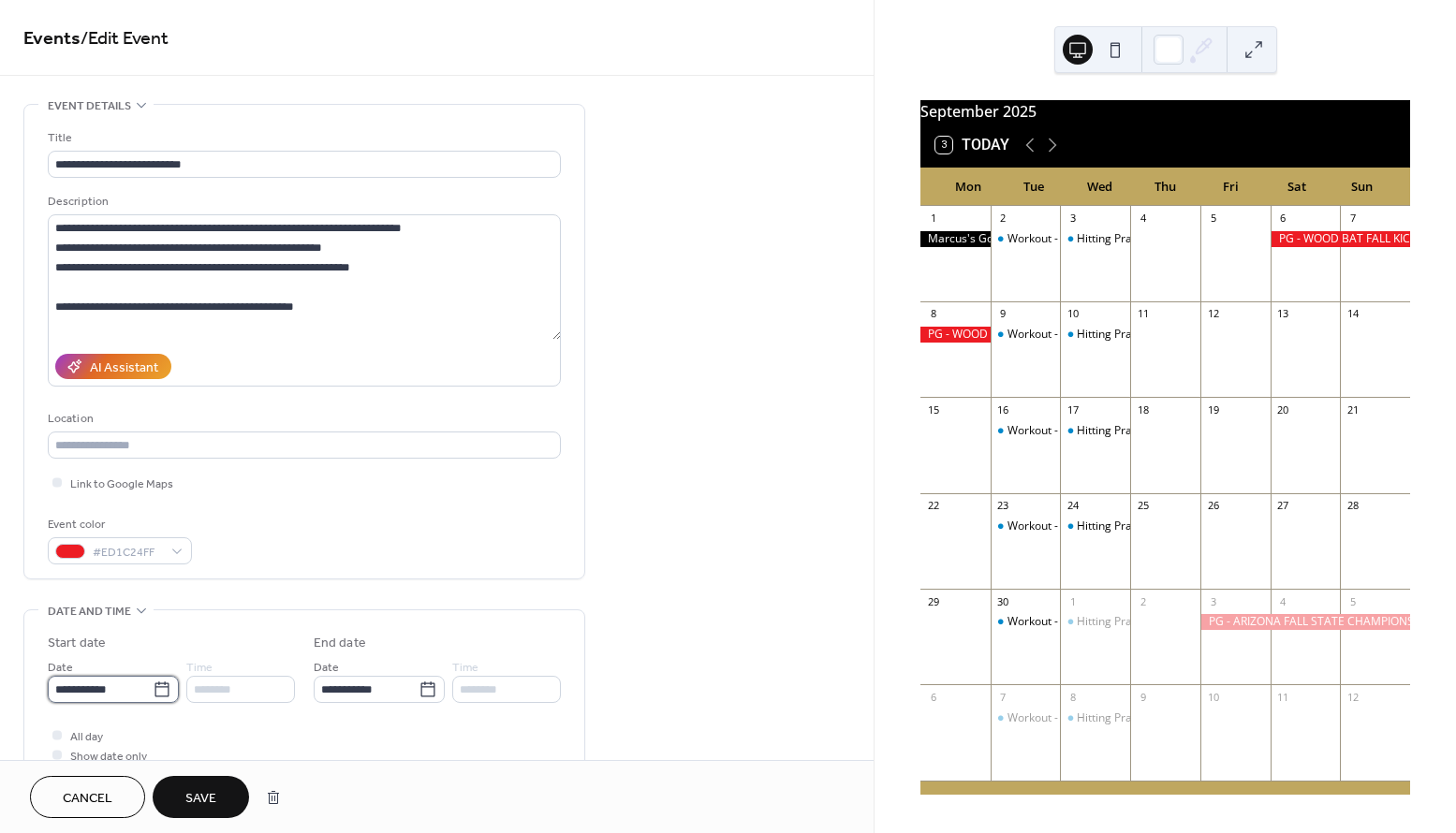 click on "**********" at bounding box center (100, 689) 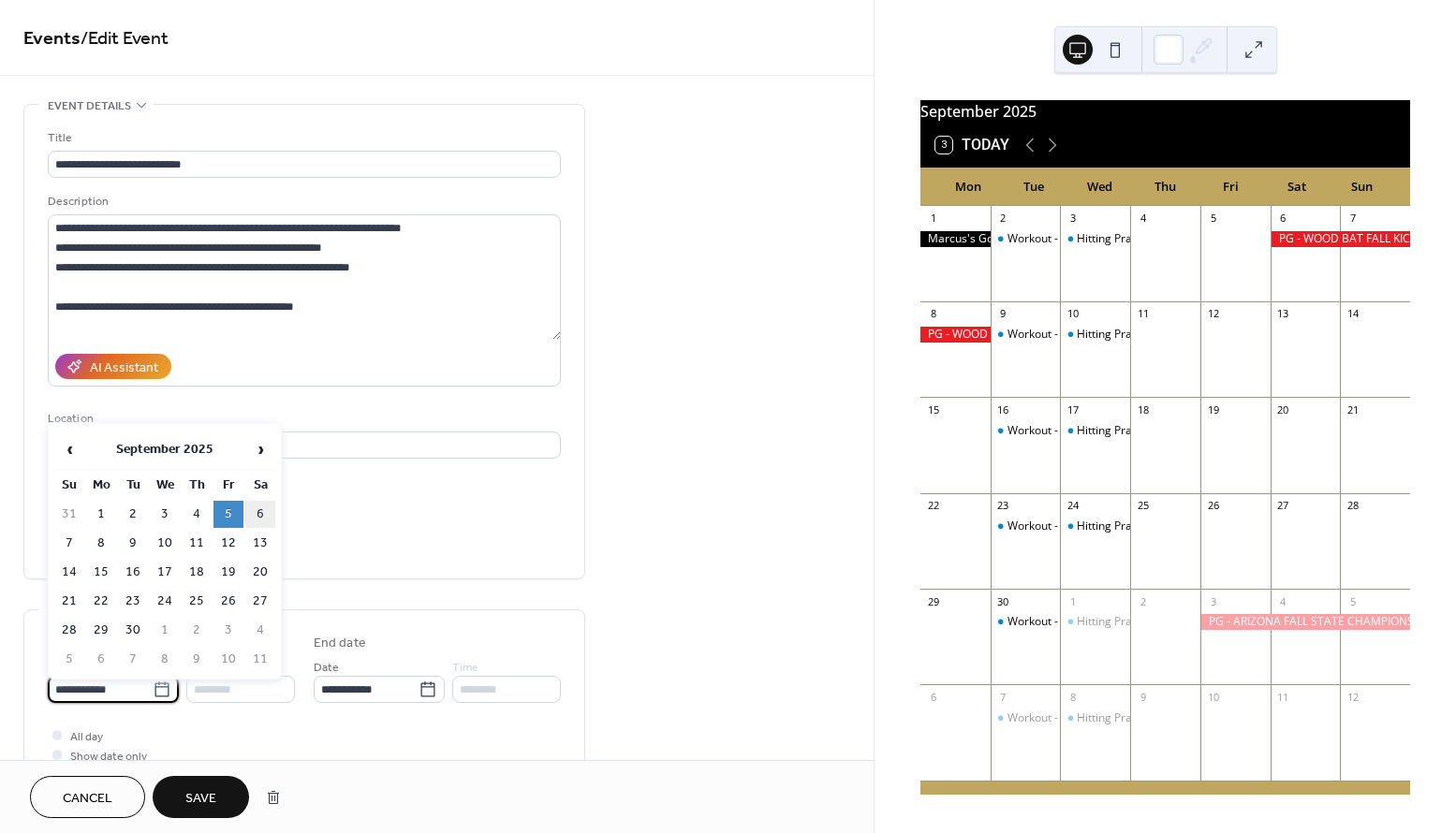 click on "6" at bounding box center [260, 514] 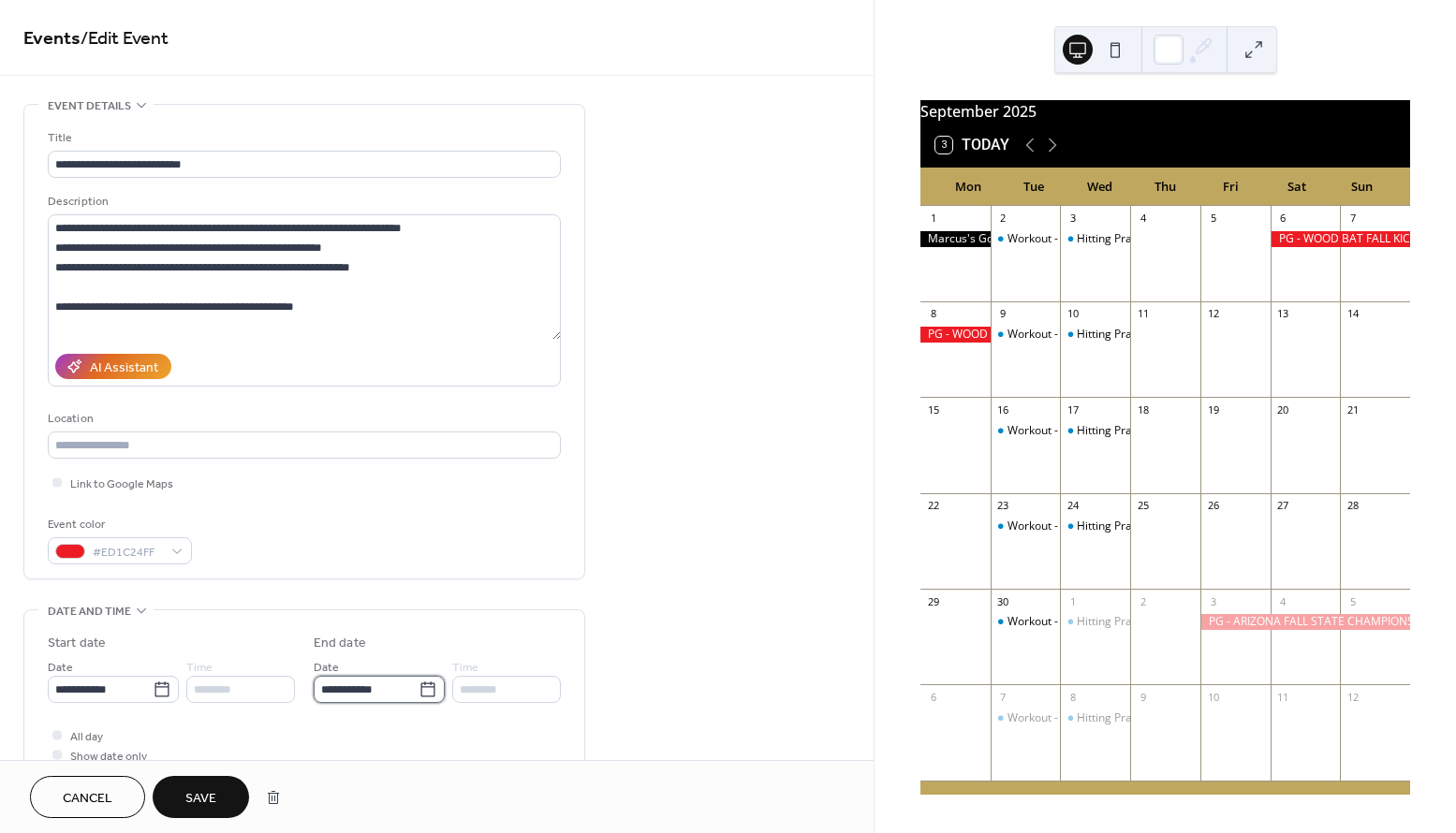 click on "**********" at bounding box center (366, 689) 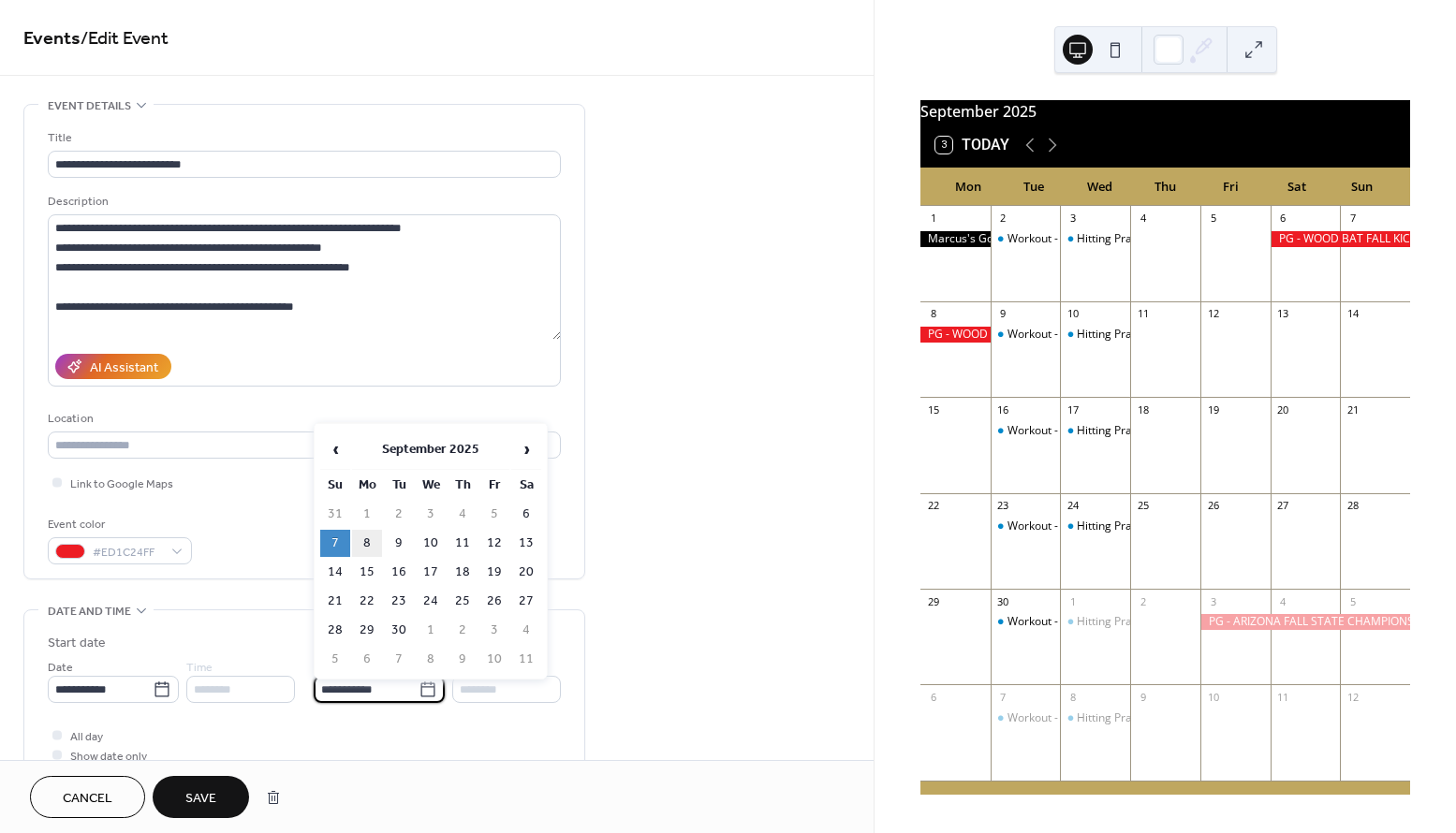 click on "8" at bounding box center [367, 543] 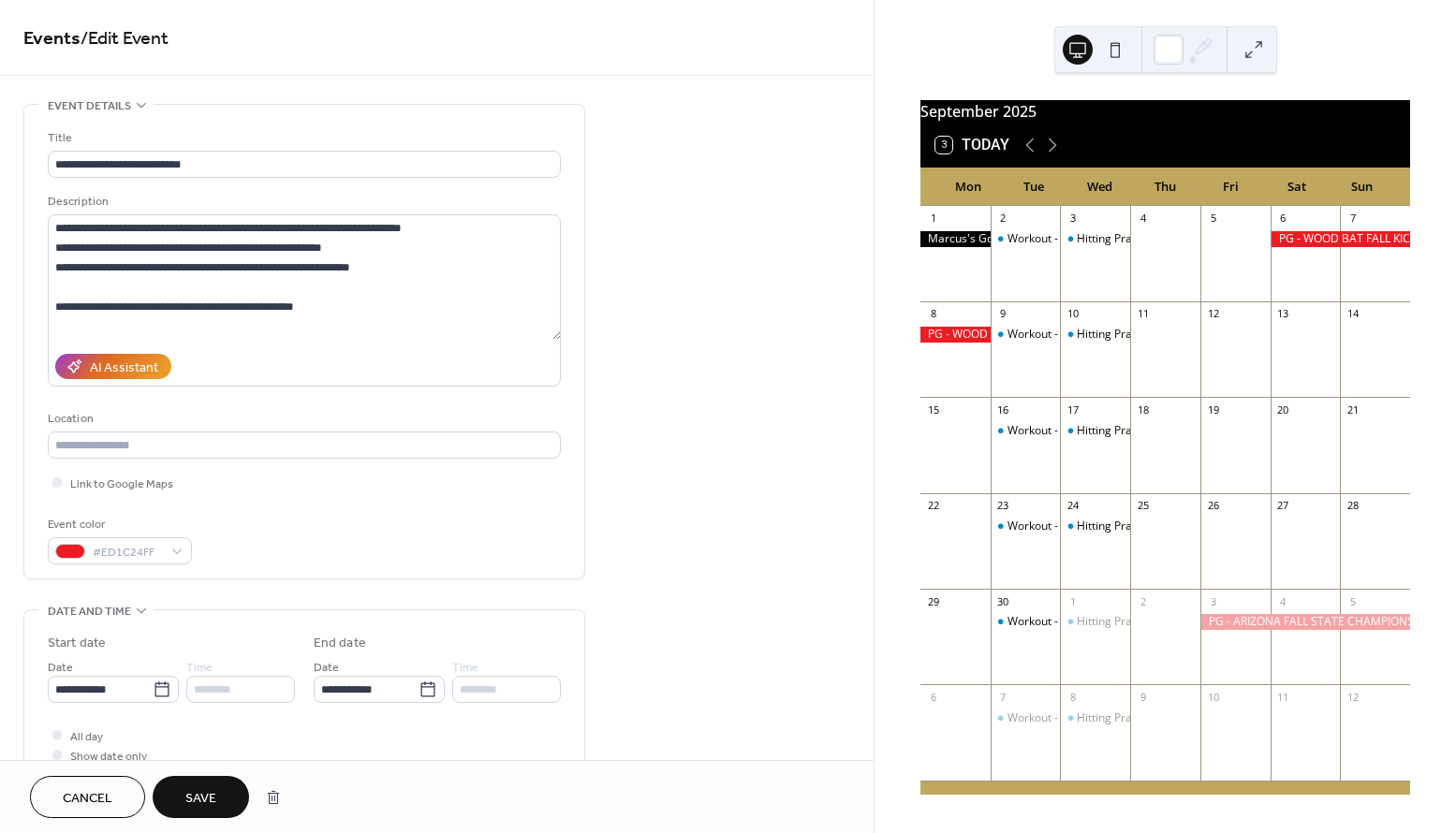 type on "**********" 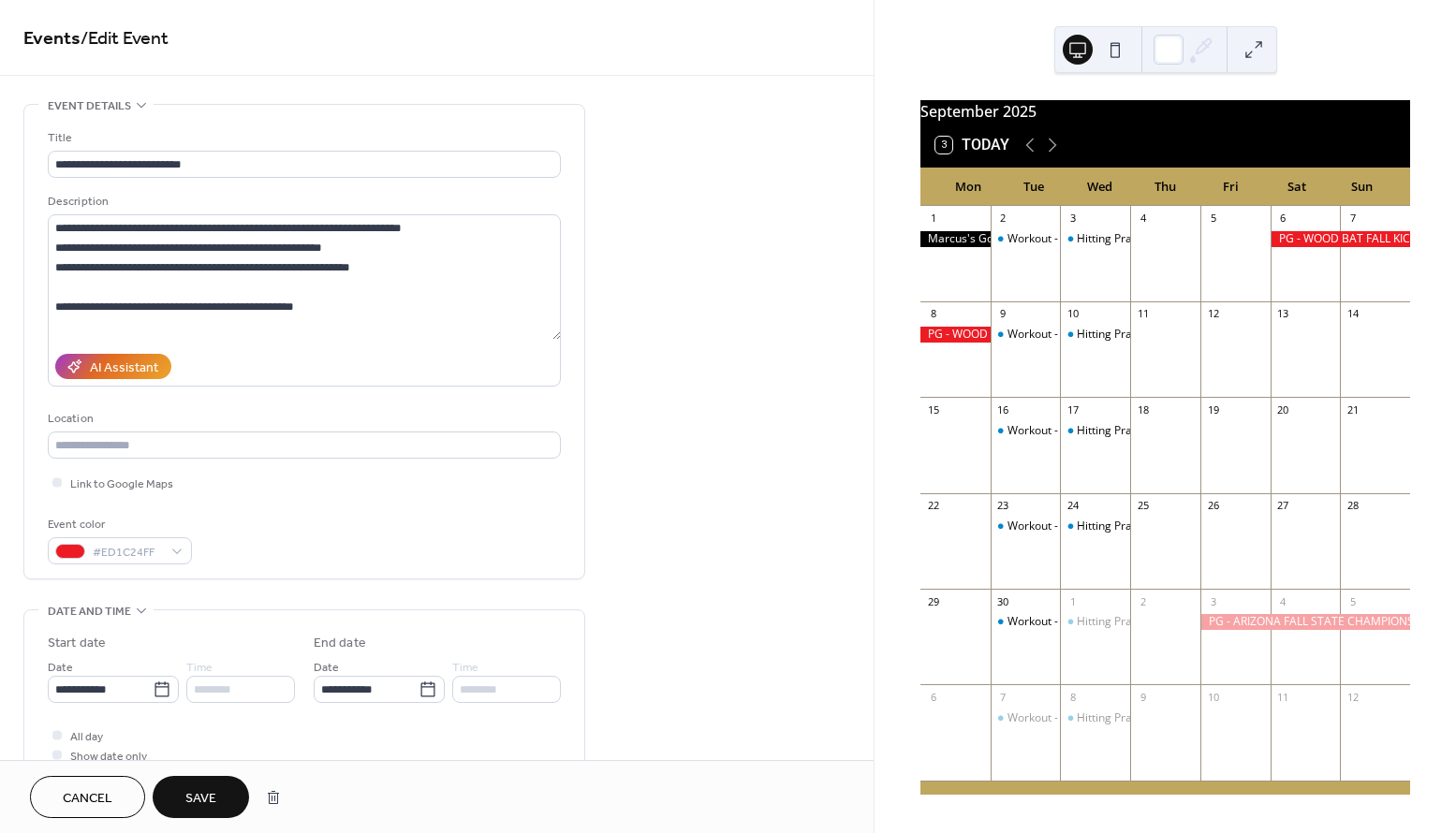 click on "Save" at bounding box center (200, 798) 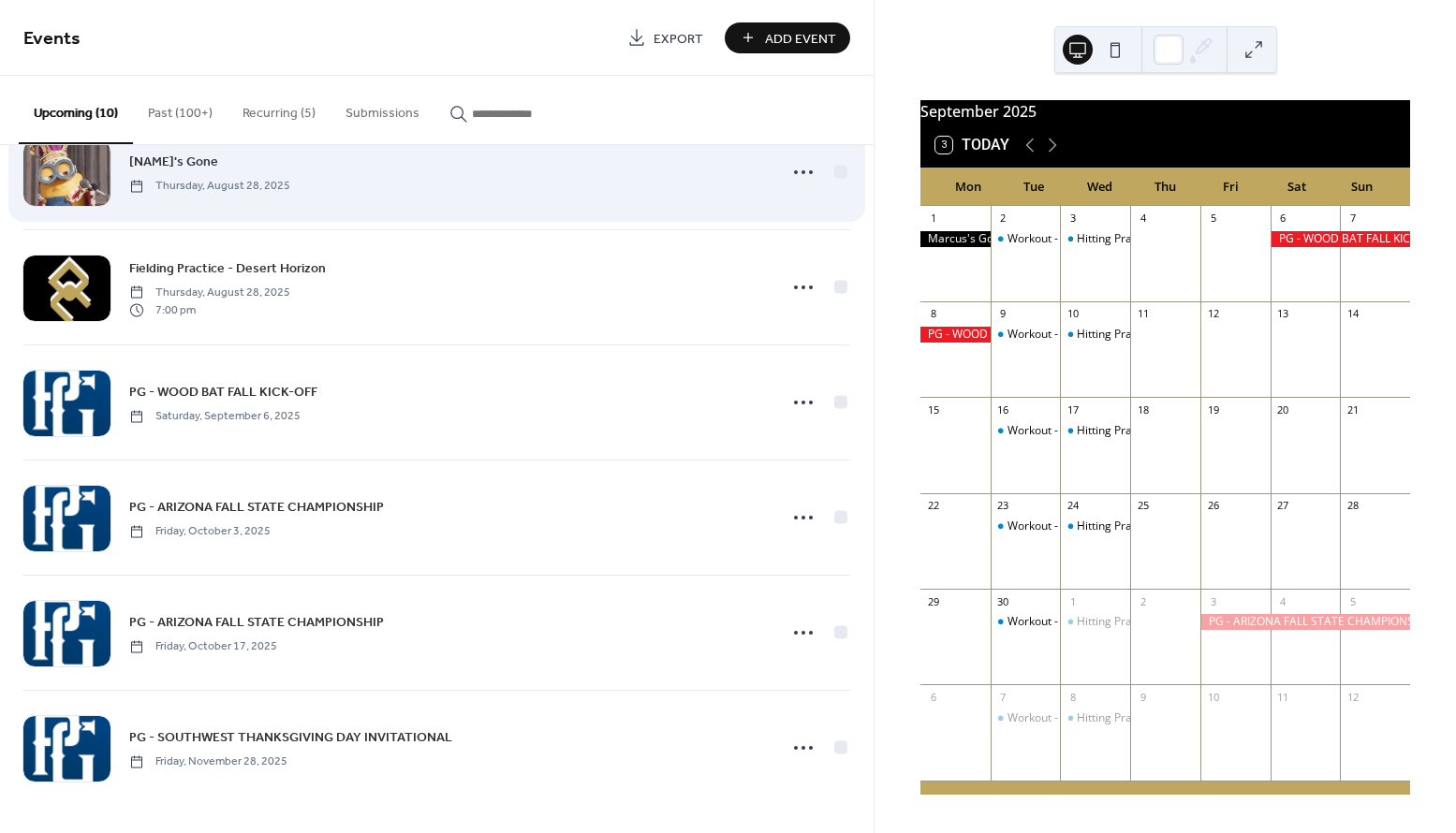 scroll, scrollTop: 519, scrollLeft: 0, axis: vertical 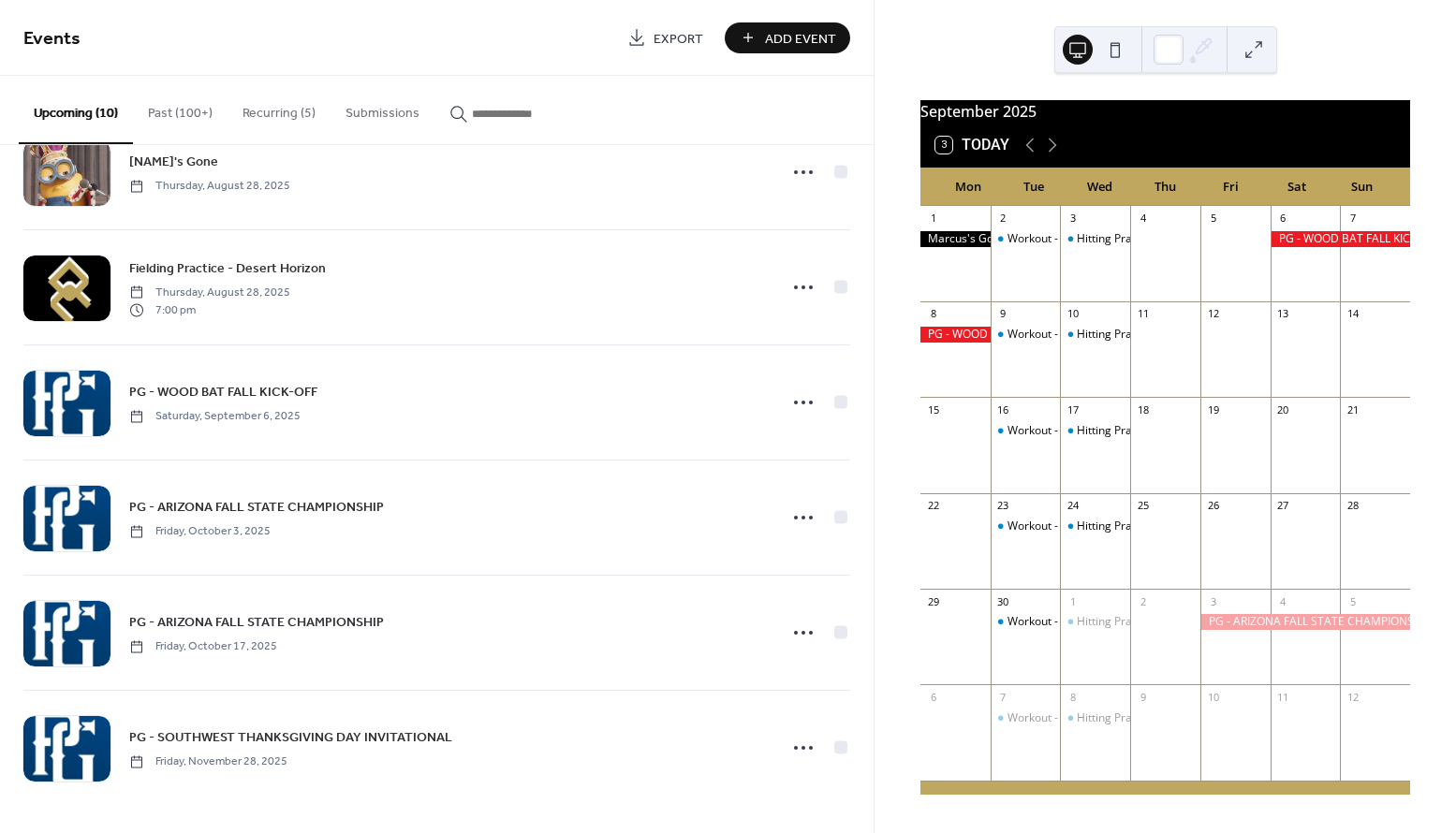 click on "Past (100+)" at bounding box center (180, 109) 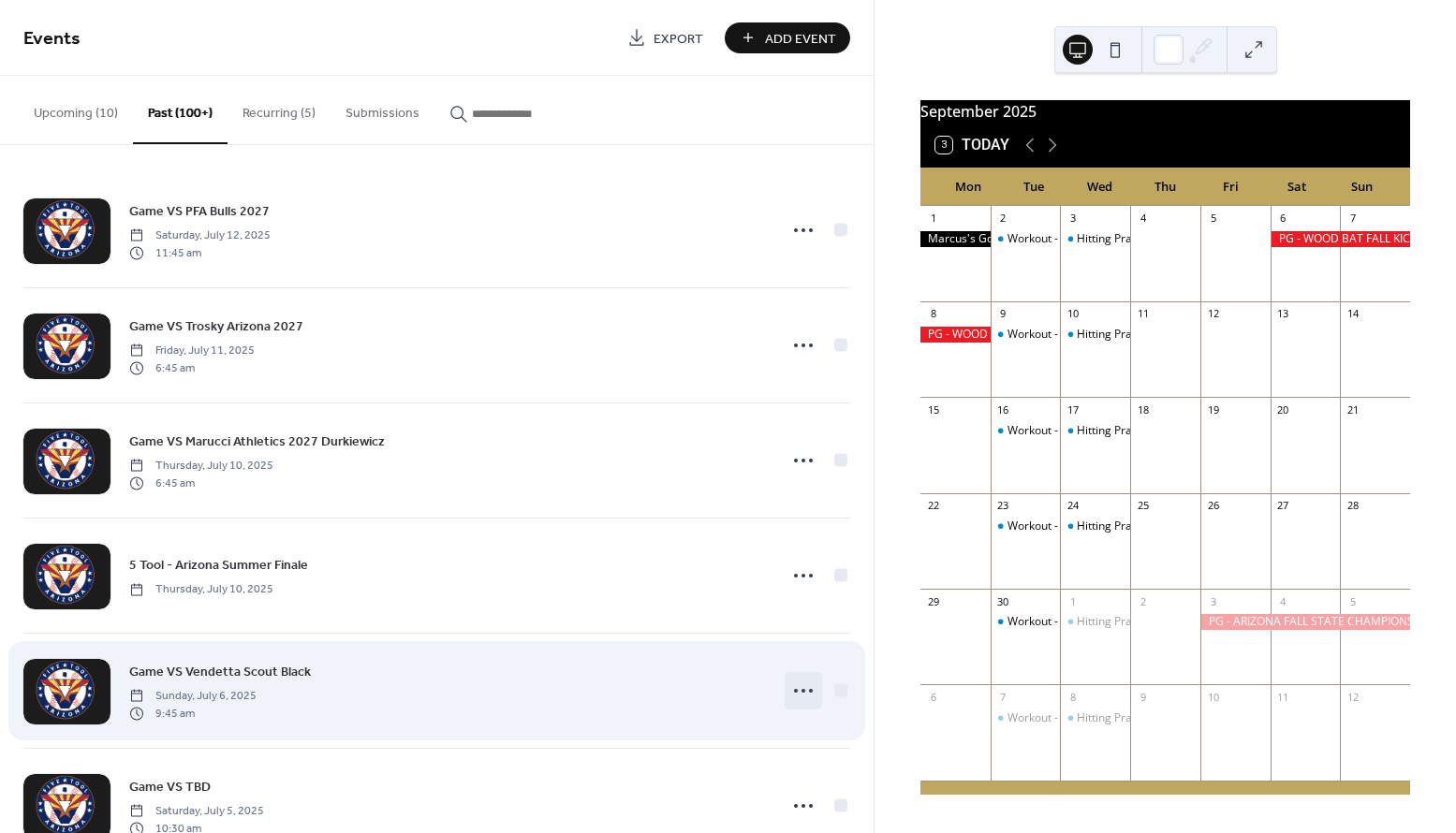 click 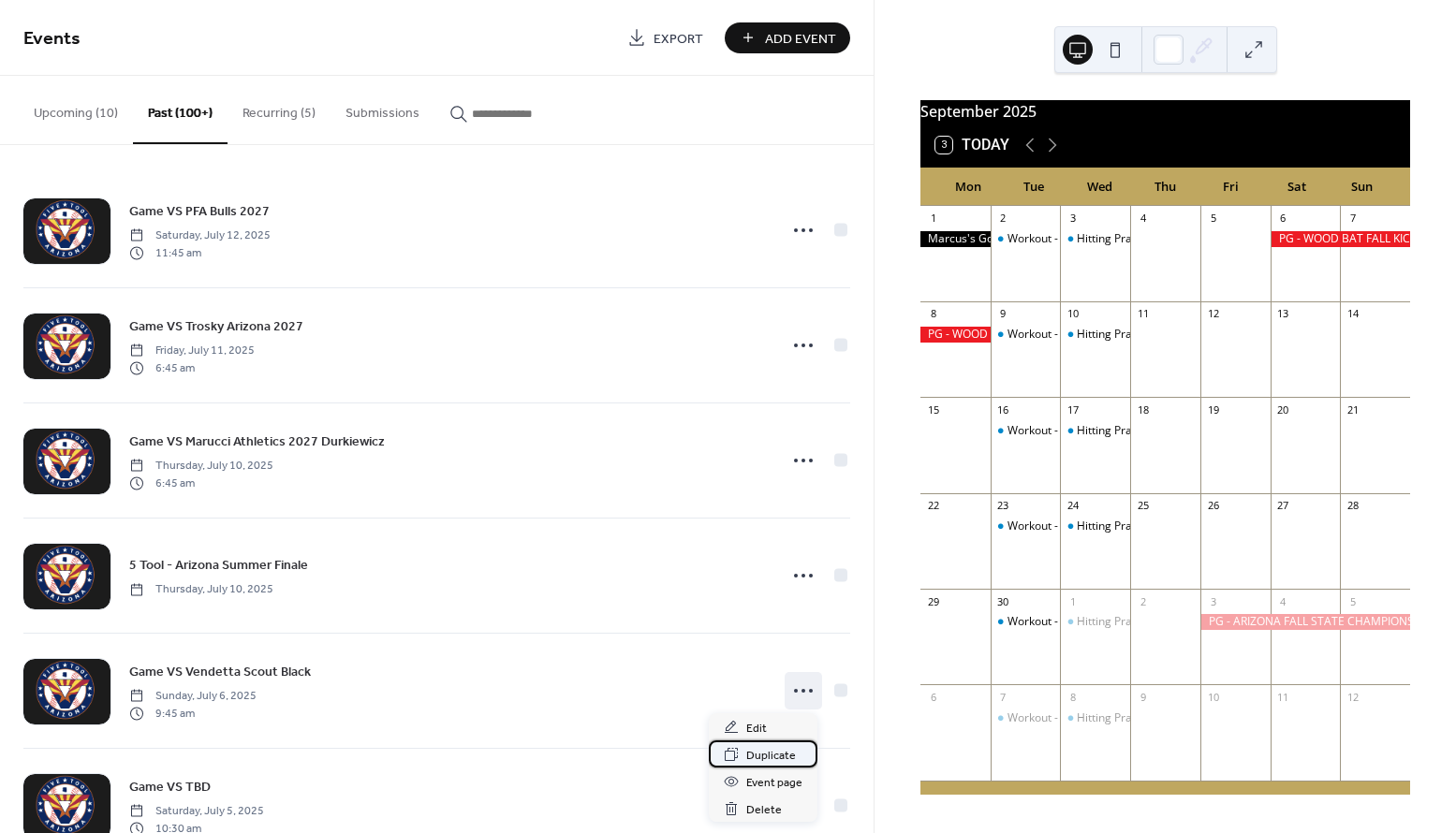 click on "Duplicate" at bounding box center (771, 755) 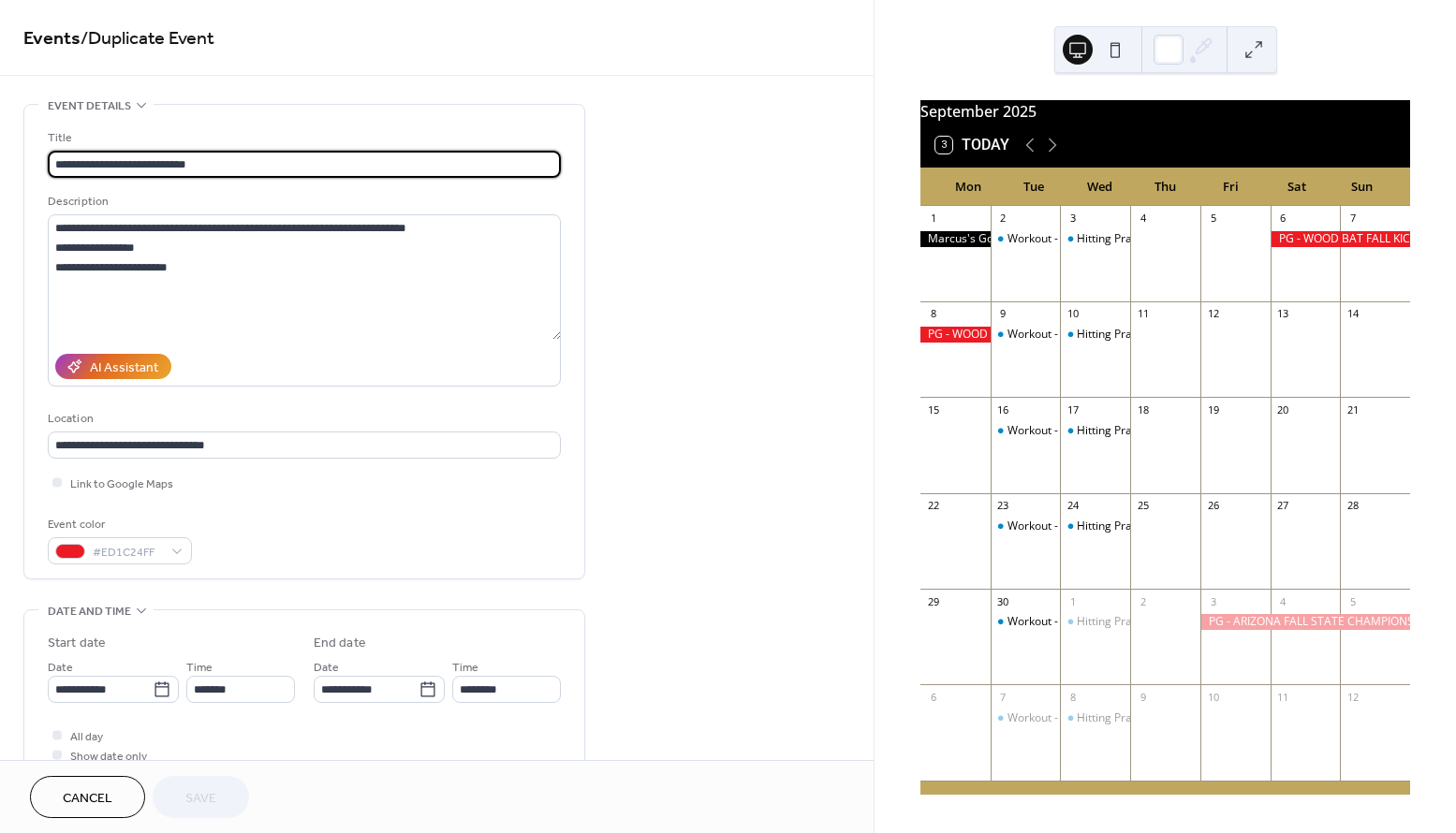 drag, startPoint x: 223, startPoint y: 165, endPoint x: 104, endPoint y: 160, distance: 119.105 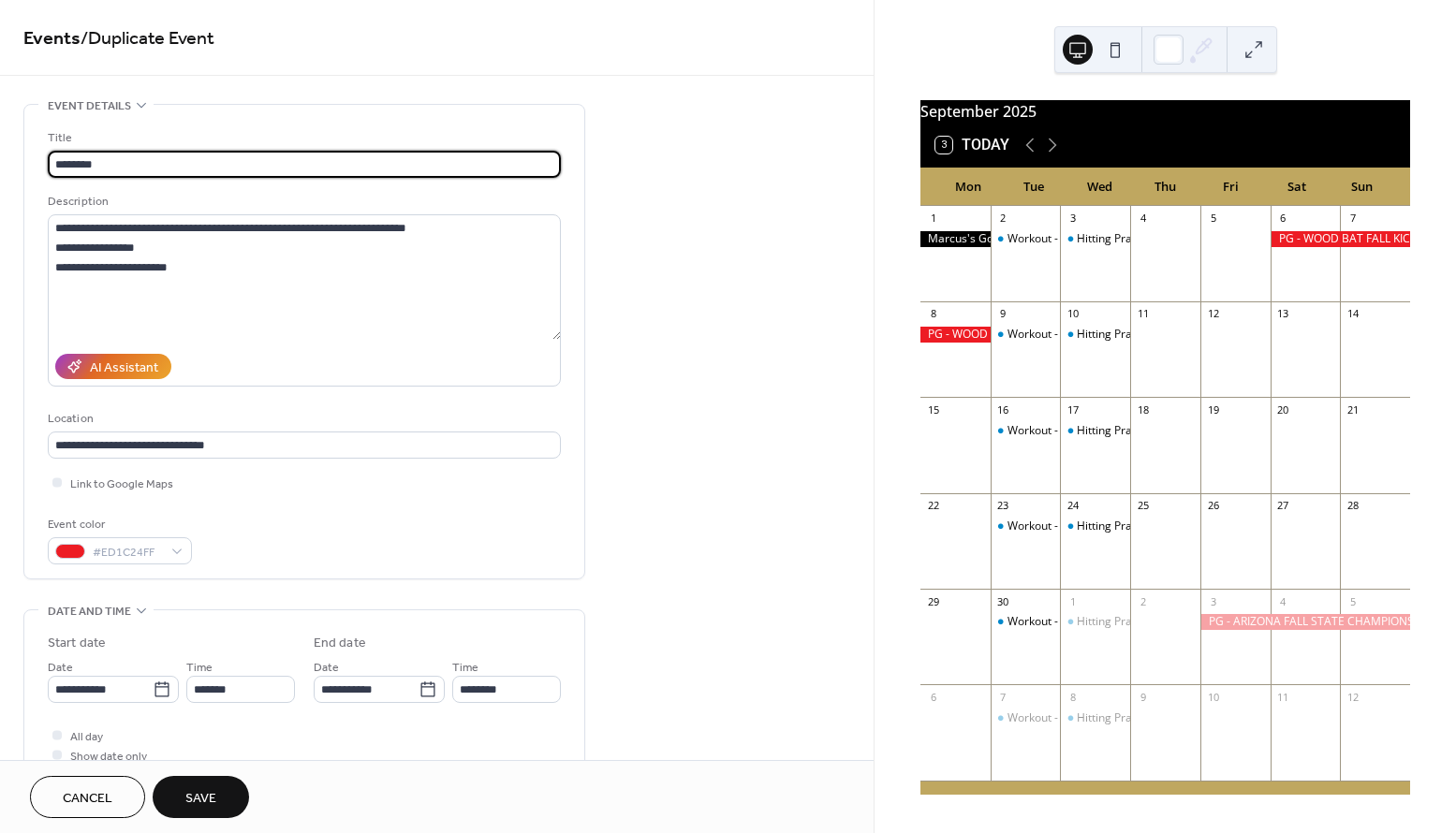 paste on "**********" 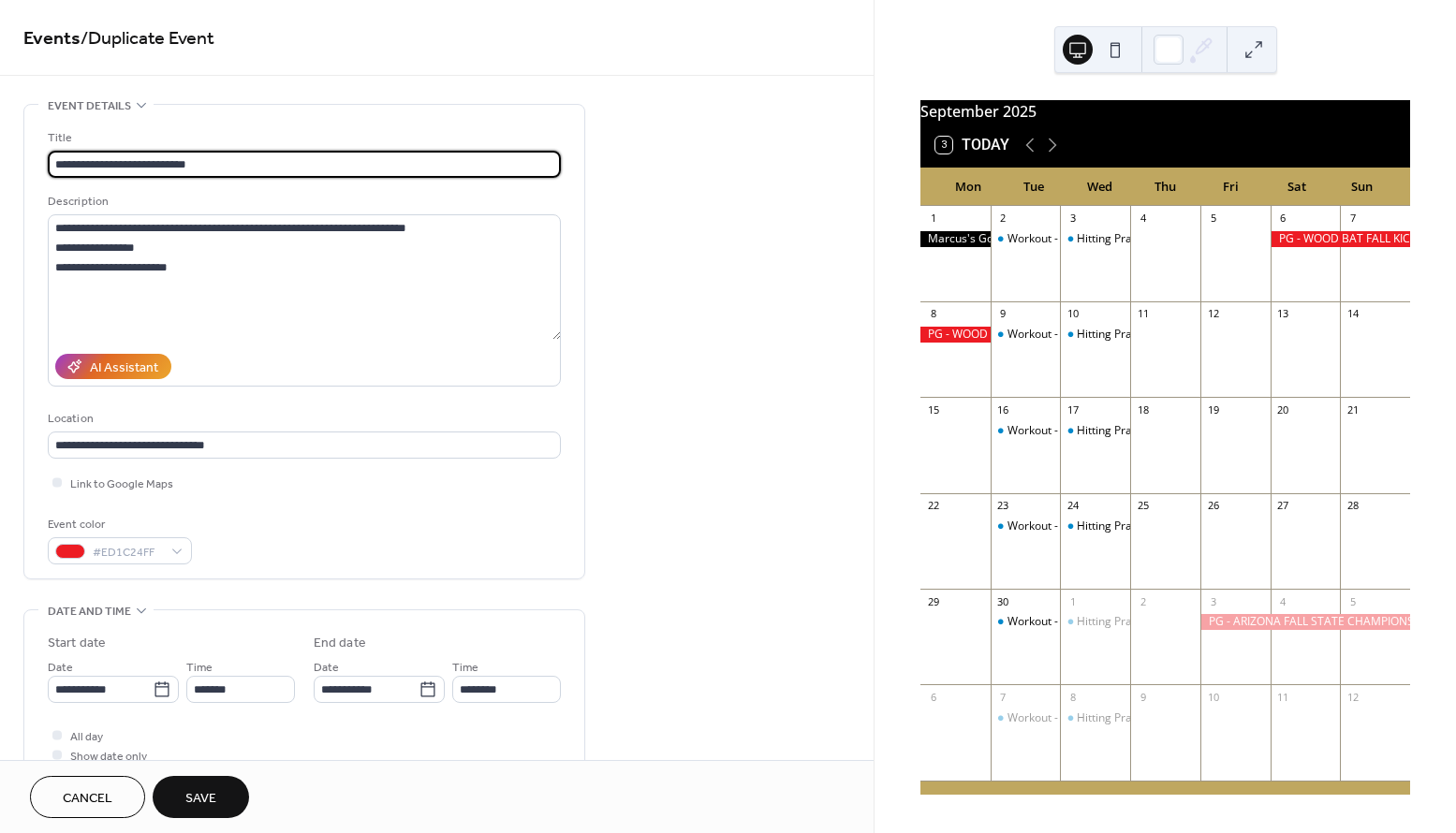 type on "**********" 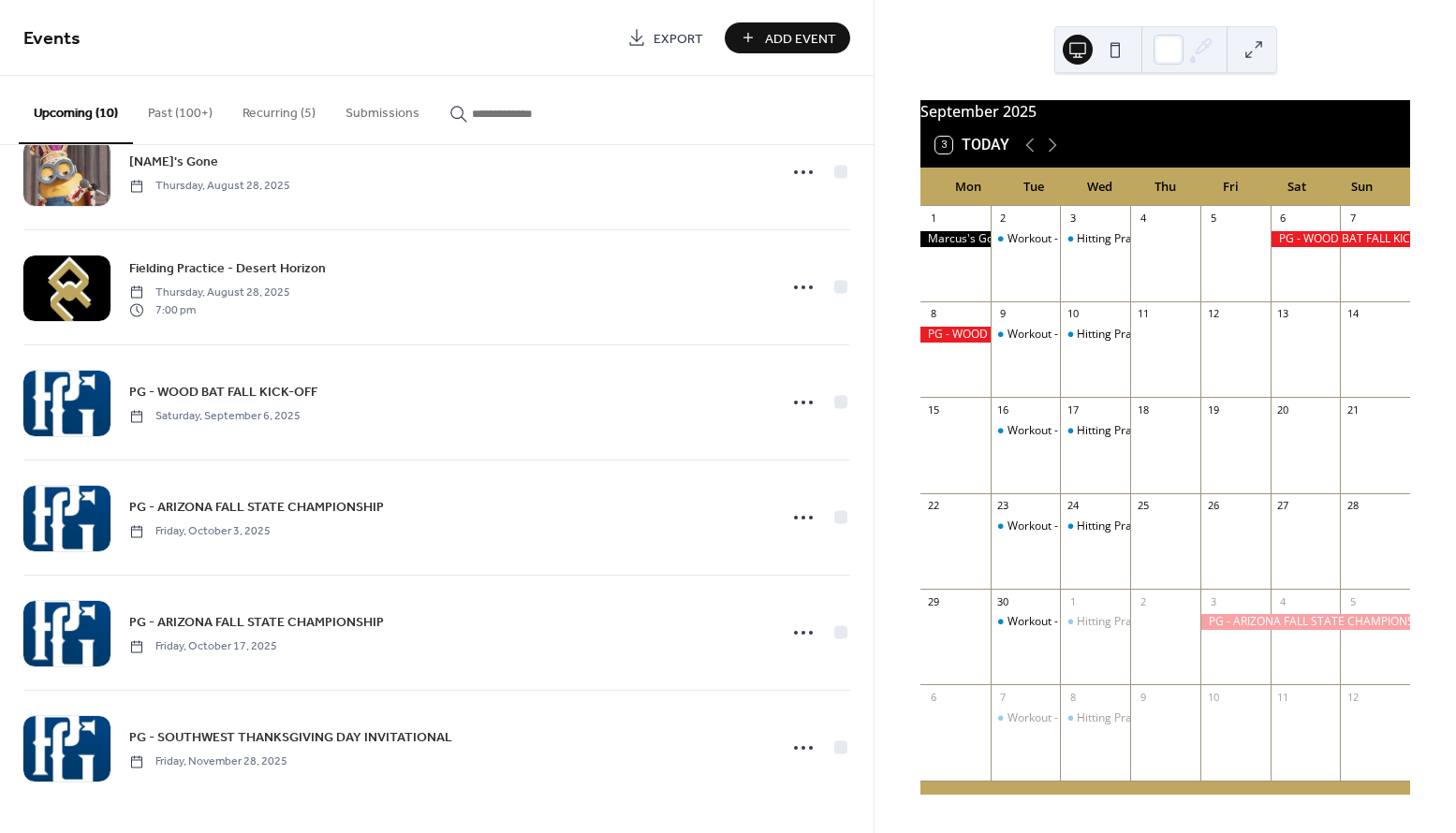 scroll, scrollTop: 519, scrollLeft: 0, axis: vertical 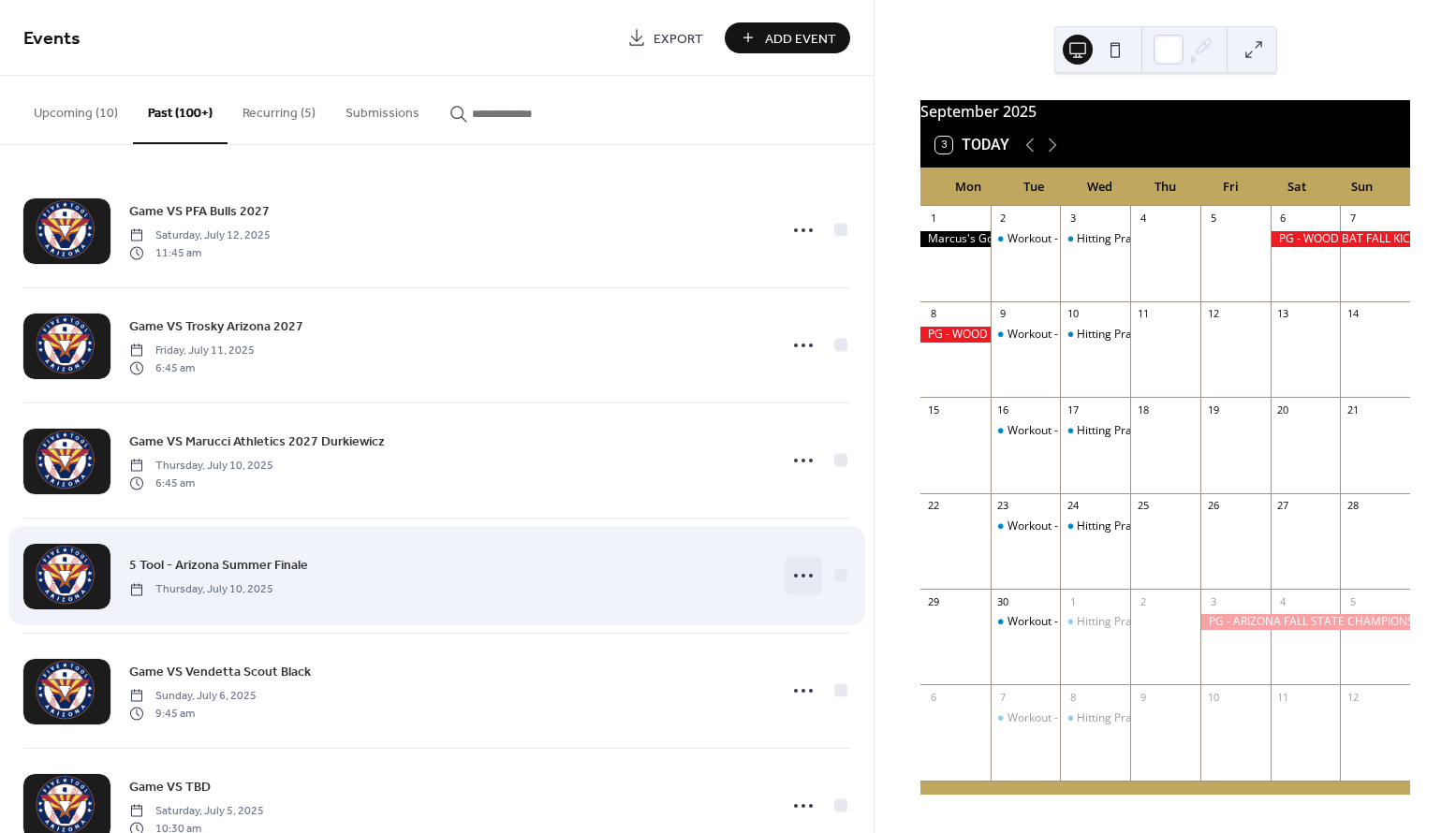 click 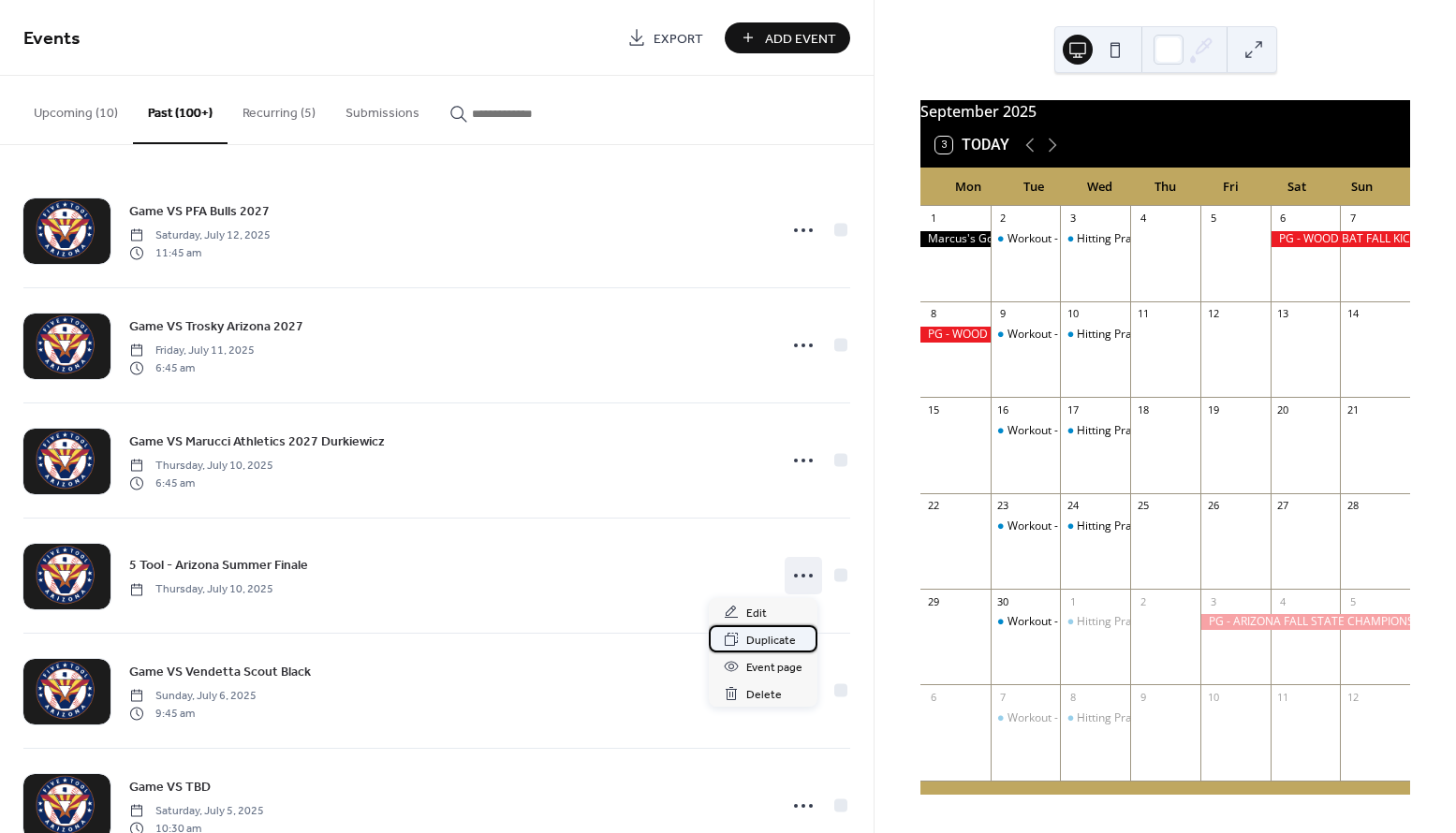 click on "Duplicate" at bounding box center (771, 640) 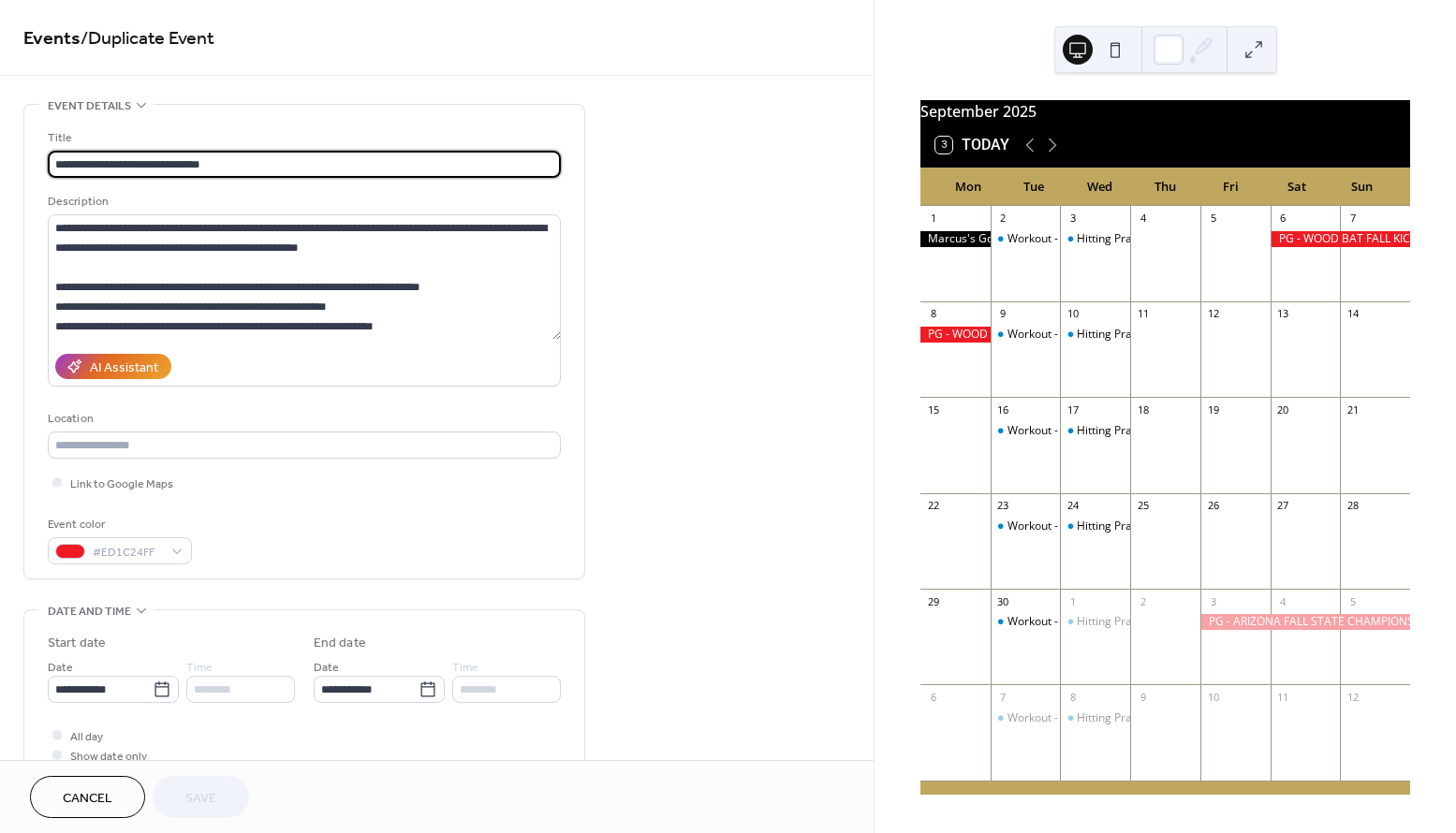 drag, startPoint x: 221, startPoint y: 160, endPoint x: 95, endPoint y: 164, distance: 126.06348 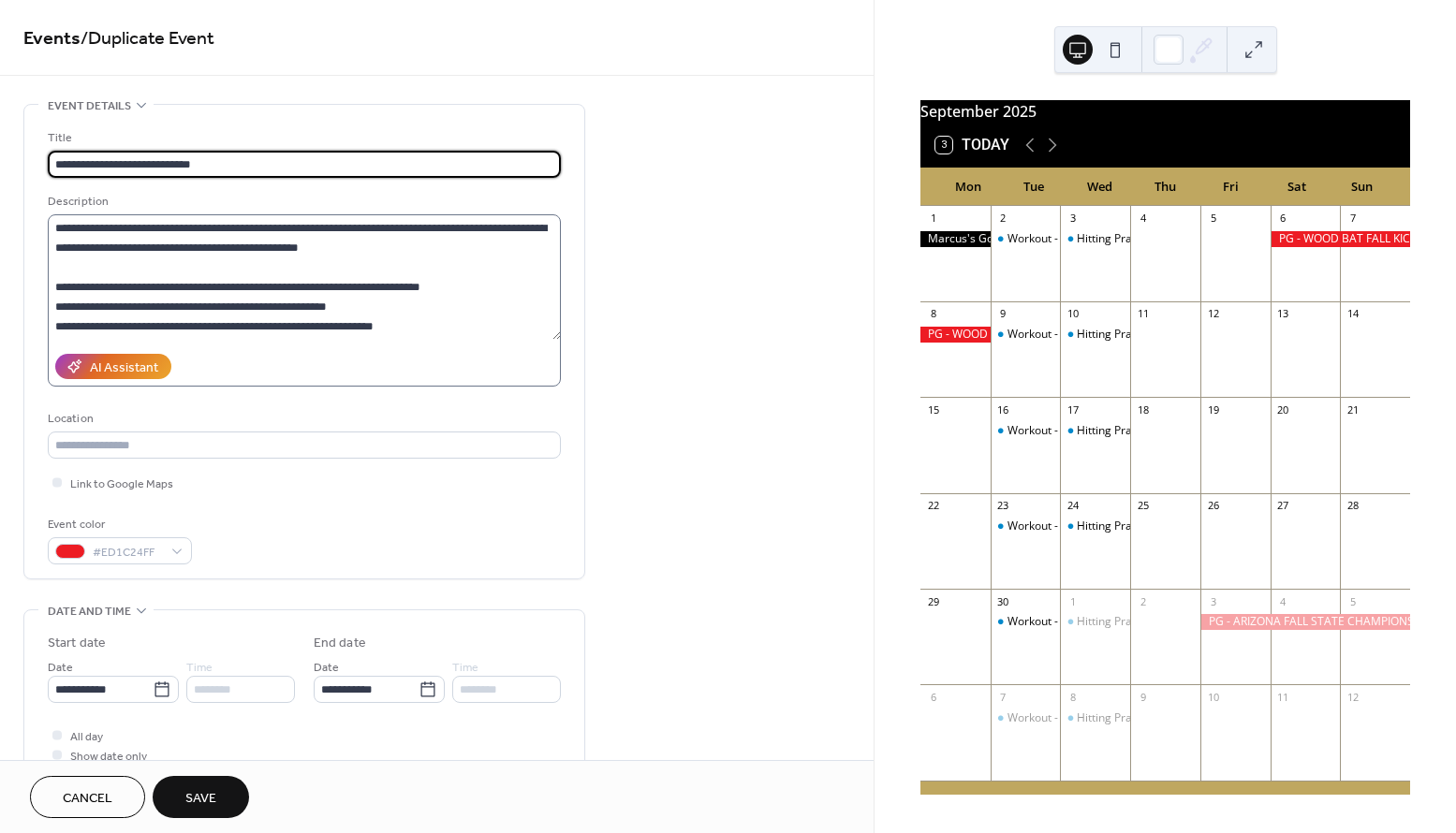 type on "**********" 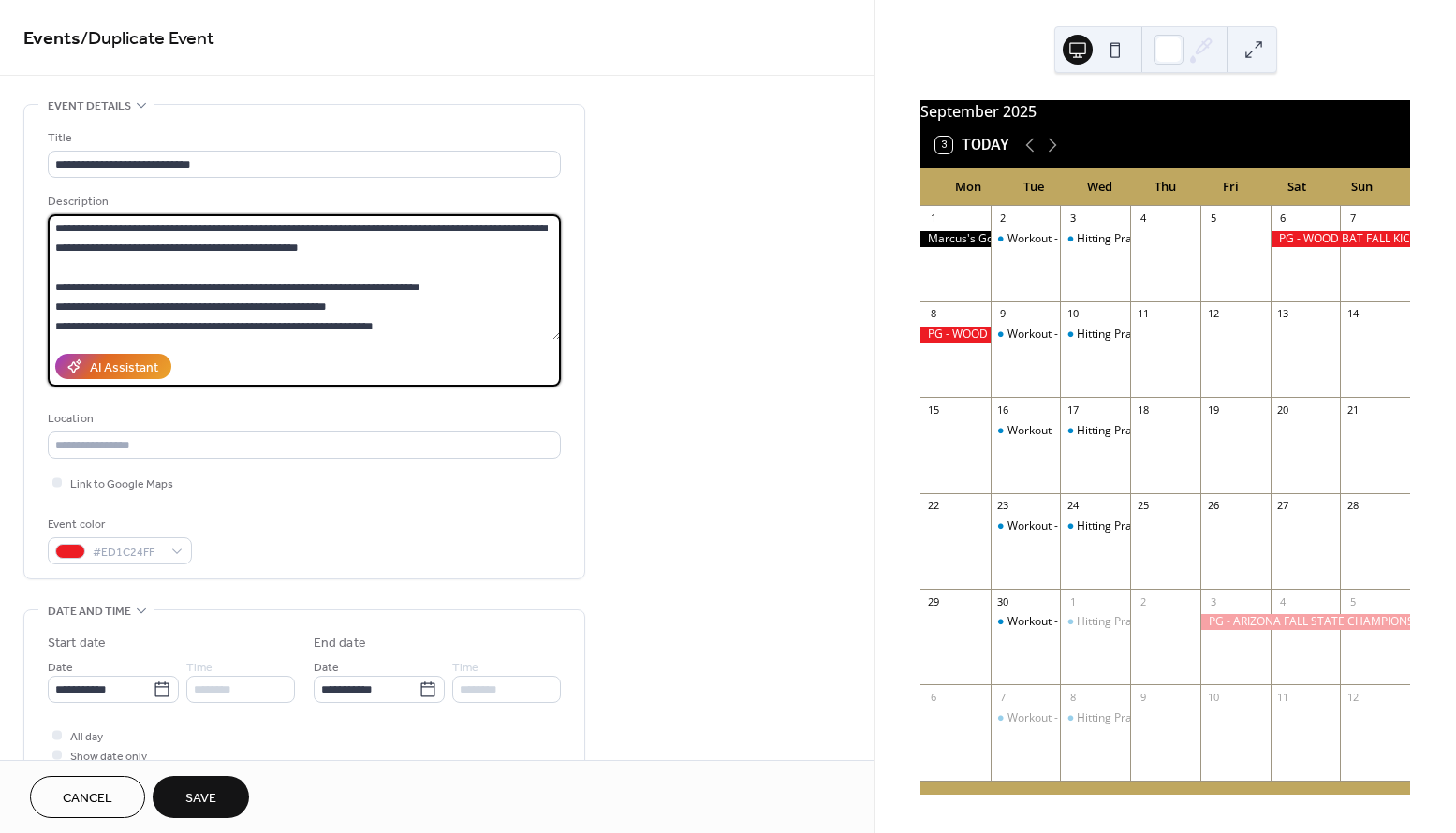 drag, startPoint x: 375, startPoint y: 248, endPoint x: 15, endPoint y: 201, distance: 363.05509 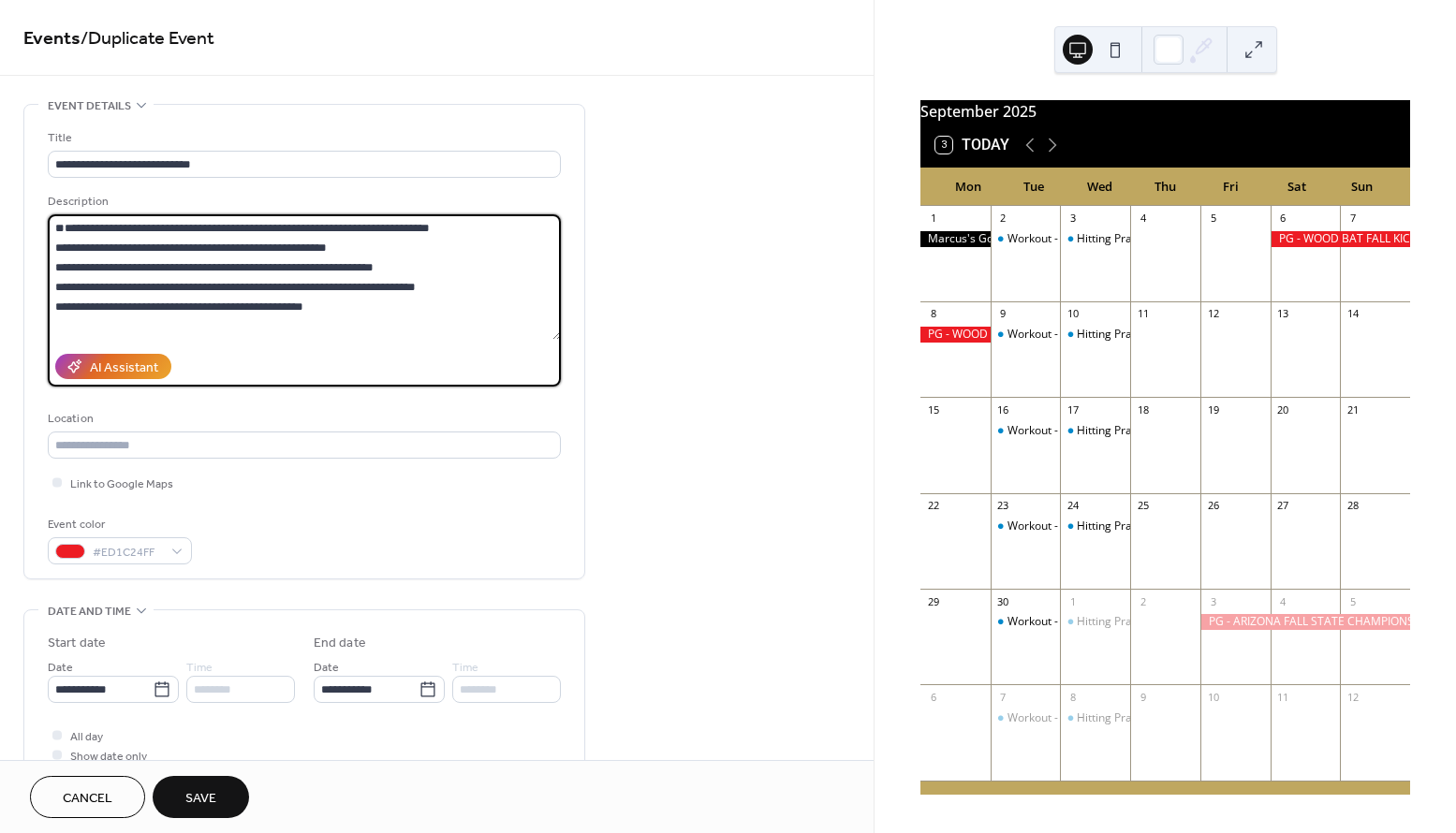 click on "**********" at bounding box center (304, 277) 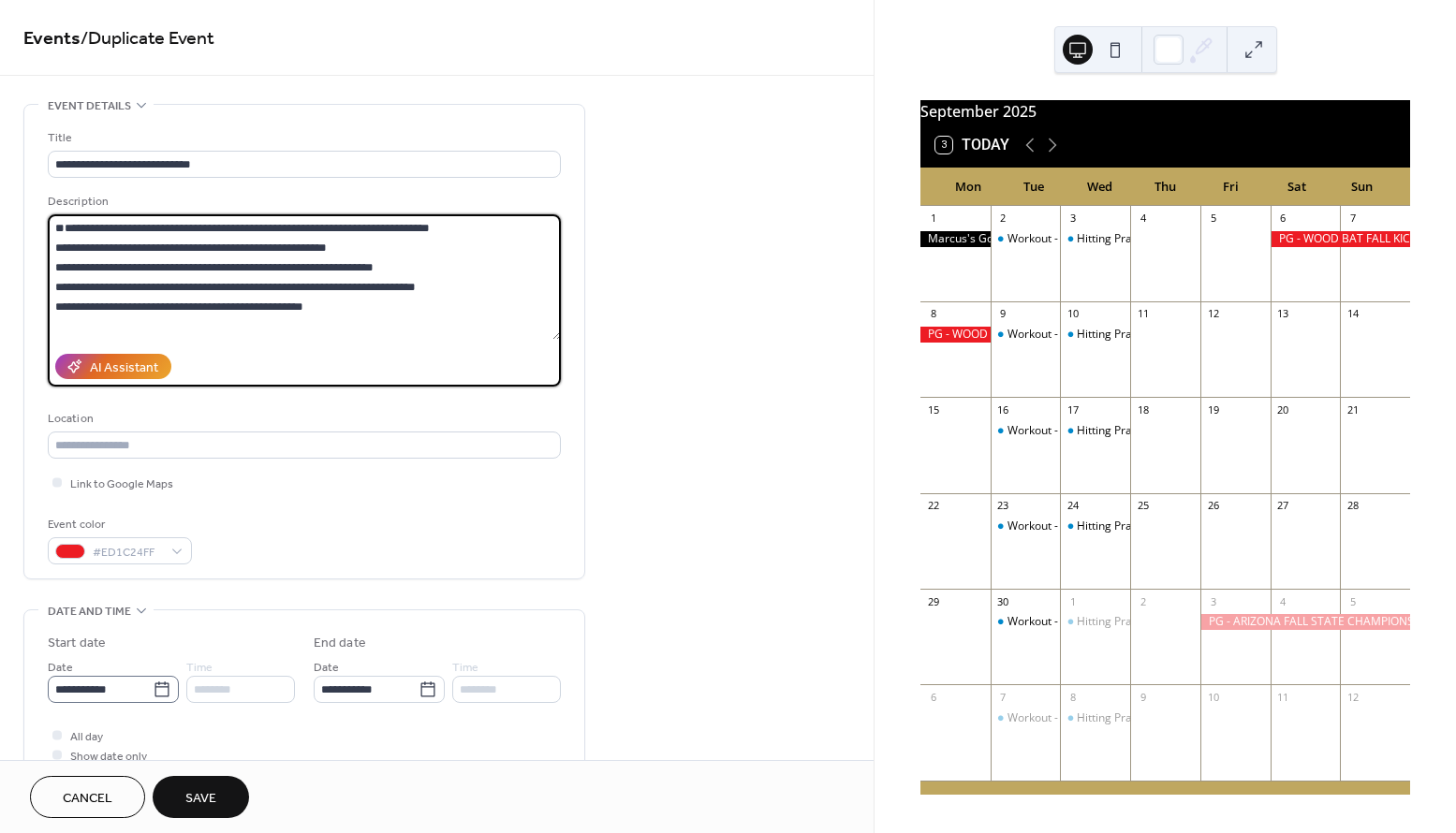 type on "**********" 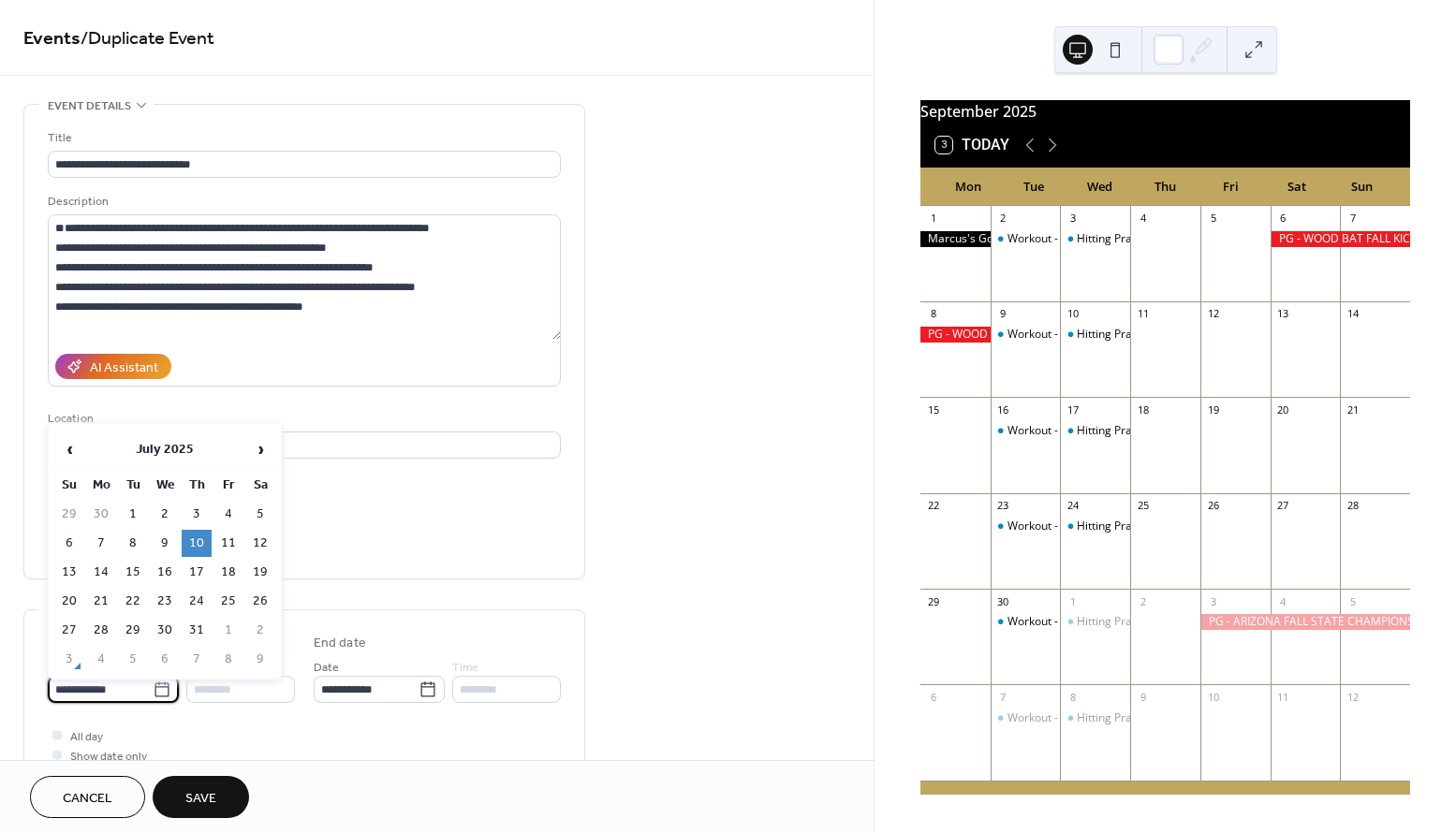 click on "**********" at bounding box center (100, 689) 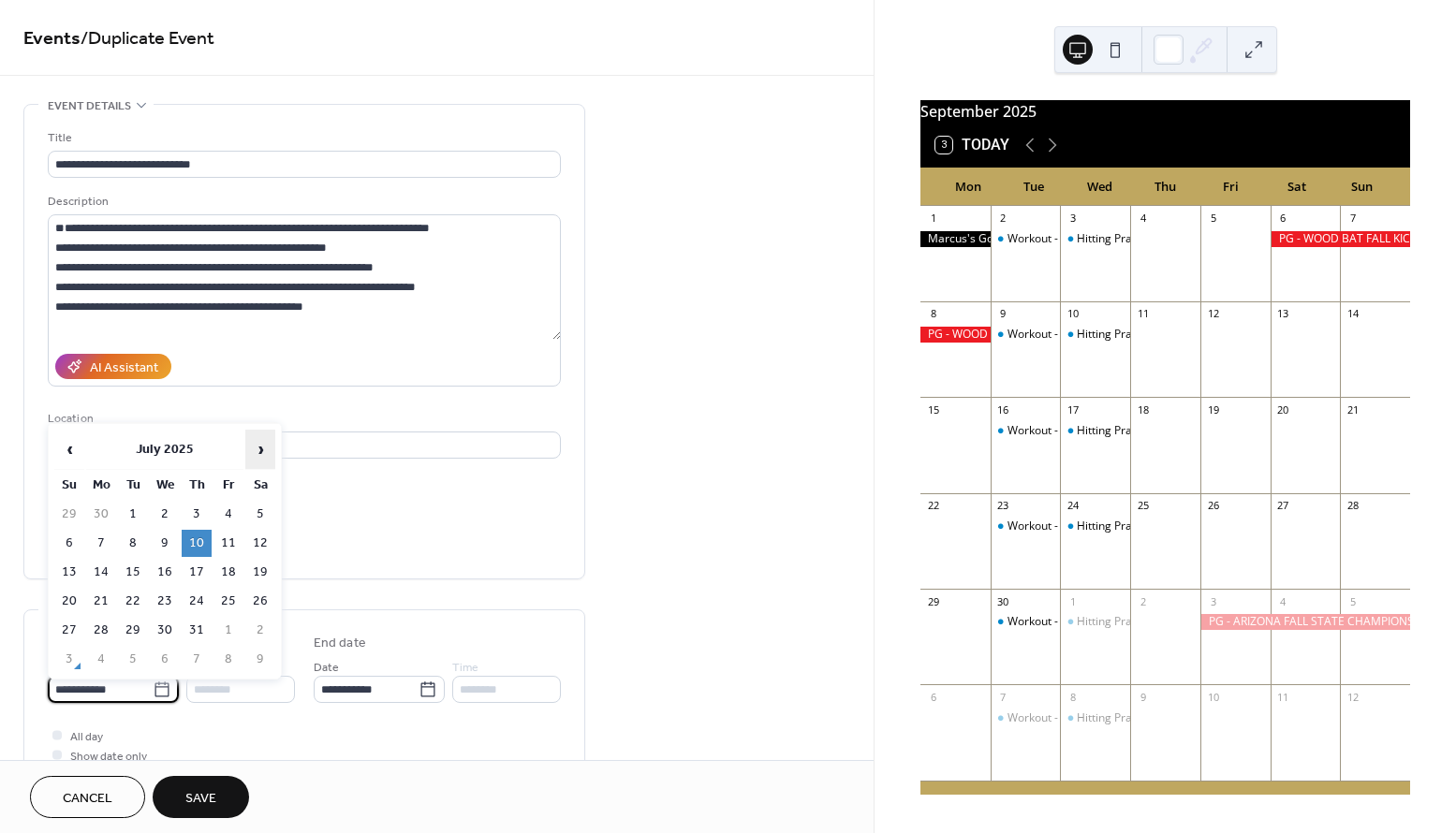 click on "›" at bounding box center [260, 449] 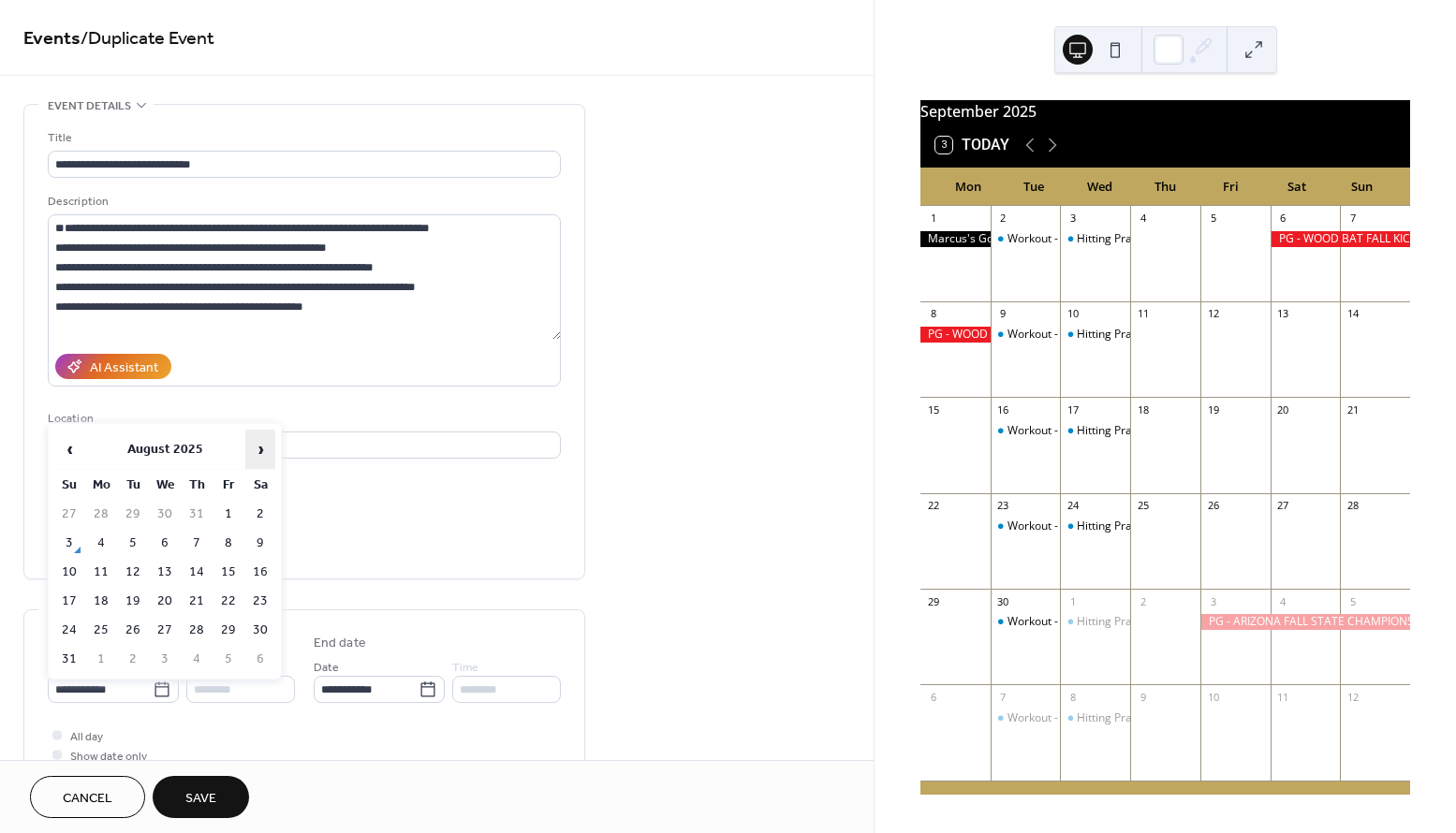 click on "›" at bounding box center (260, 449) 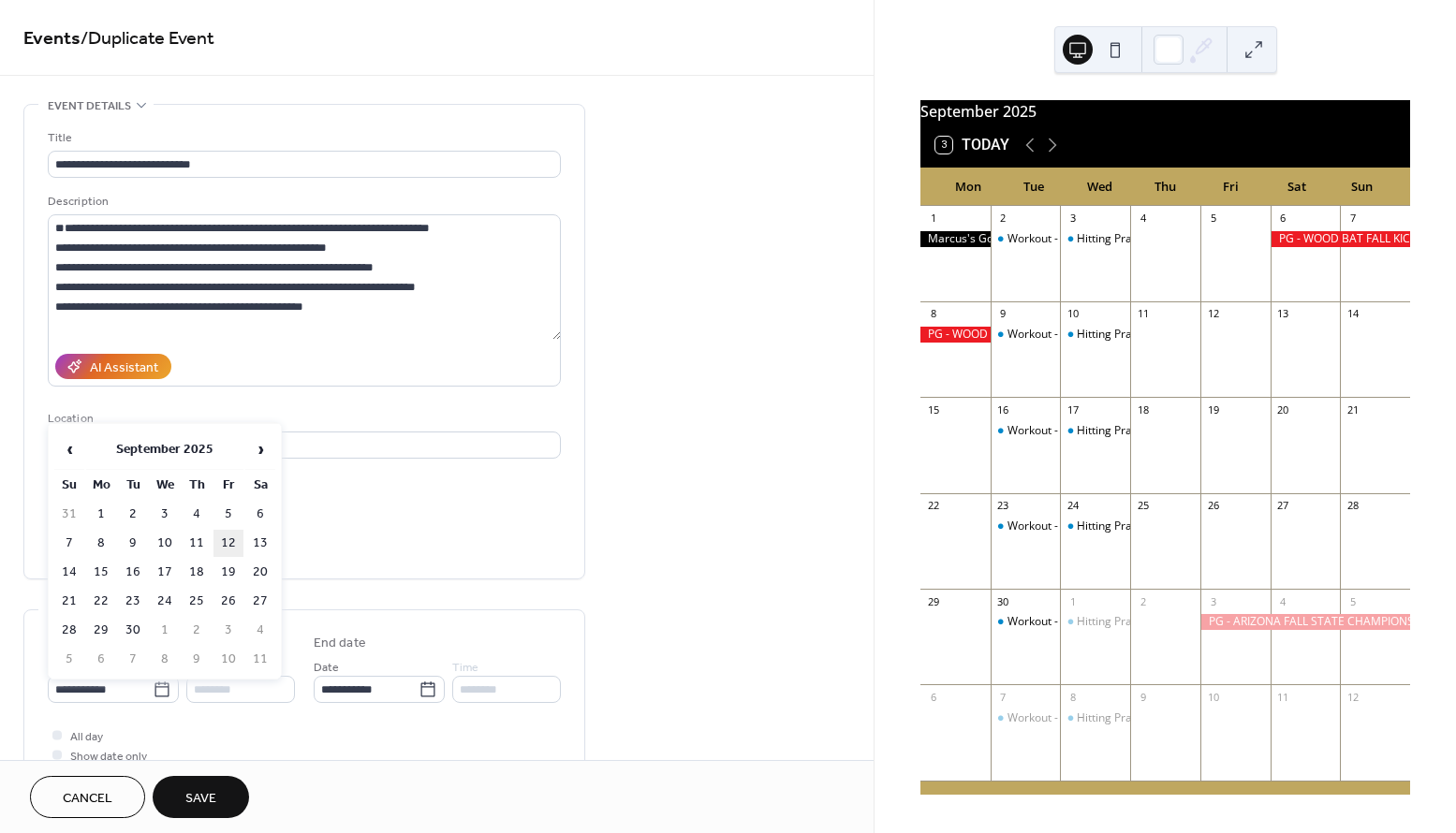 click on "12" at bounding box center [228, 543] 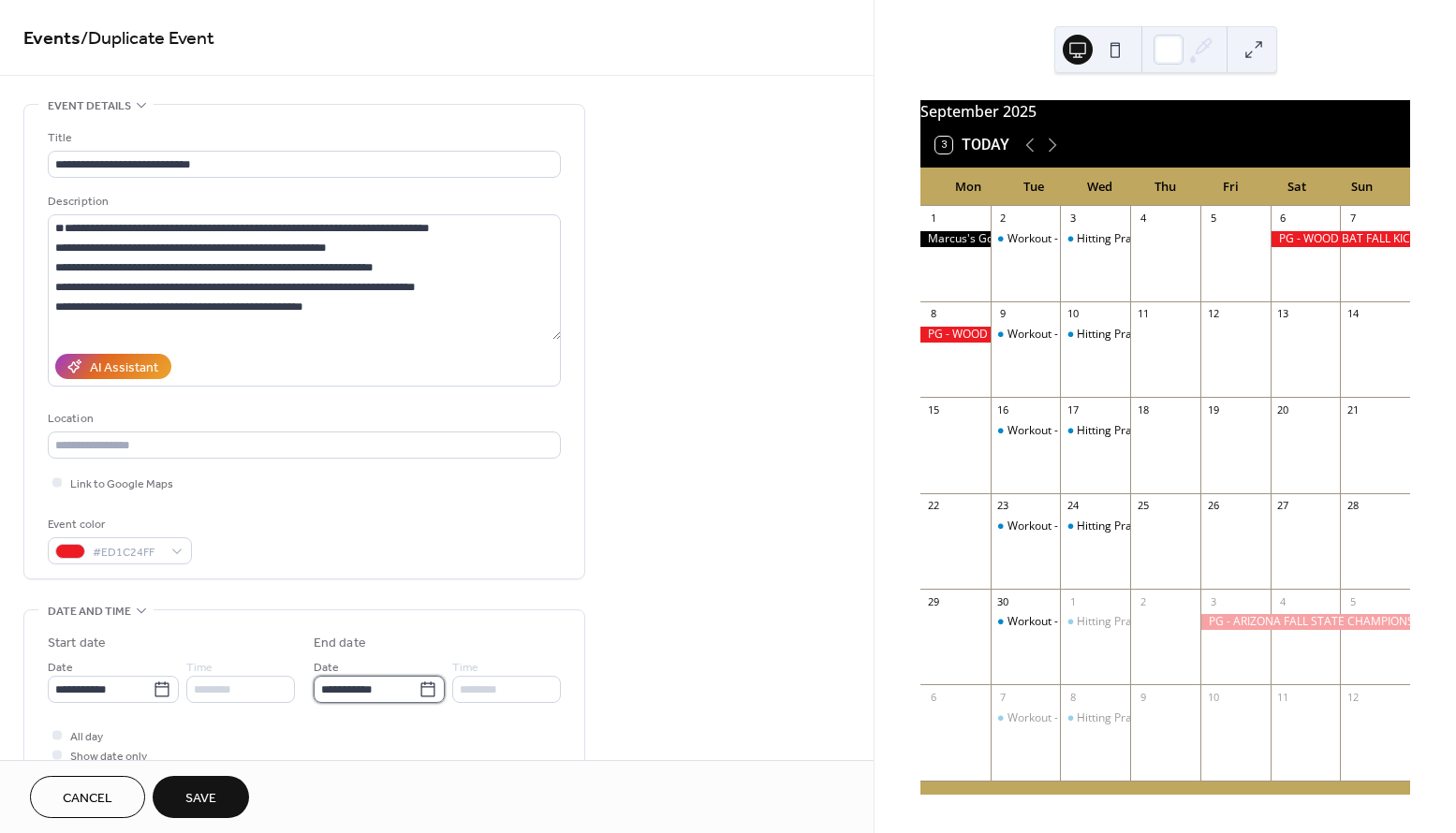click on "**********" at bounding box center [366, 689] 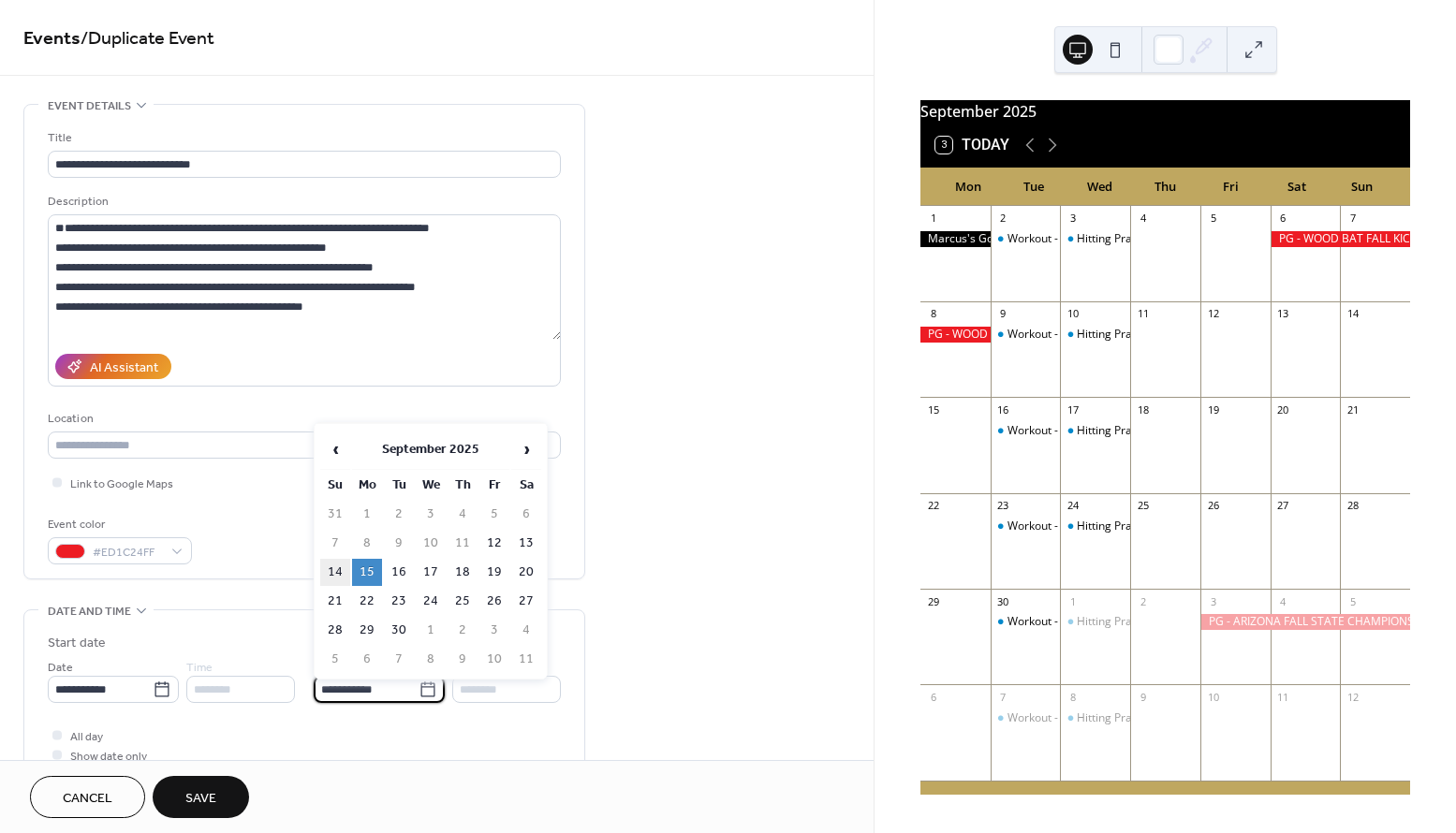 click on "14" at bounding box center [335, 572] 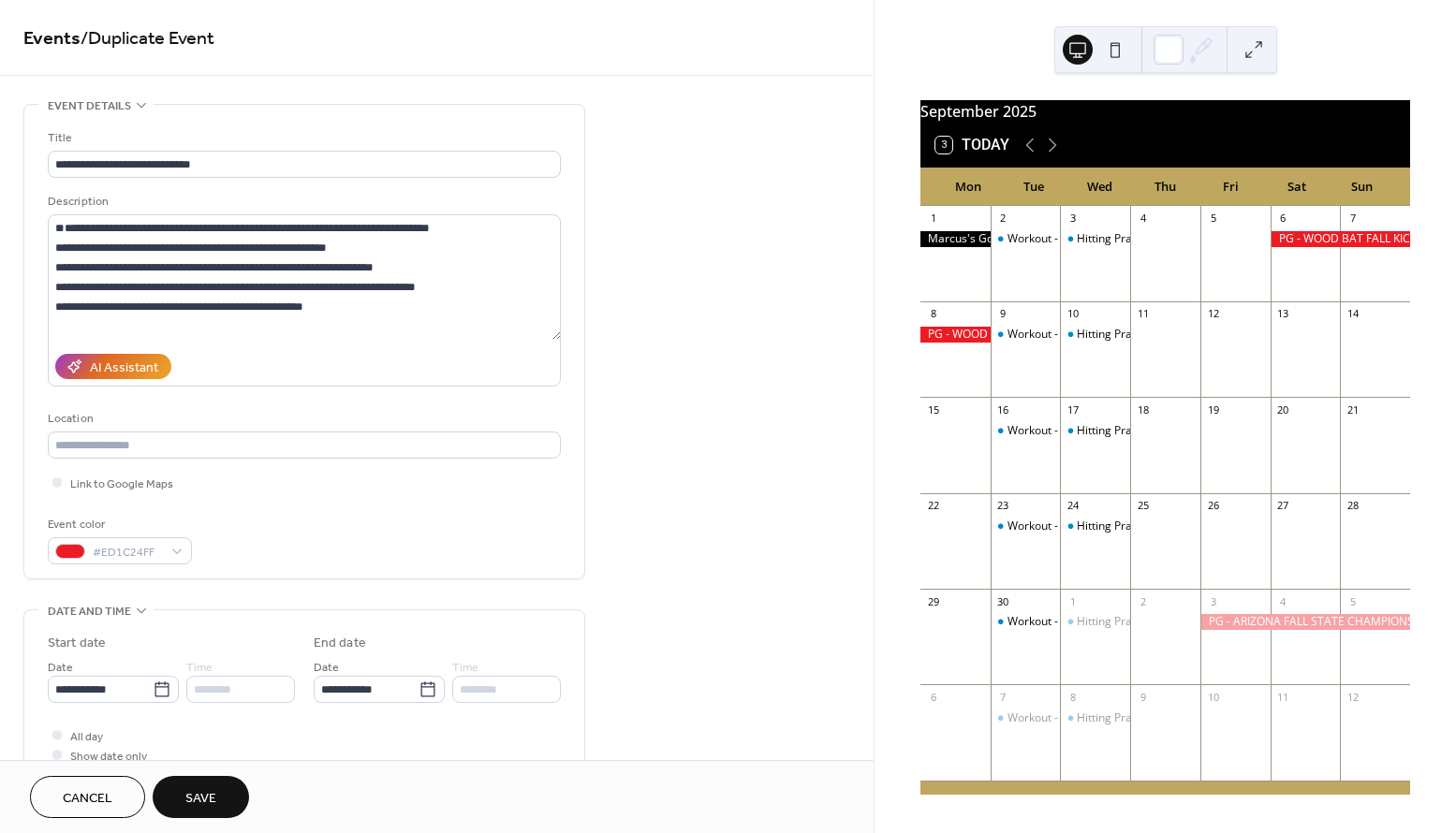 type on "**********" 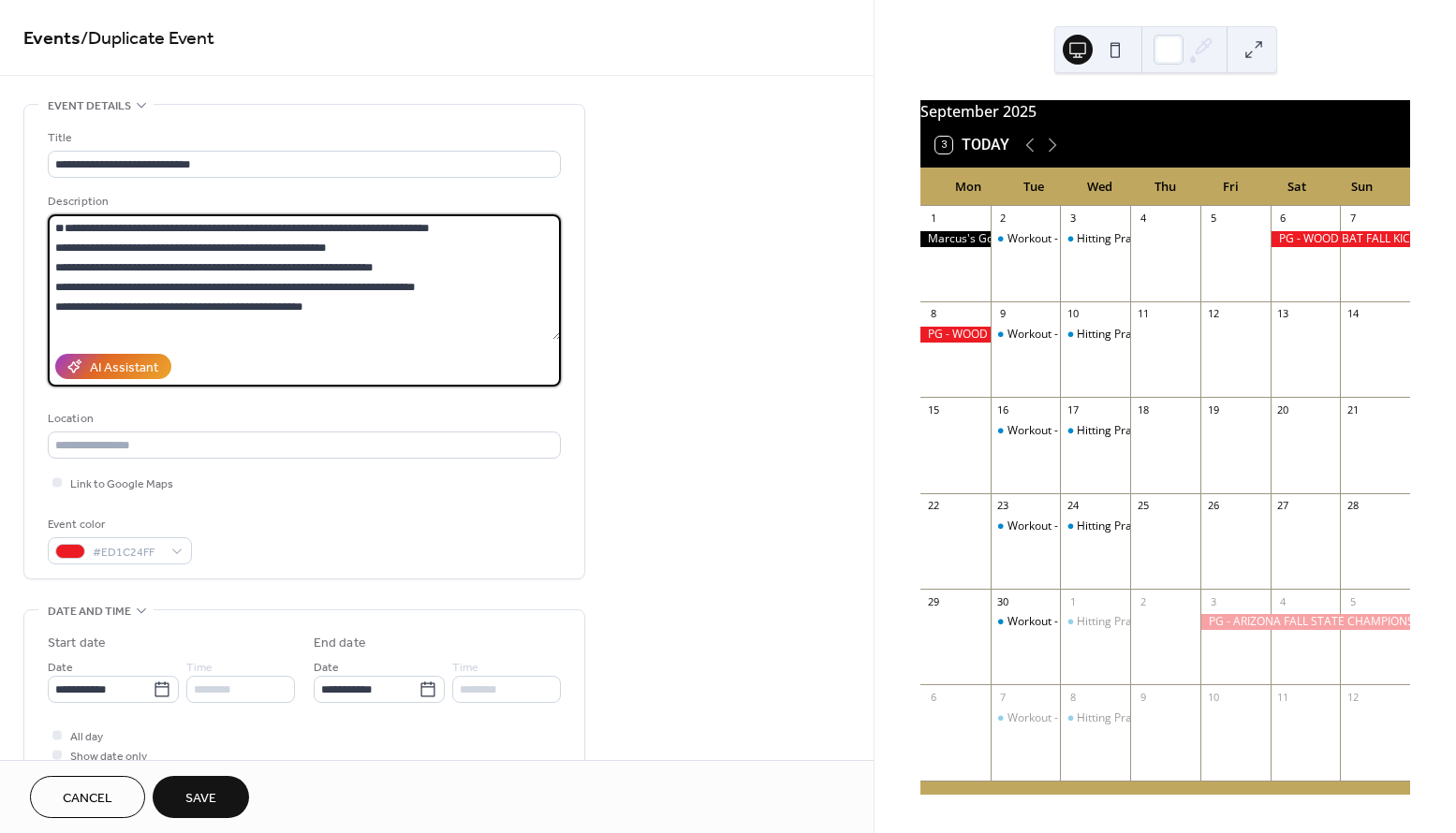 drag, startPoint x: 465, startPoint y: 268, endPoint x: 40, endPoint y: 251, distance: 425.3399 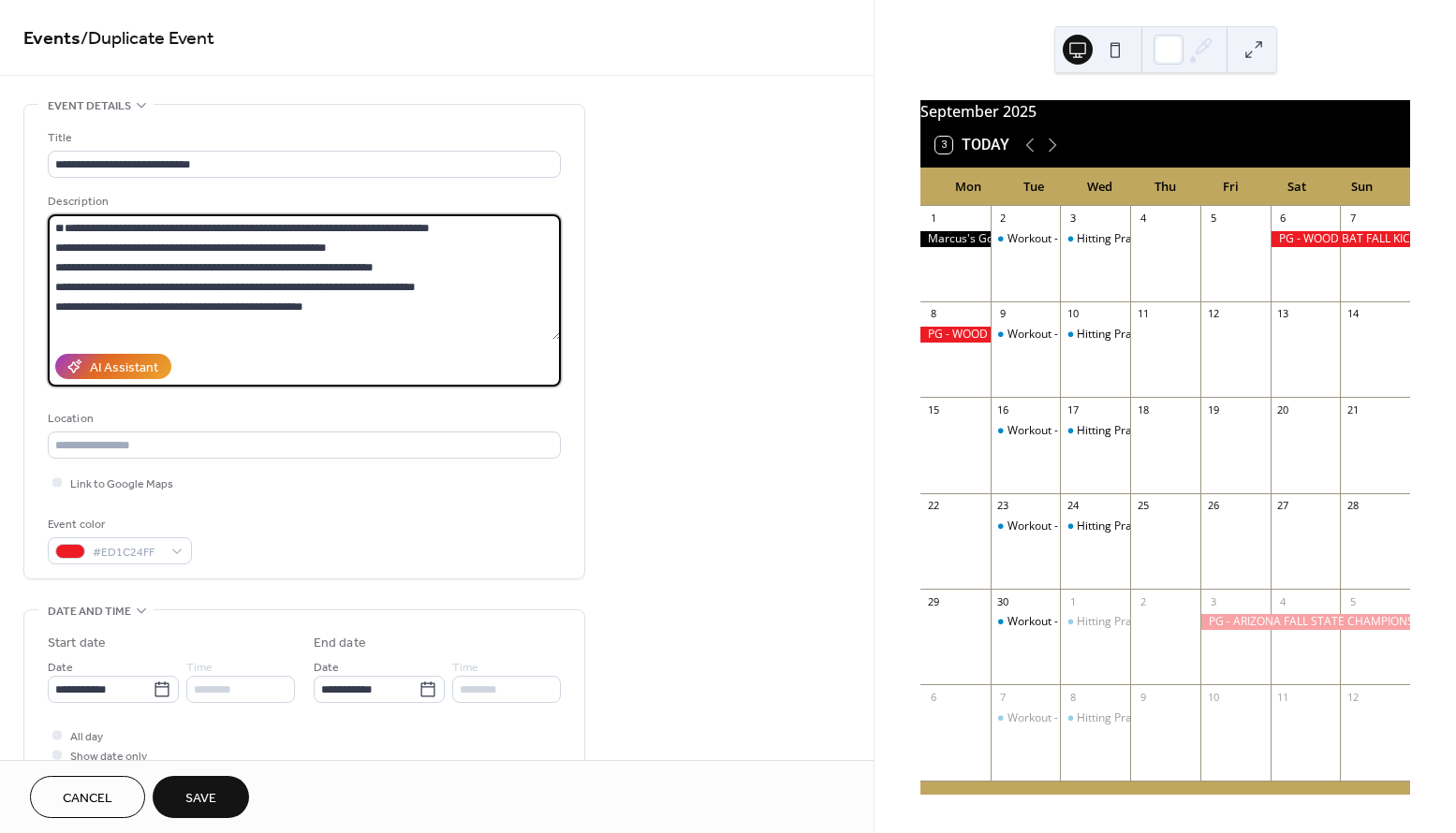 click on "**********" at bounding box center (304, 342) 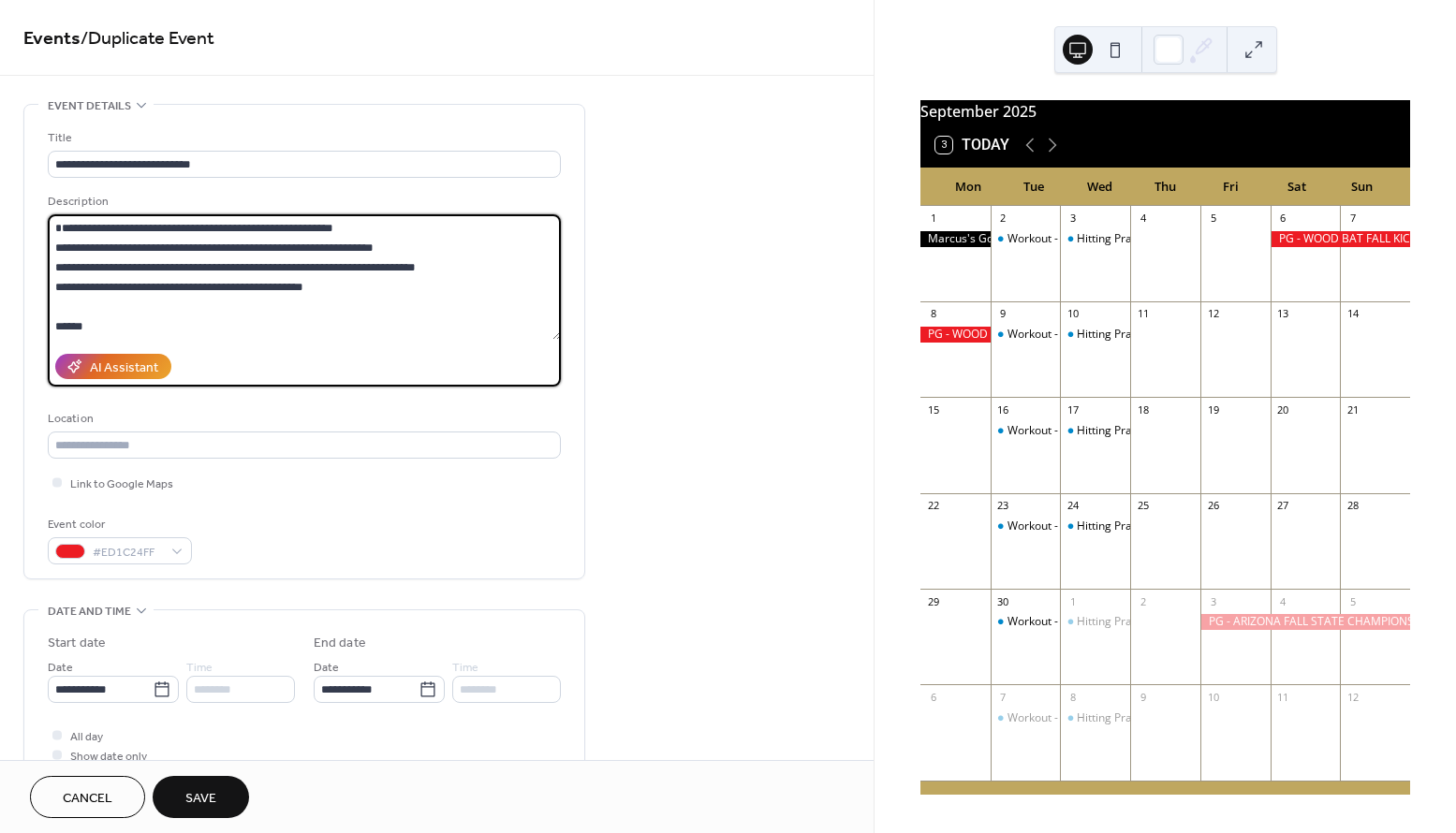 click on "**********" at bounding box center (304, 277) 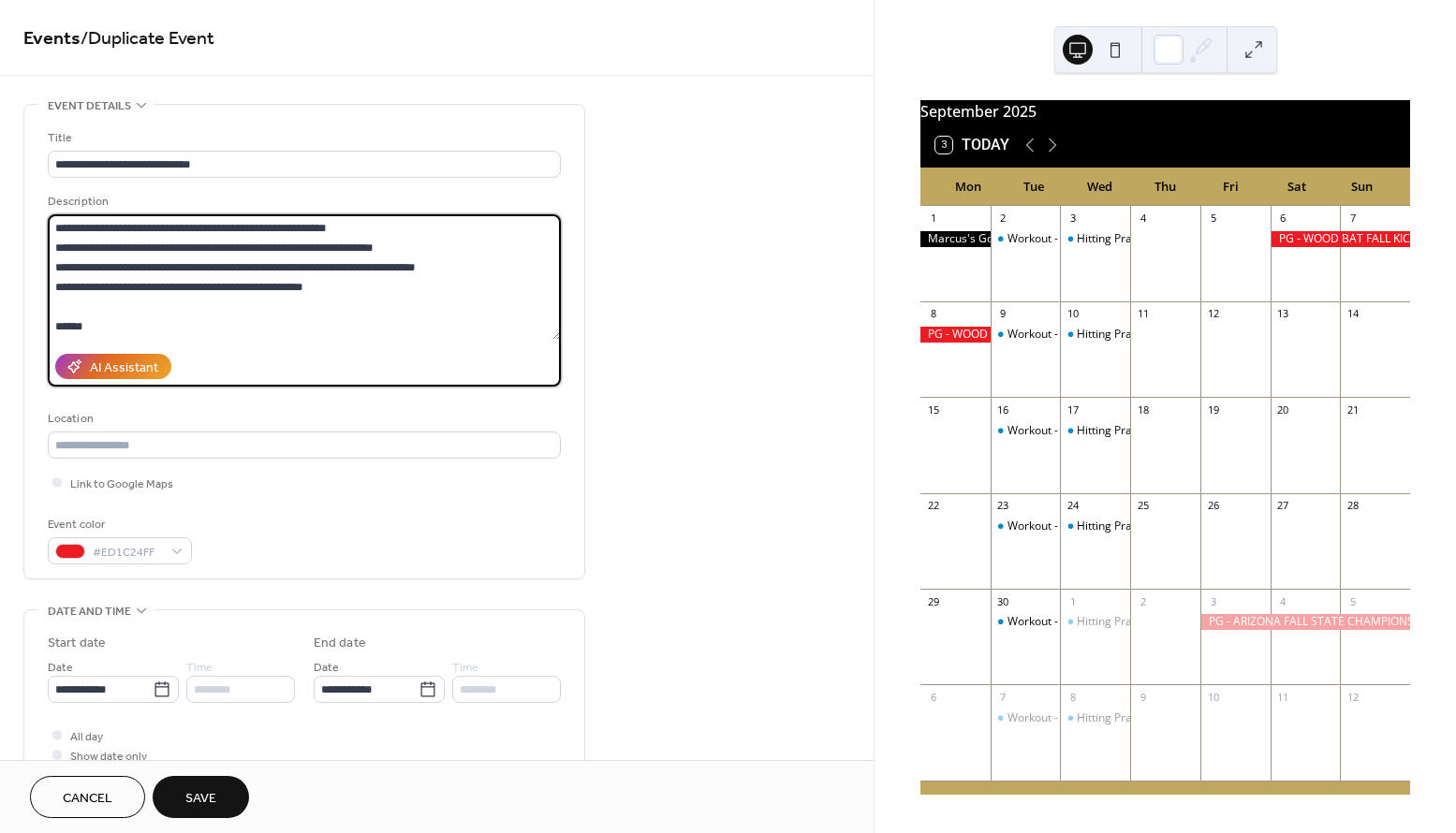 type on "**********" 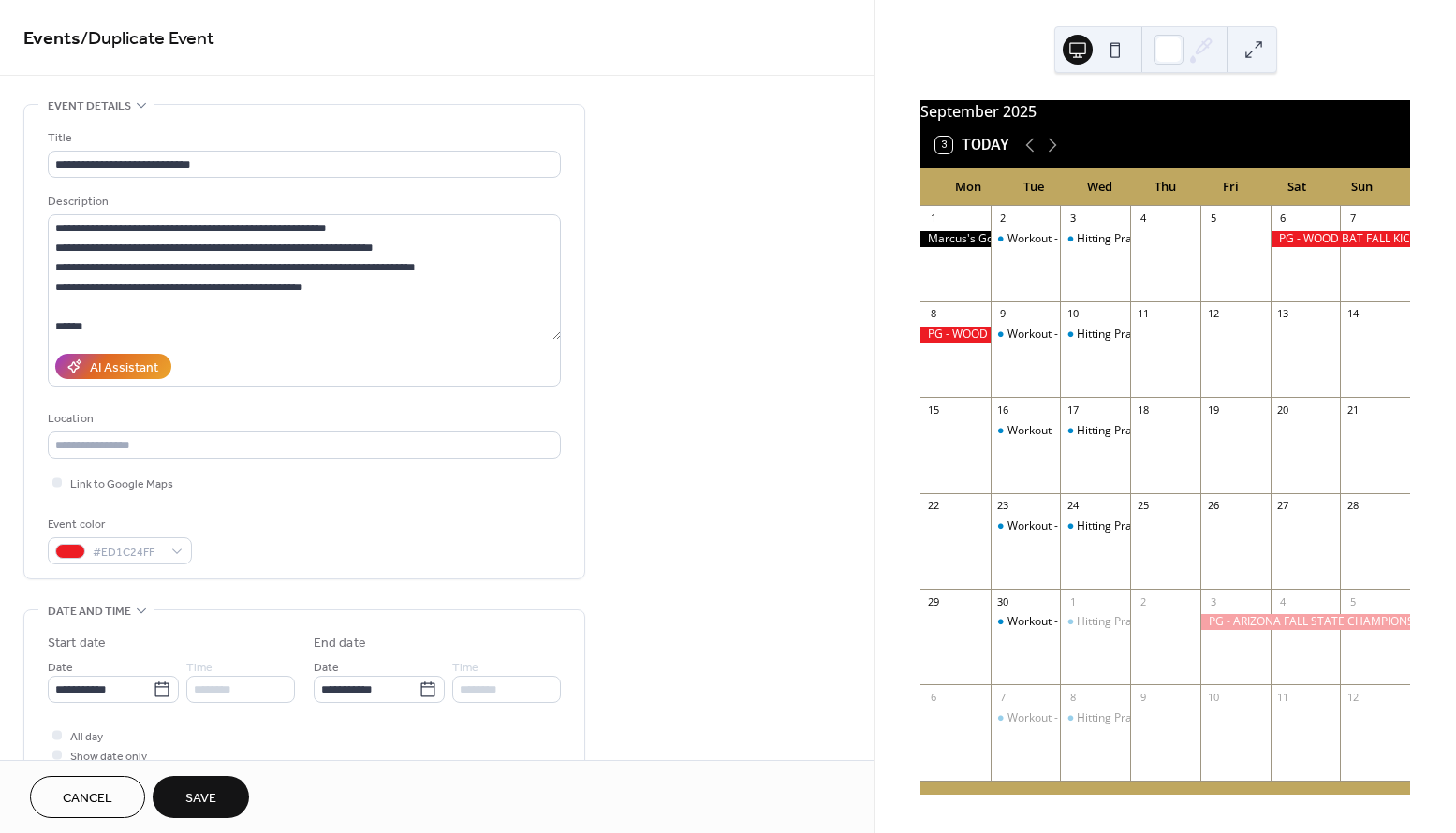 click on "Save" at bounding box center [200, 796] 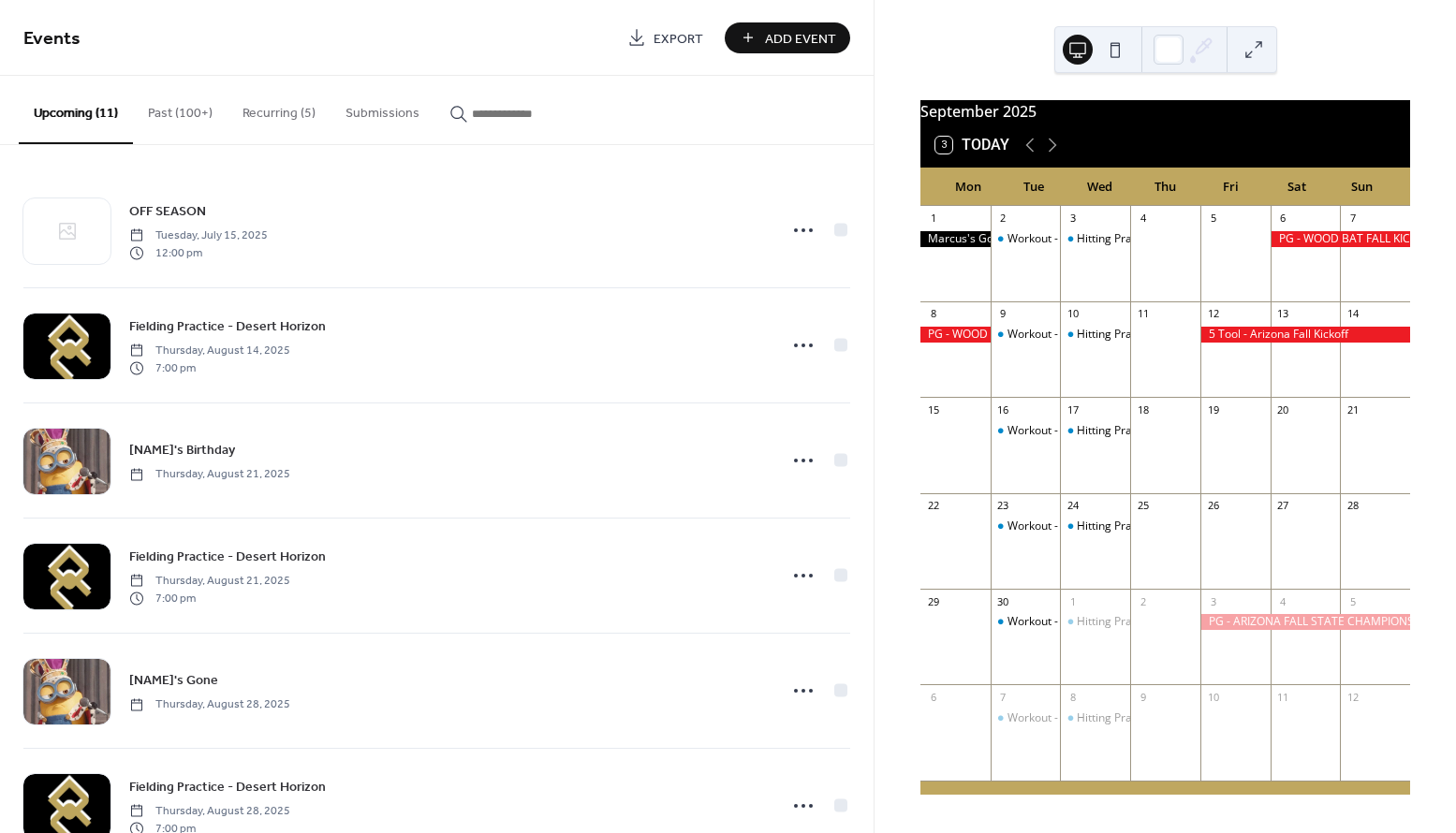 scroll, scrollTop: 3, scrollLeft: 0, axis: vertical 